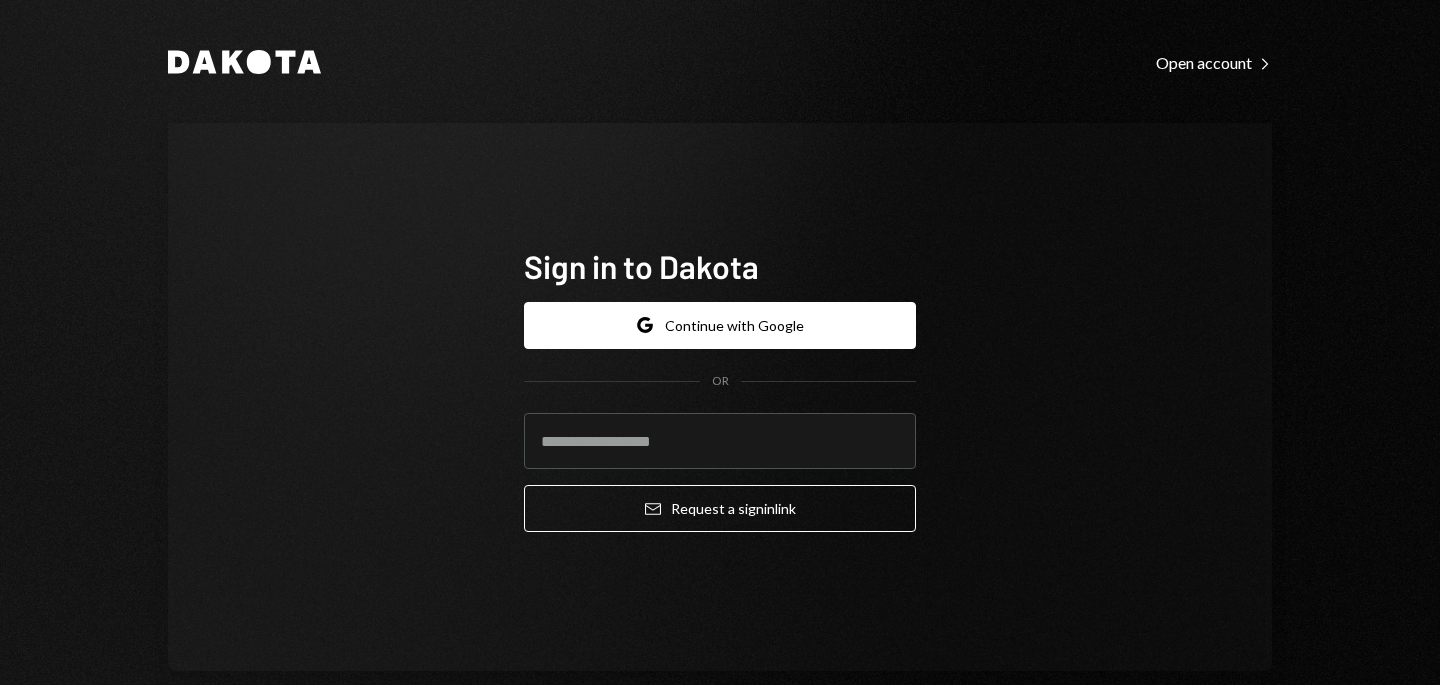 scroll, scrollTop: 0, scrollLeft: 0, axis: both 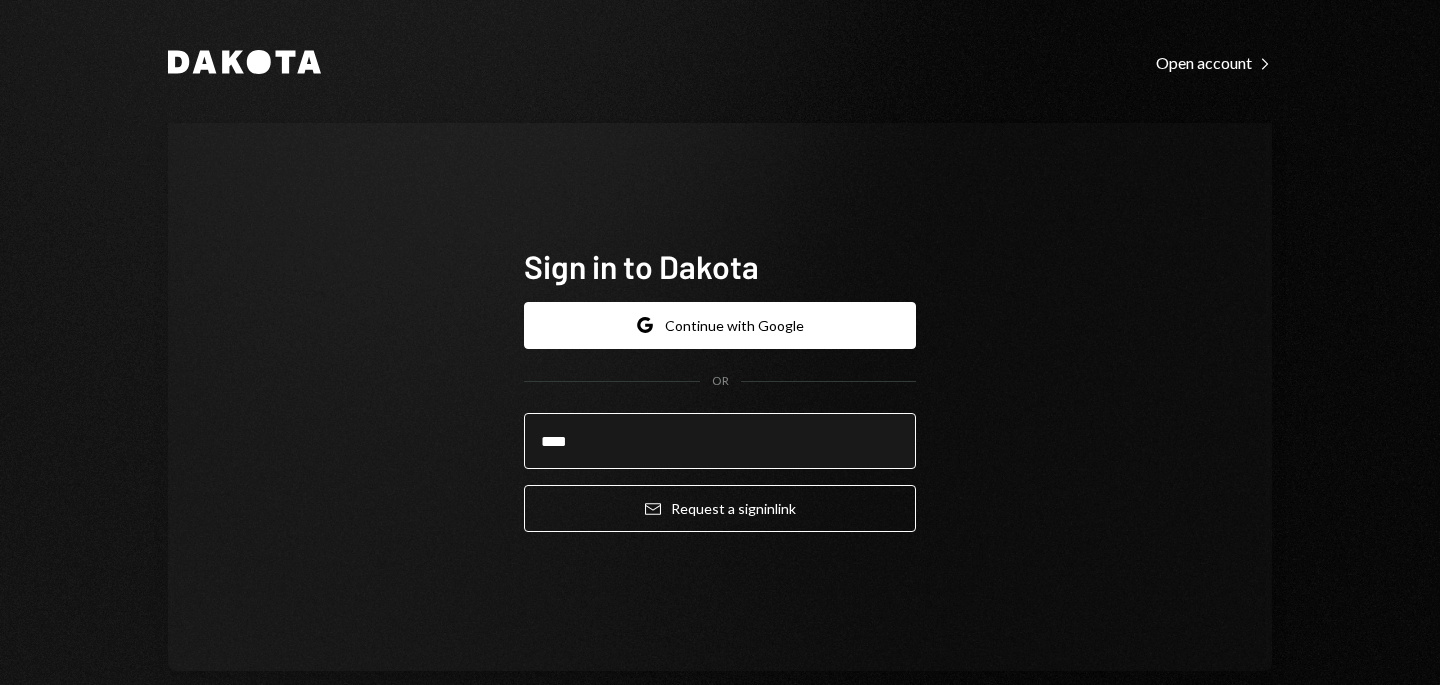 type on "**********" 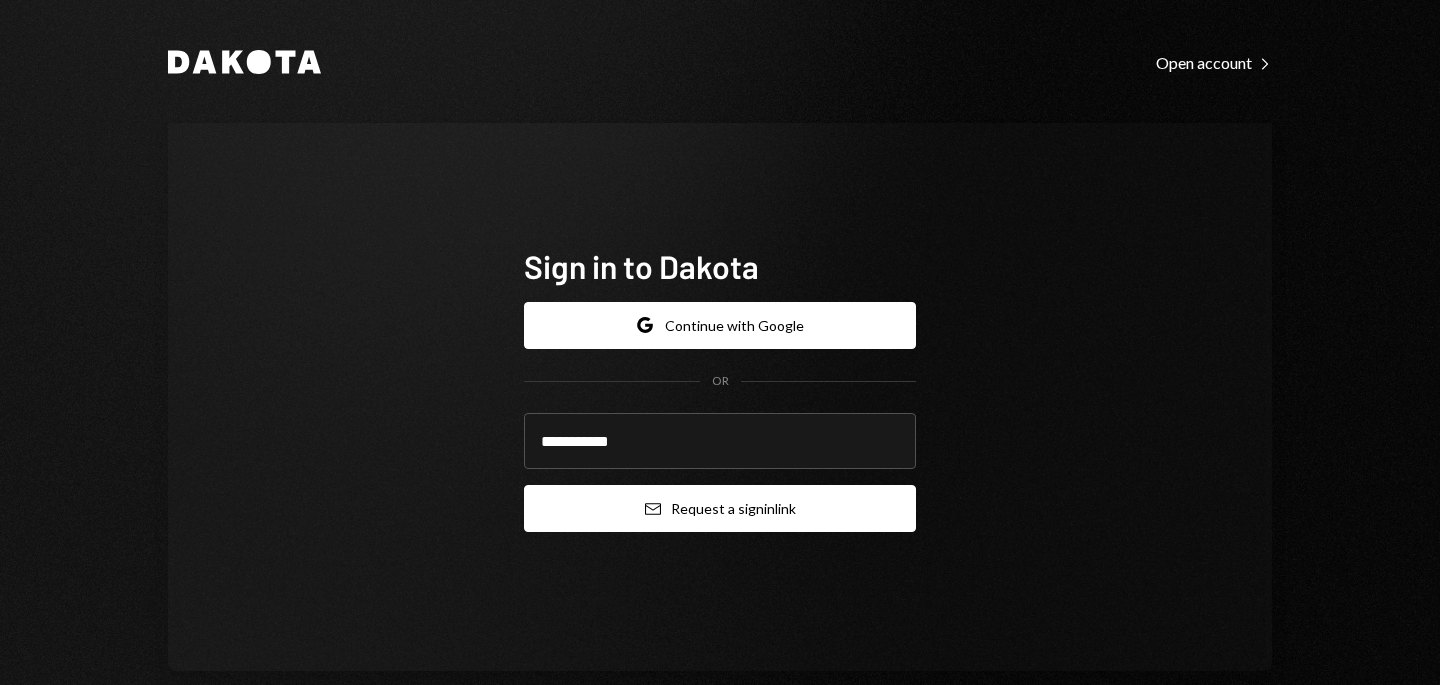 click on "Email Request a sign  in  link" at bounding box center (720, 508) 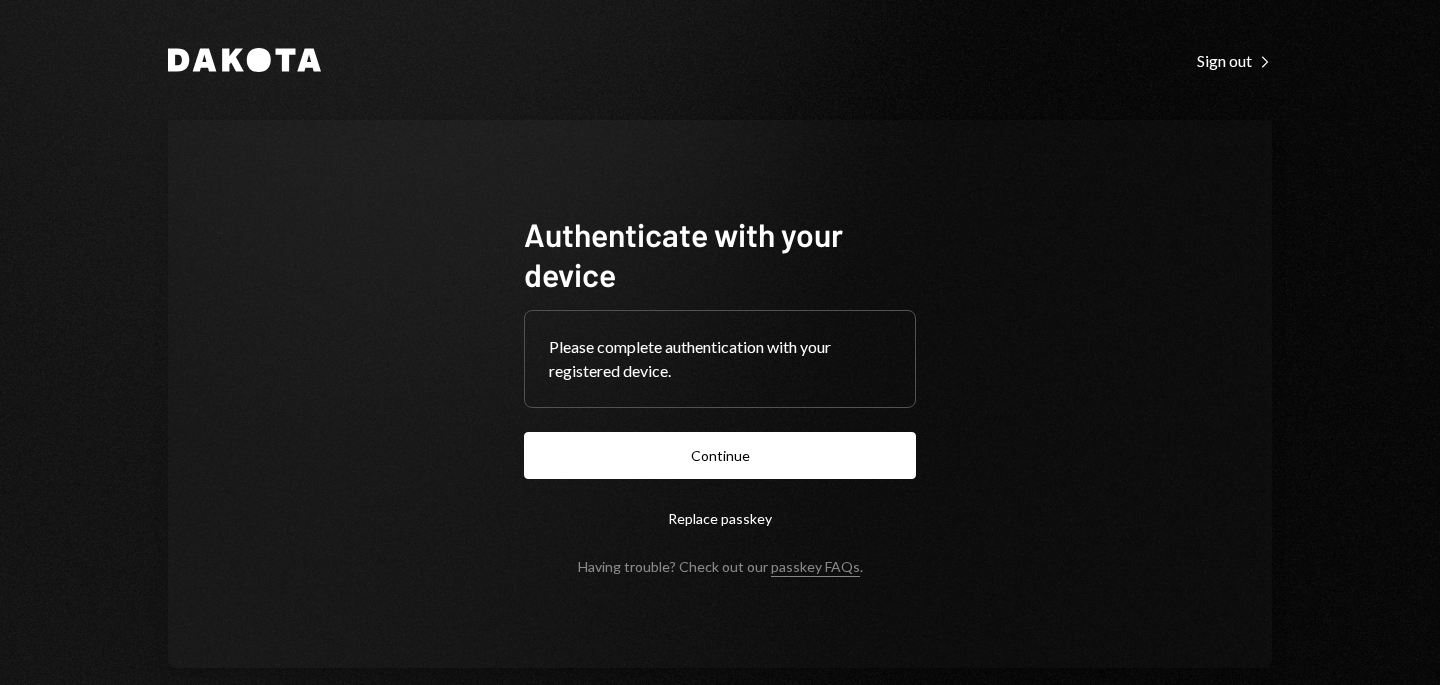 scroll, scrollTop: 0, scrollLeft: 0, axis: both 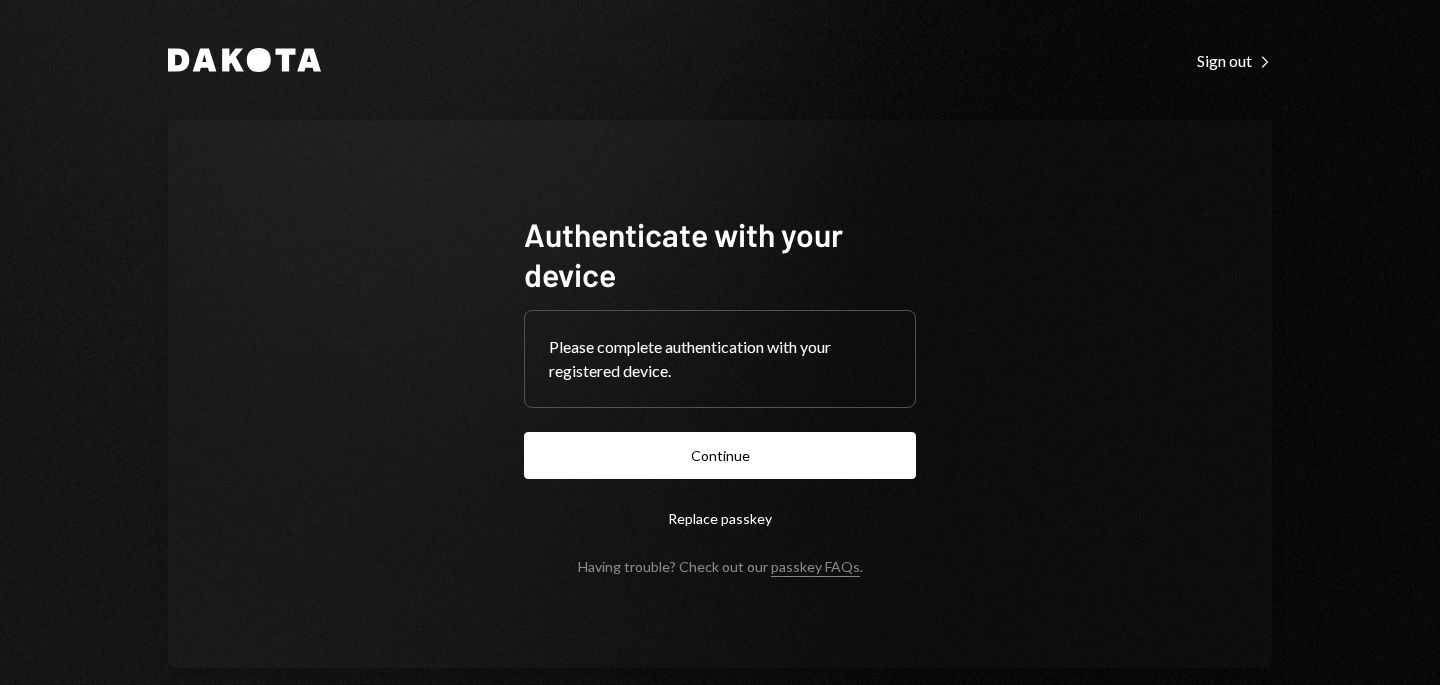 click on "Continue" at bounding box center (720, 455) 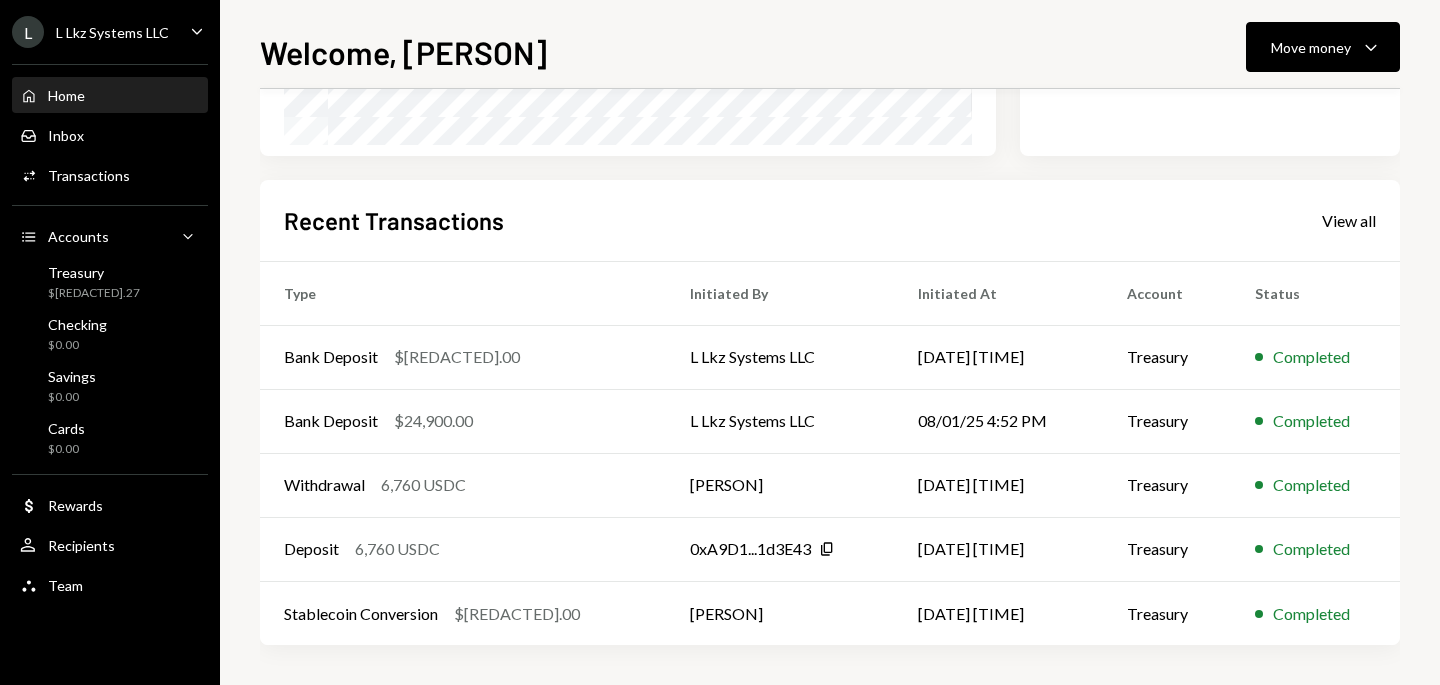 scroll, scrollTop: 0, scrollLeft: 0, axis: both 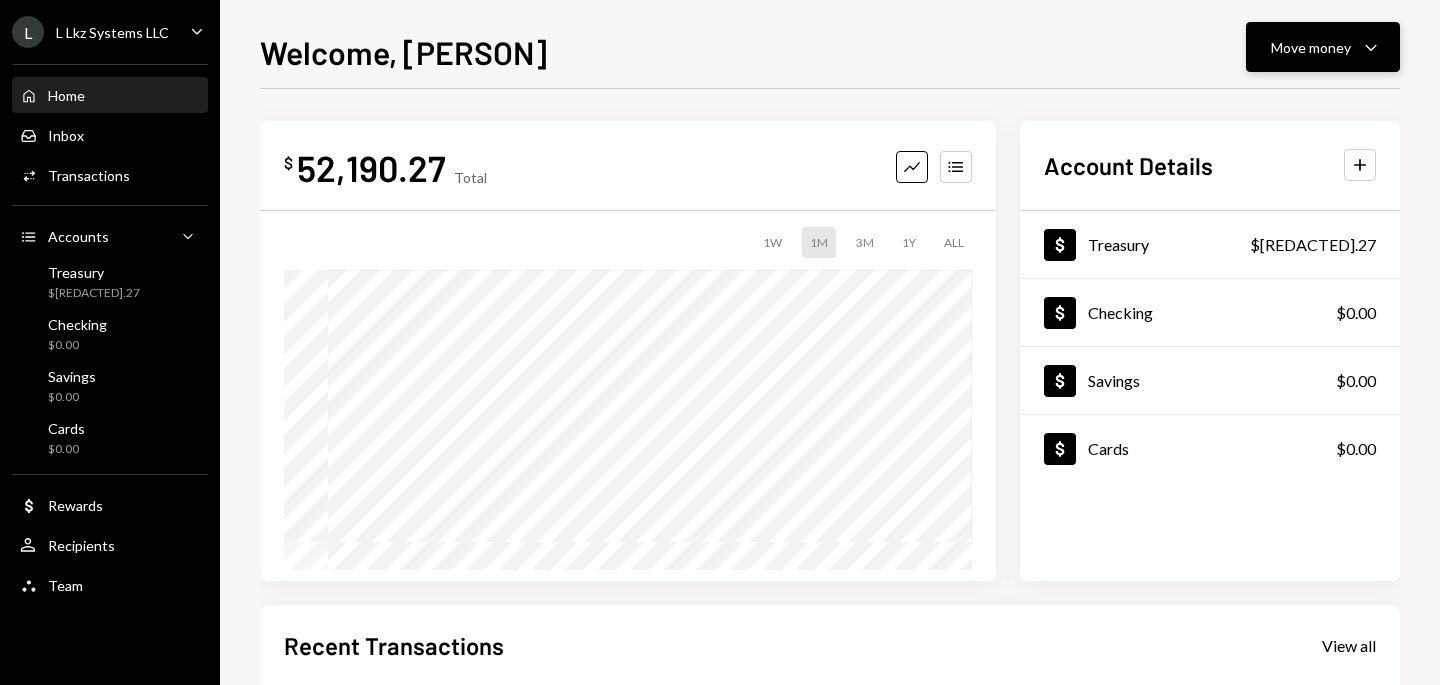 click on "Move money Caret Down" at bounding box center [1323, 47] 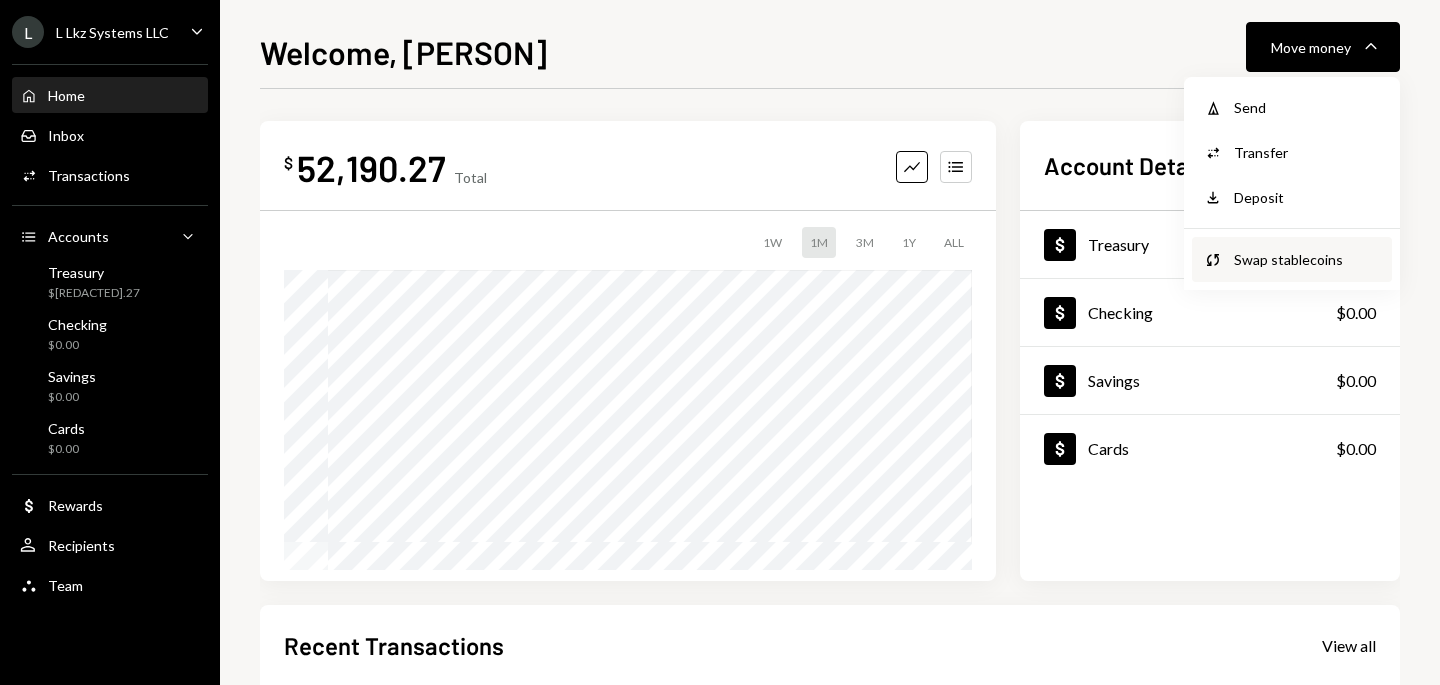 click on "Swap stablecoins" at bounding box center (1307, 259) 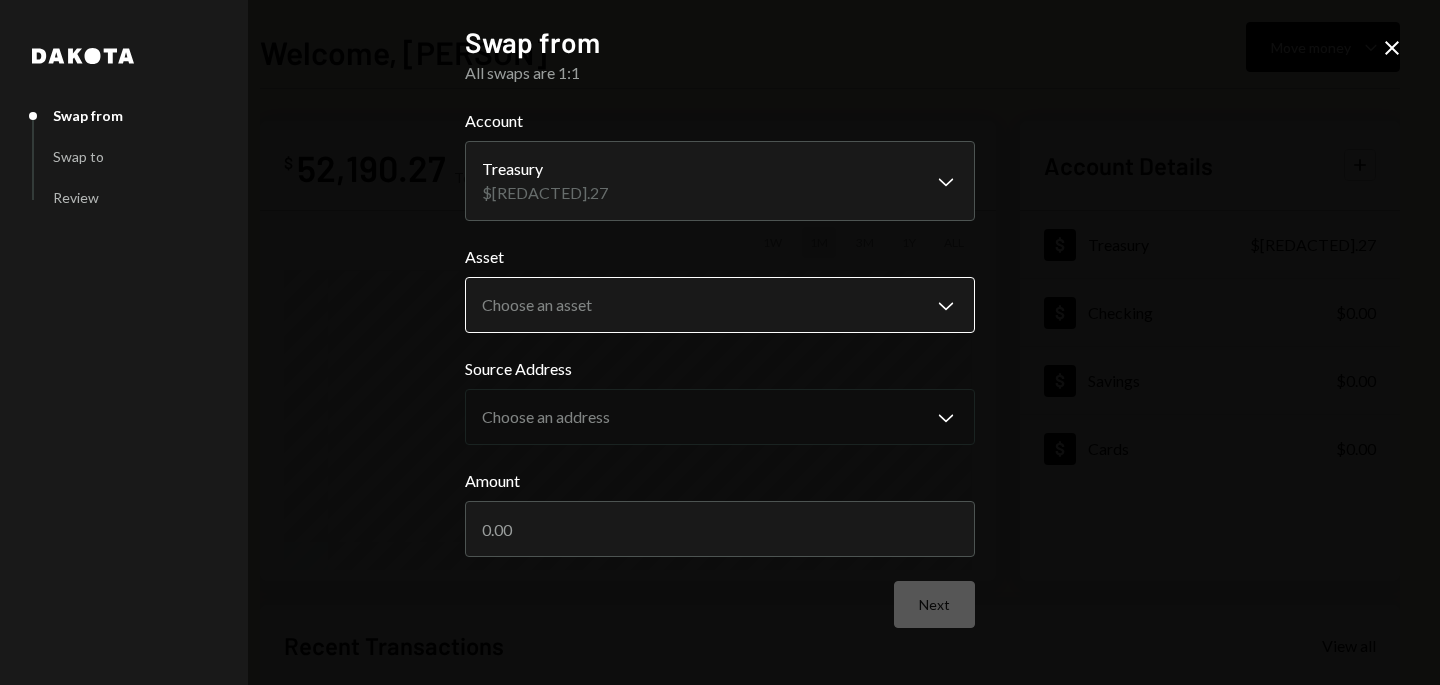 click on "**********" at bounding box center [720, 342] 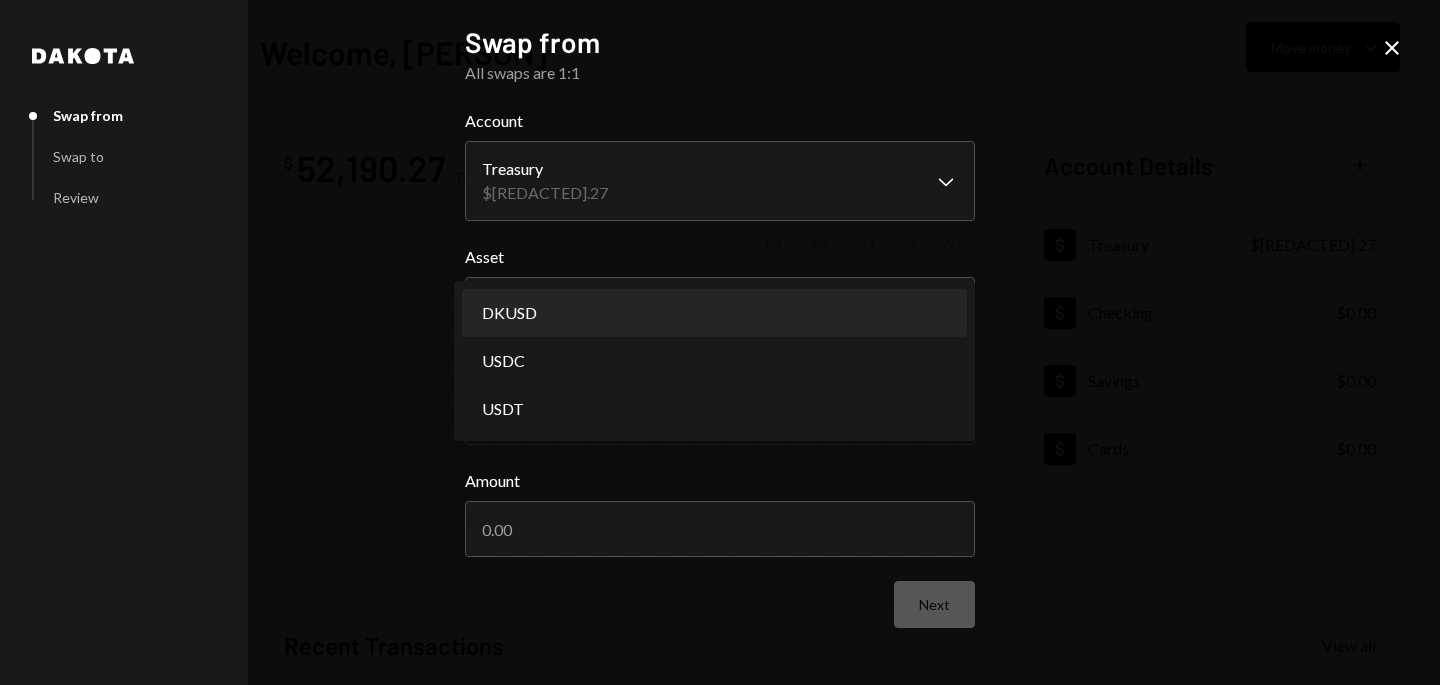 select on "*****" 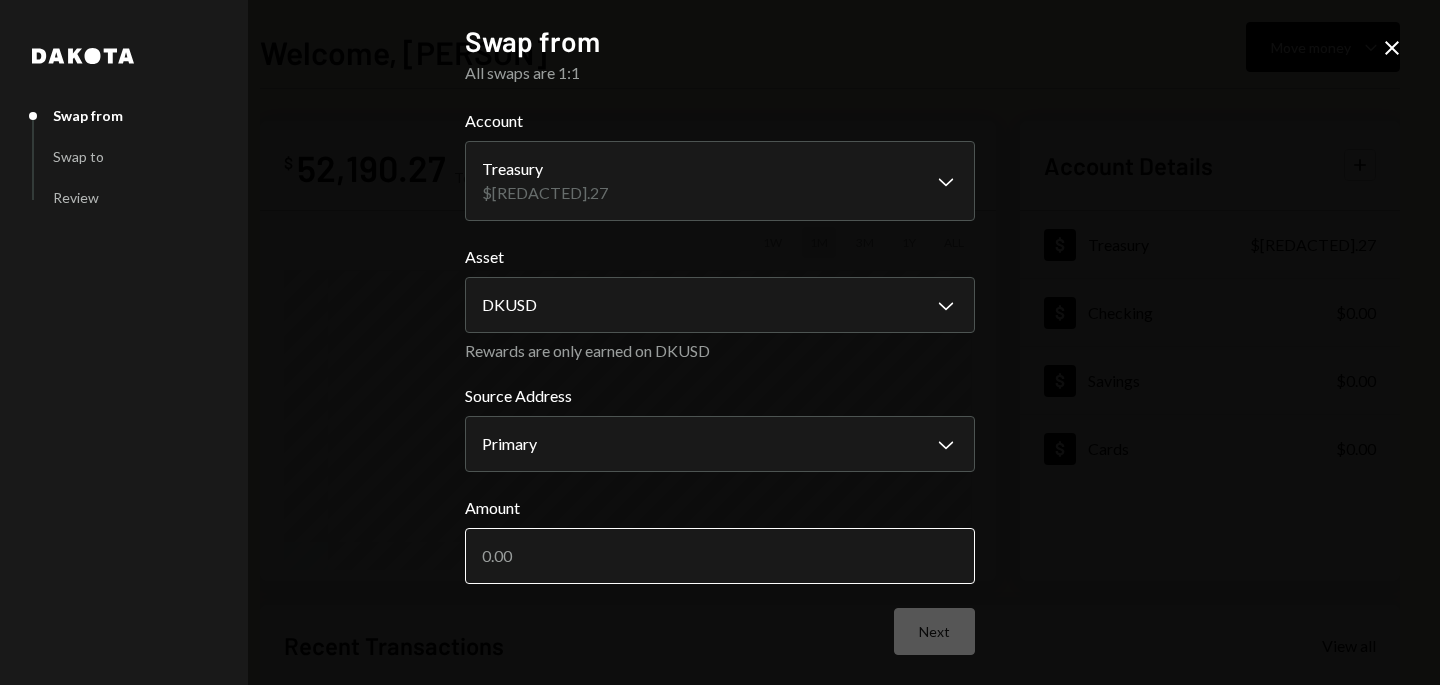 click on "Amount" at bounding box center [720, 556] 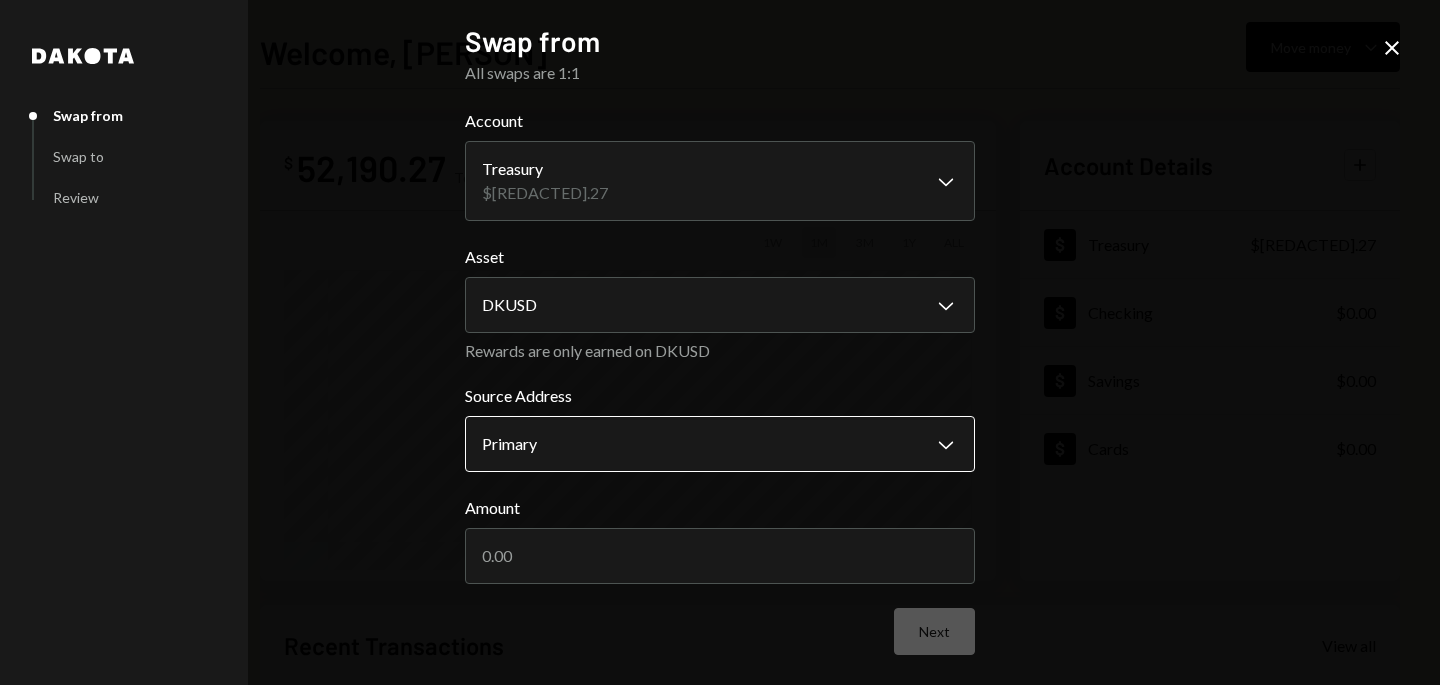 click on "**********" at bounding box center [720, 342] 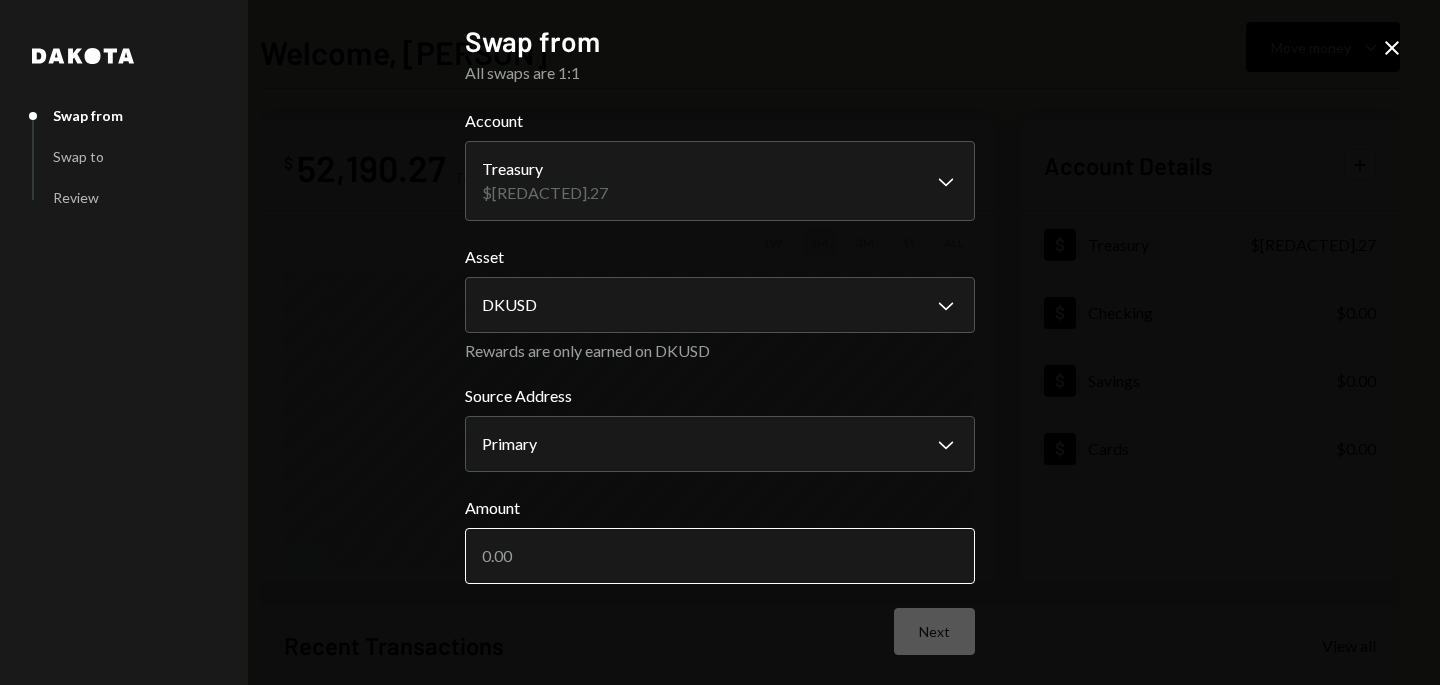 click on "Amount" at bounding box center [720, 556] 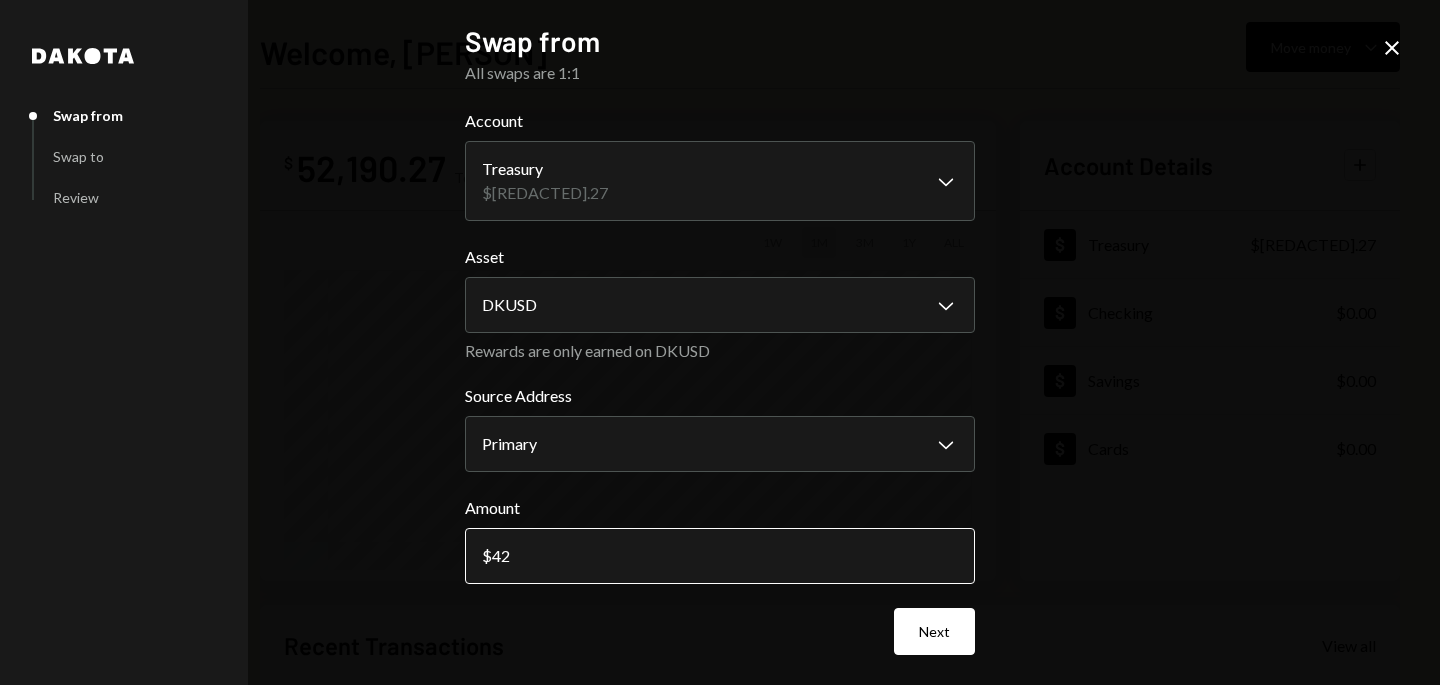 type on "4" 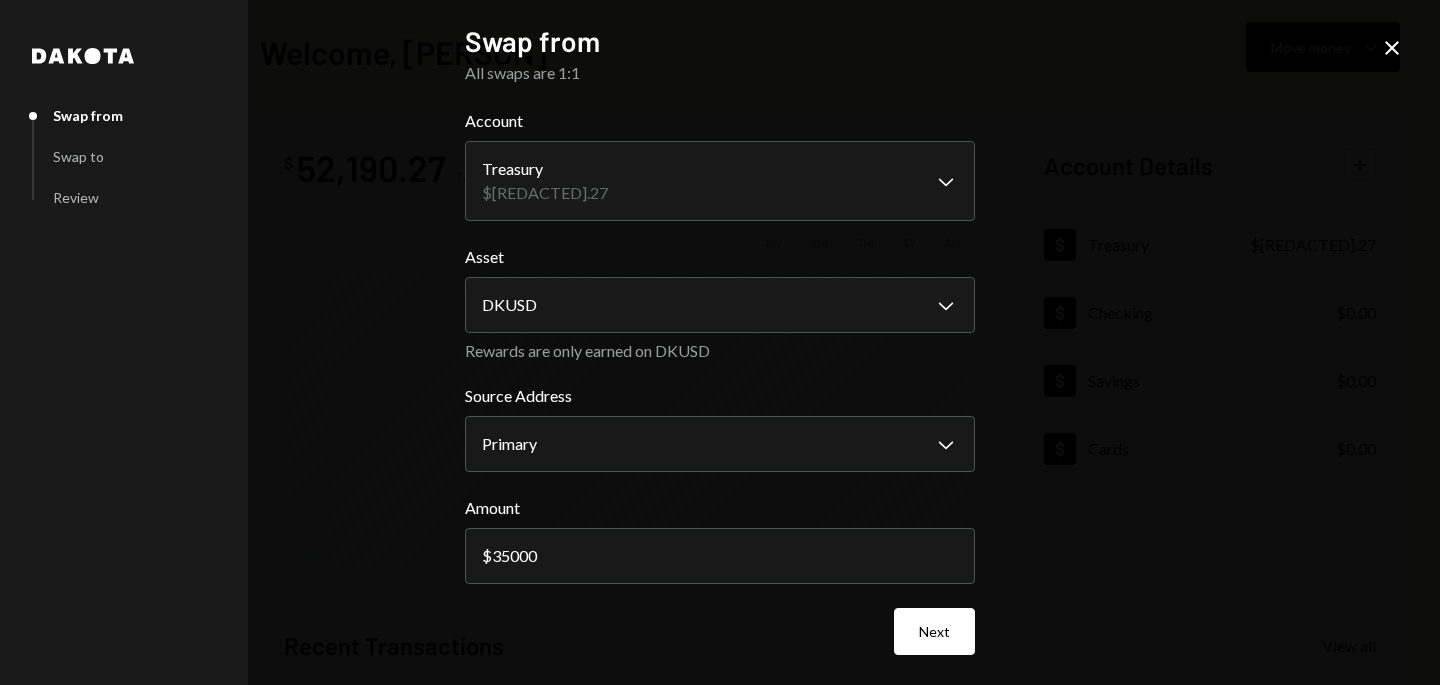 type on "35000" 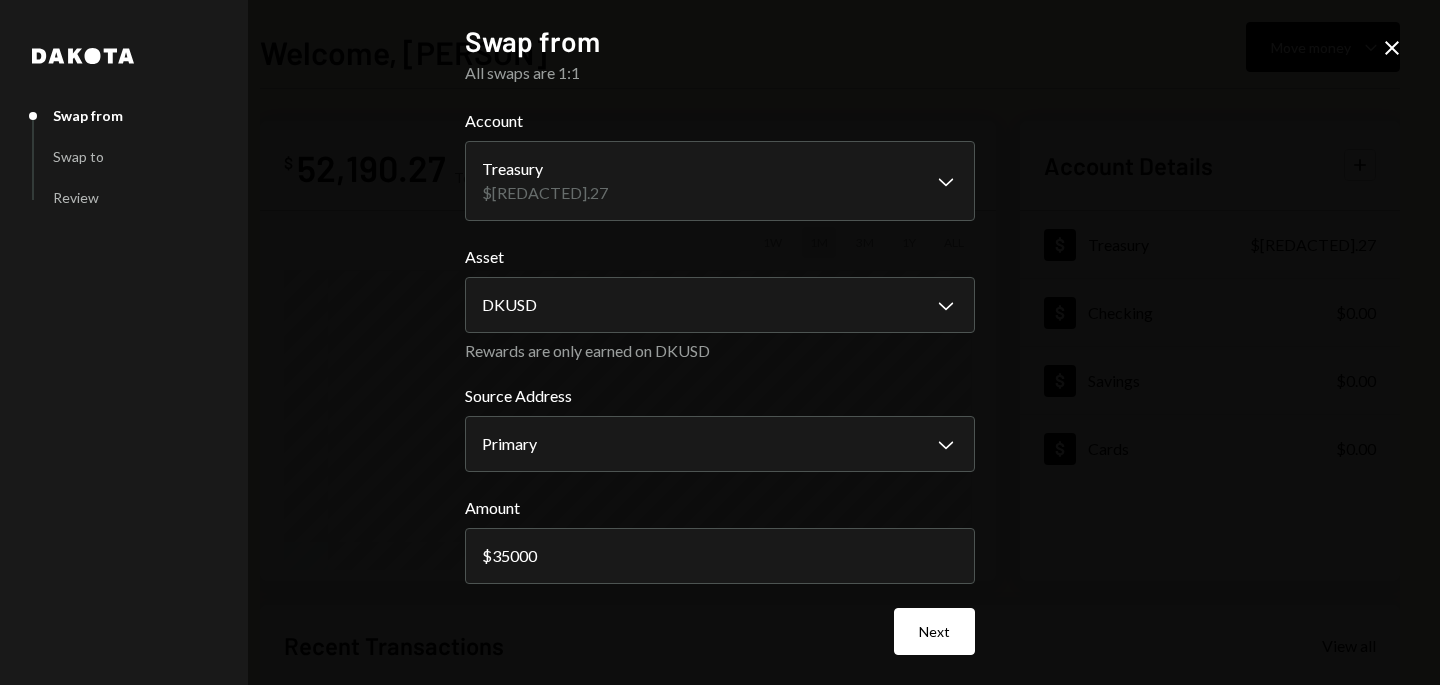 click on "**********" at bounding box center (720, 382) 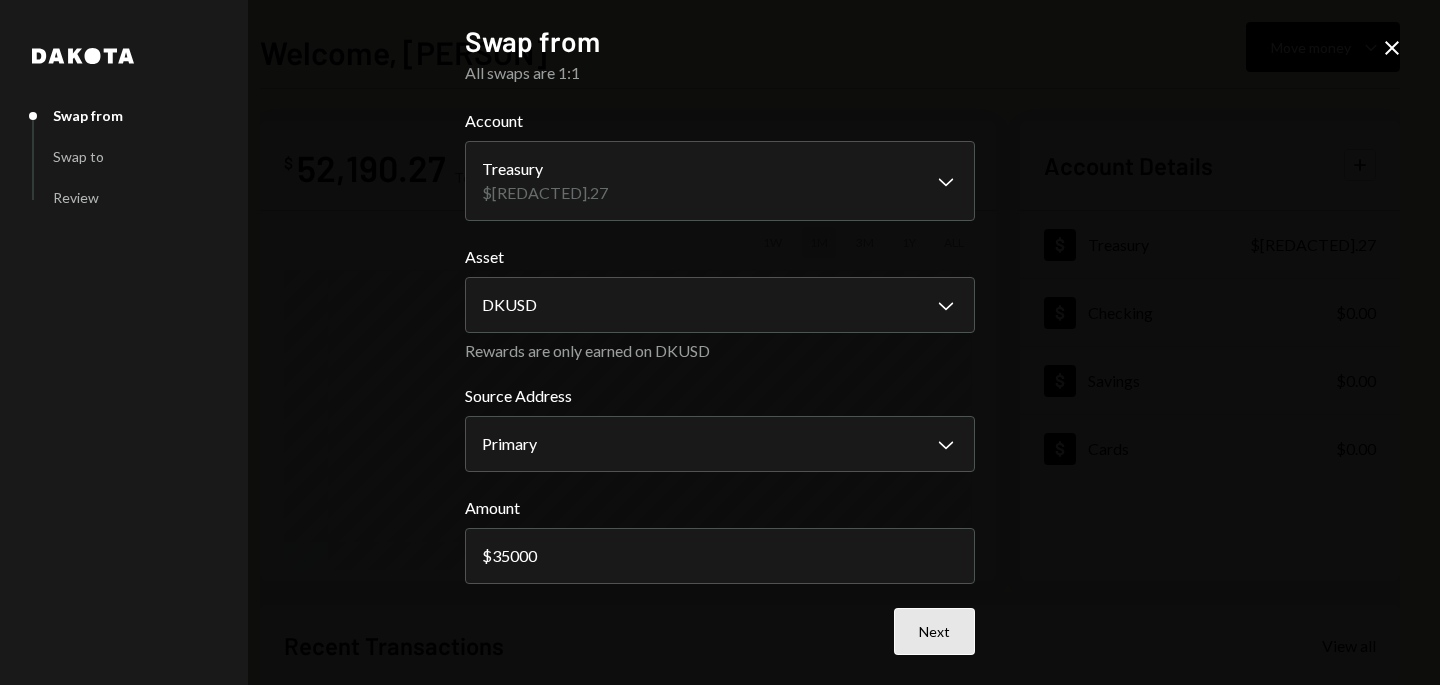 click on "Next" at bounding box center (934, 631) 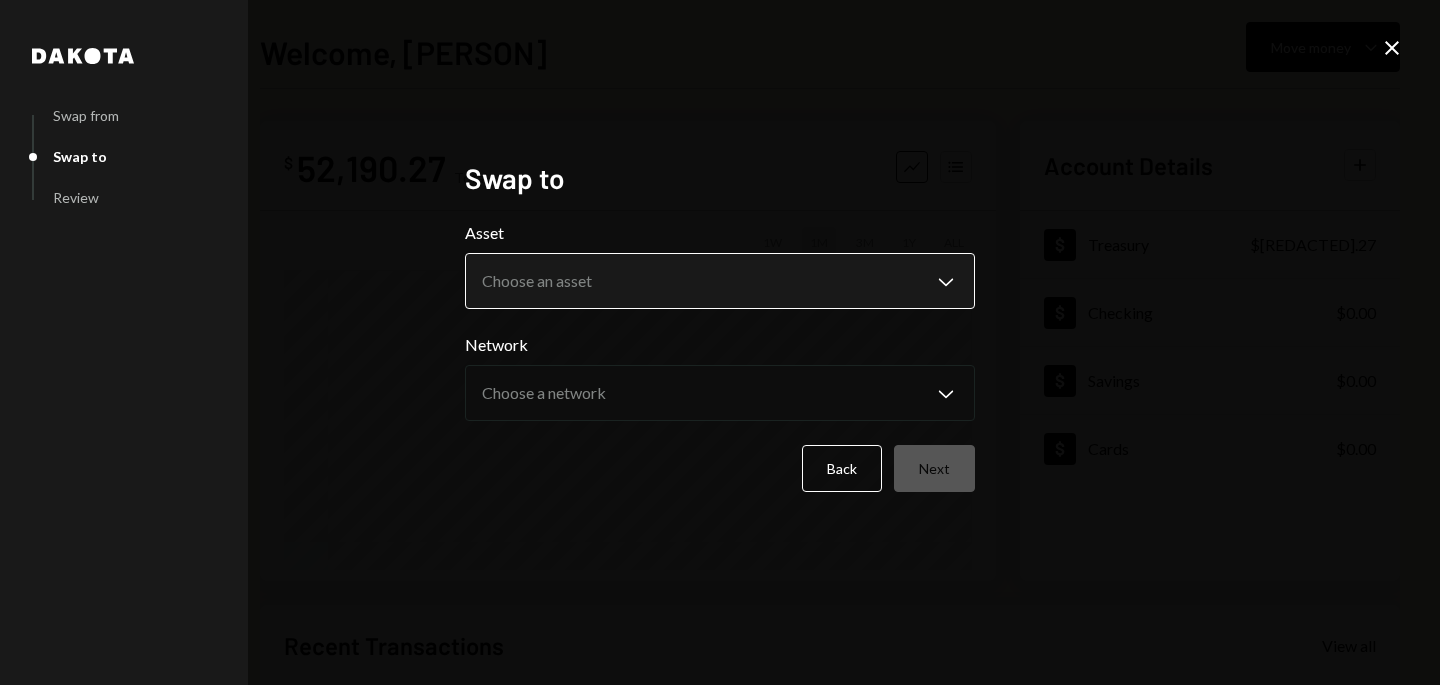 click on "**********" at bounding box center [720, 342] 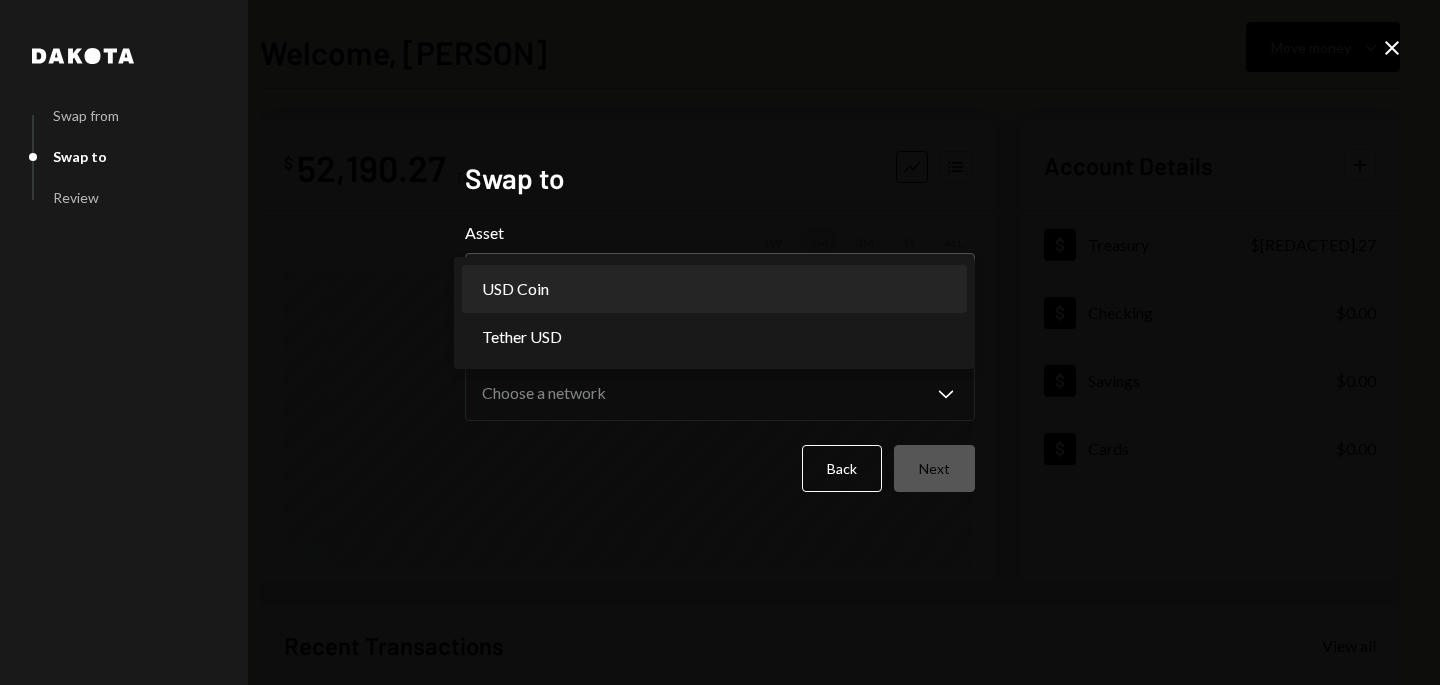 select on "****" 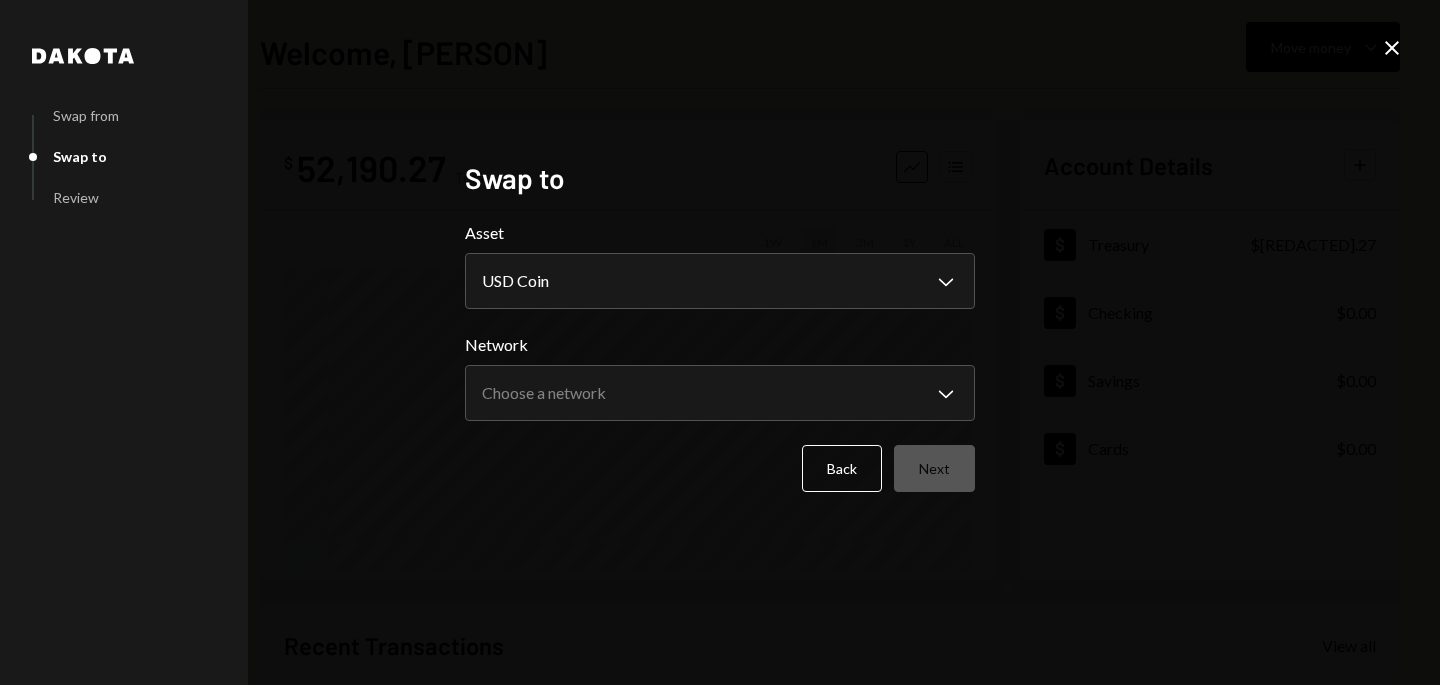 click on "Network" at bounding box center [720, 345] 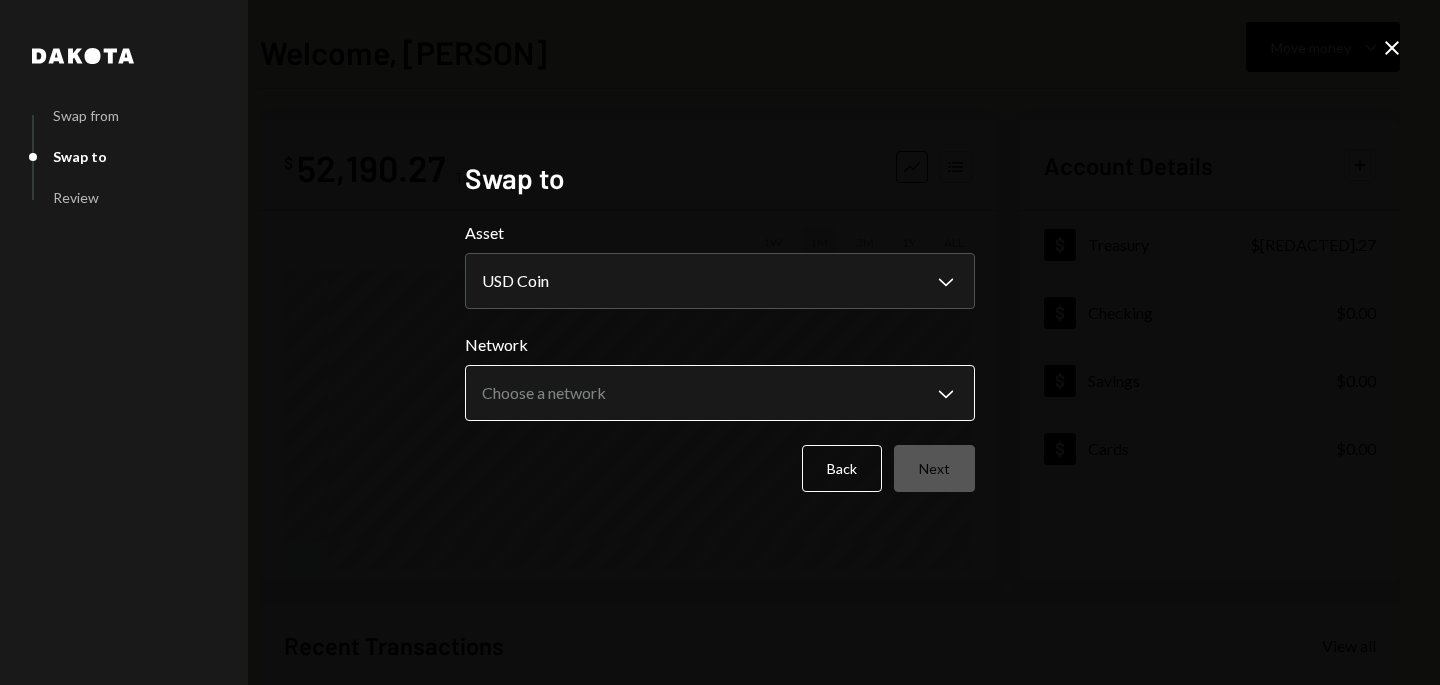 click on "**********" at bounding box center (720, 342) 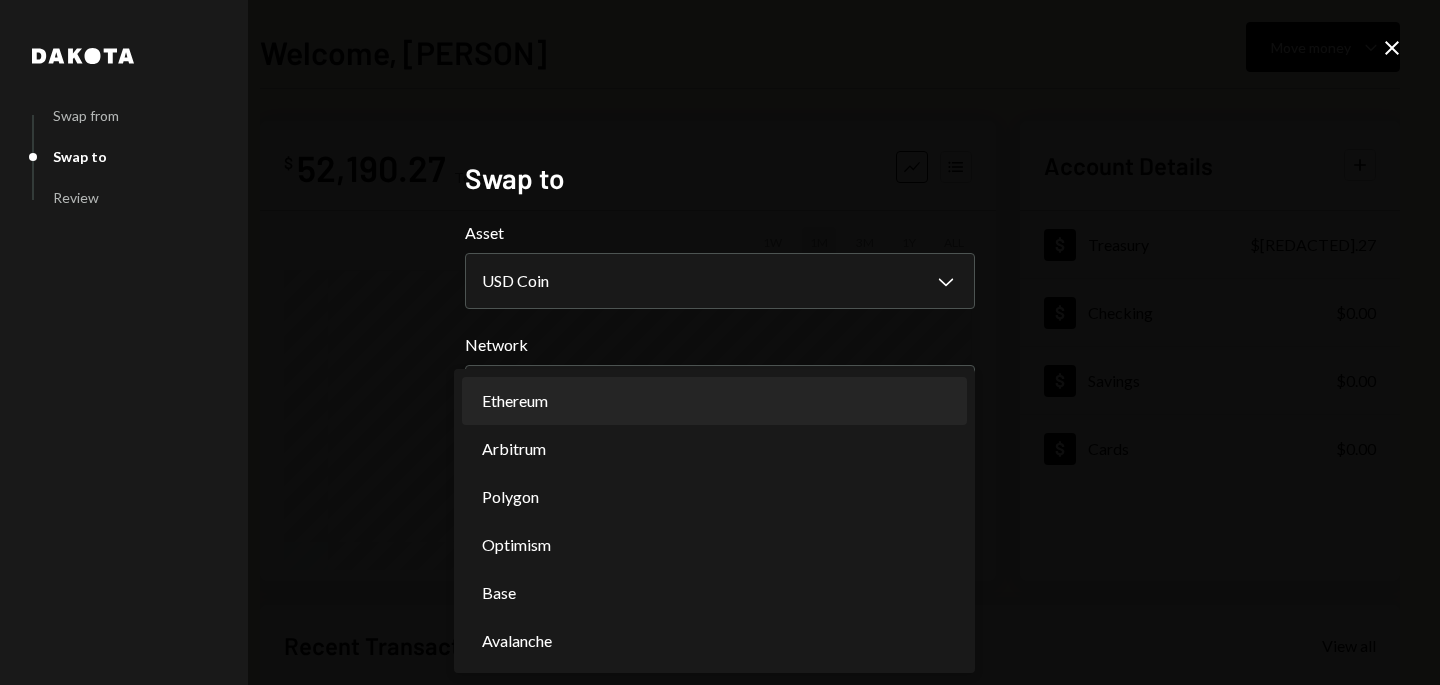 select on "**********" 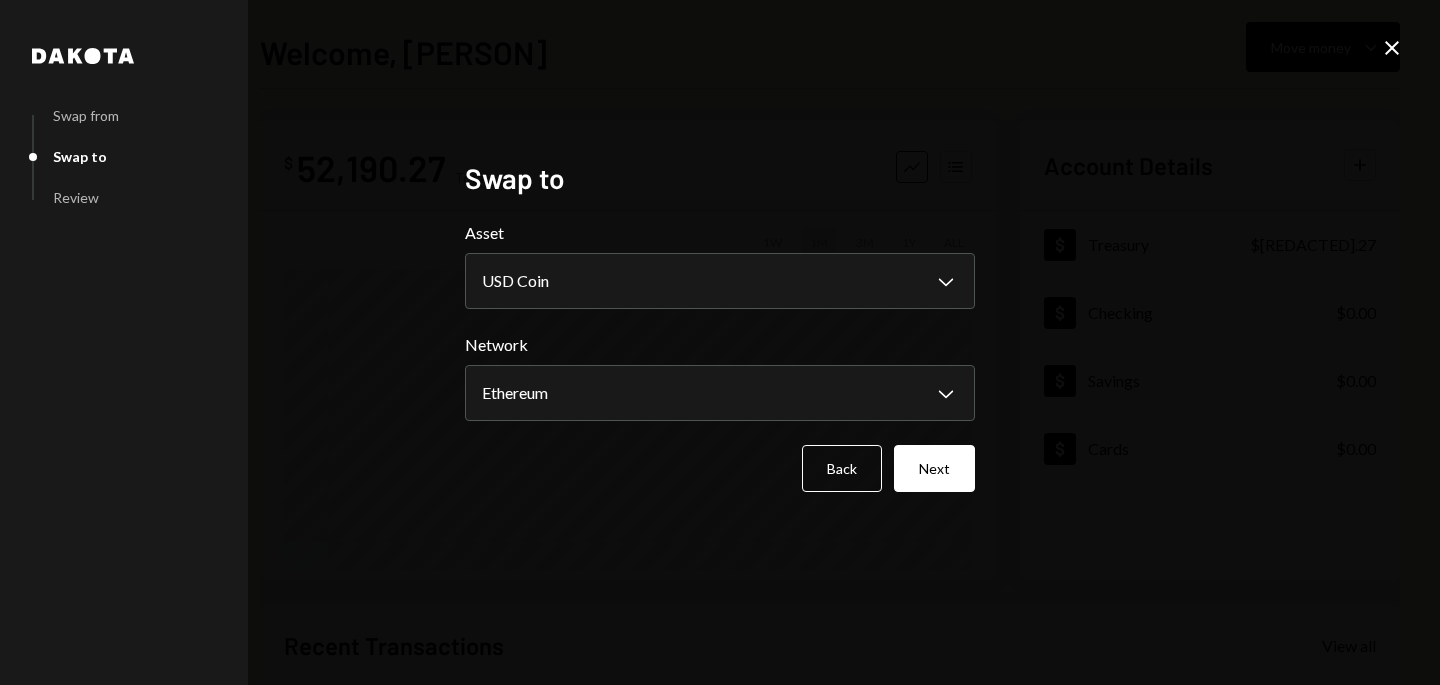 click on "**********" at bounding box center [720, 356] 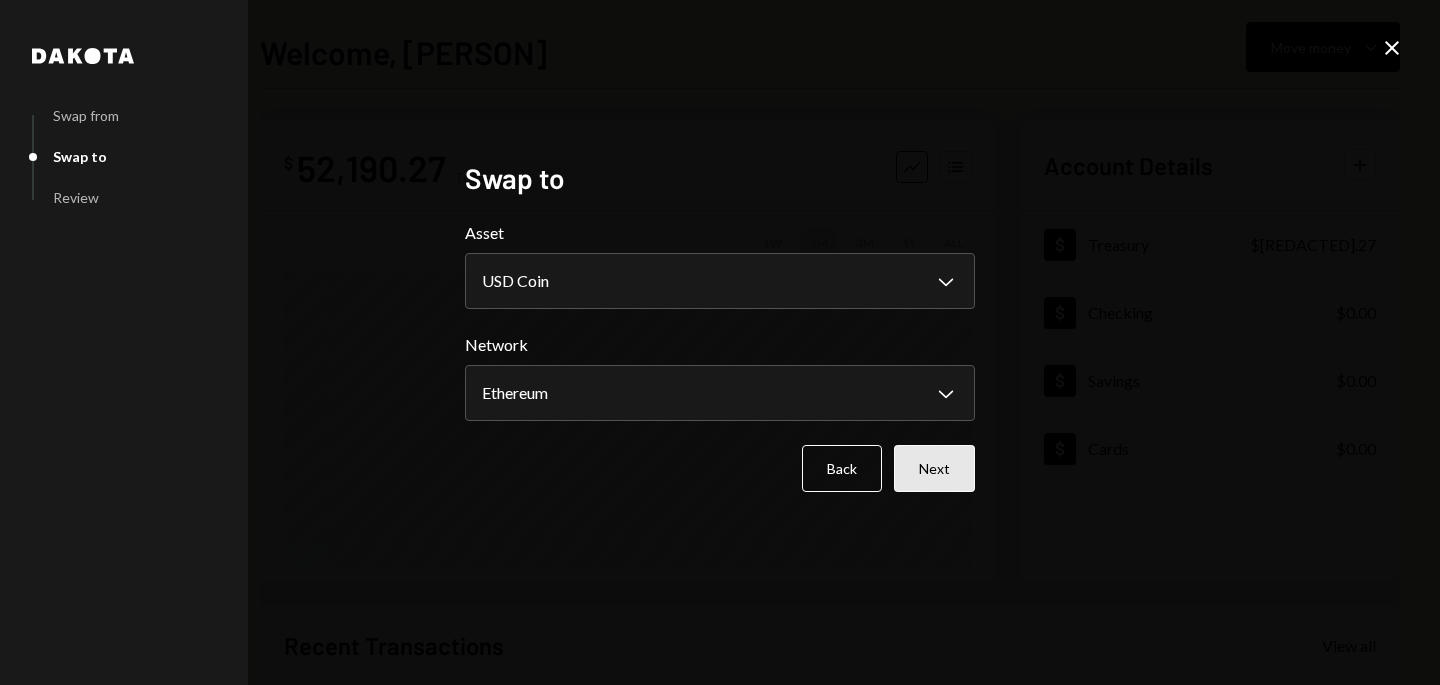 click on "Next" at bounding box center [934, 468] 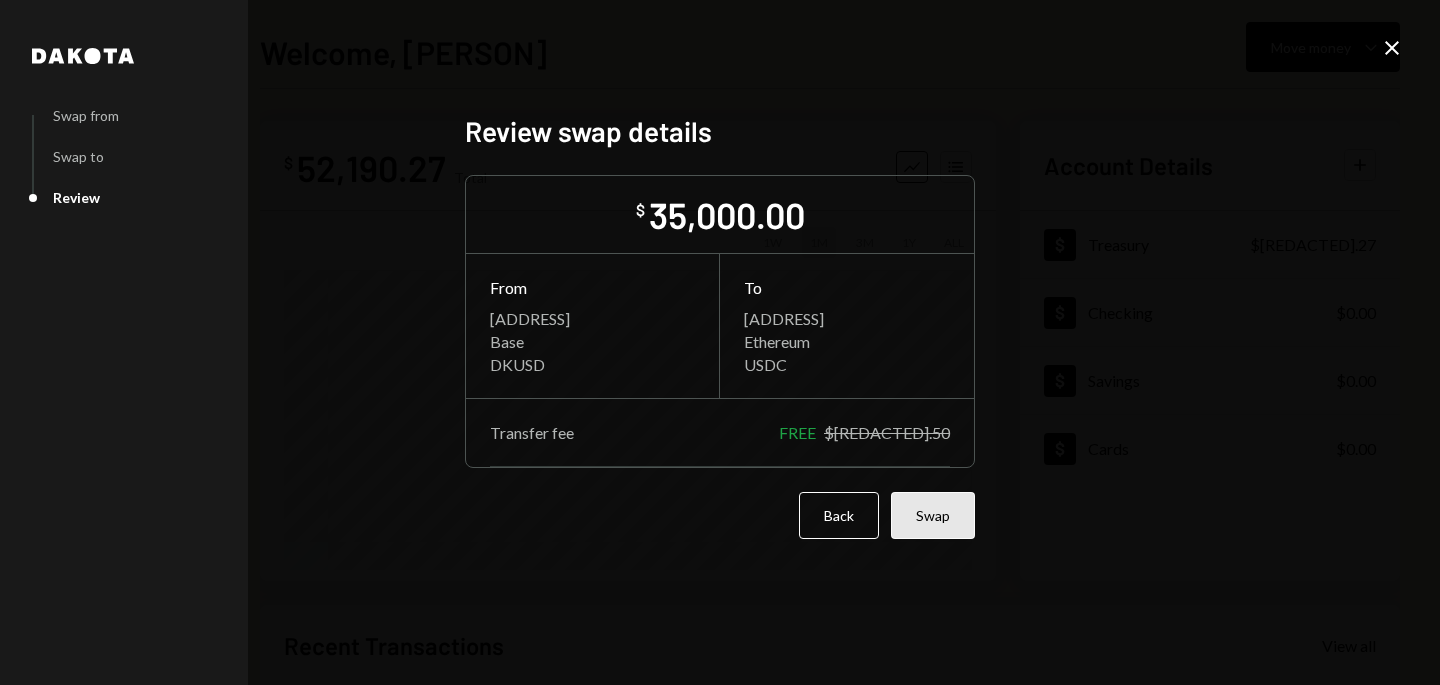click on "Swap" at bounding box center [933, 515] 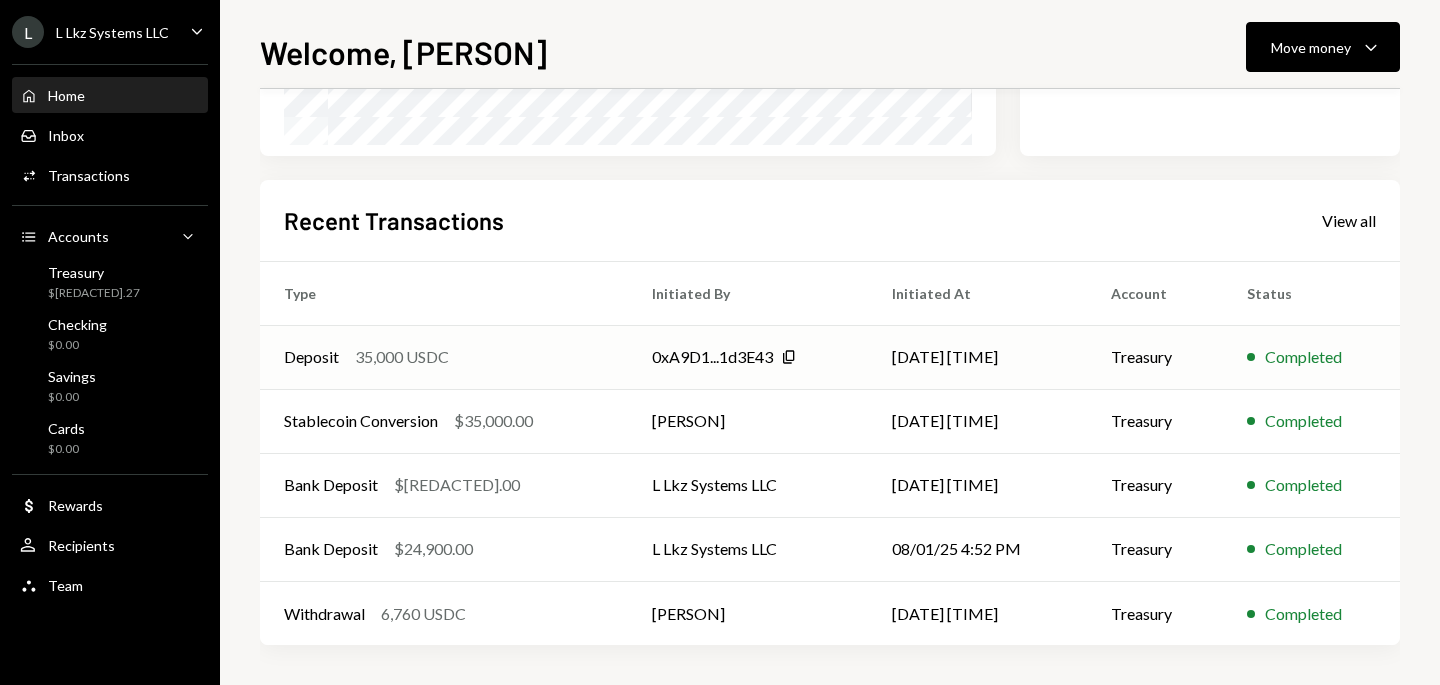 scroll, scrollTop: 0, scrollLeft: 0, axis: both 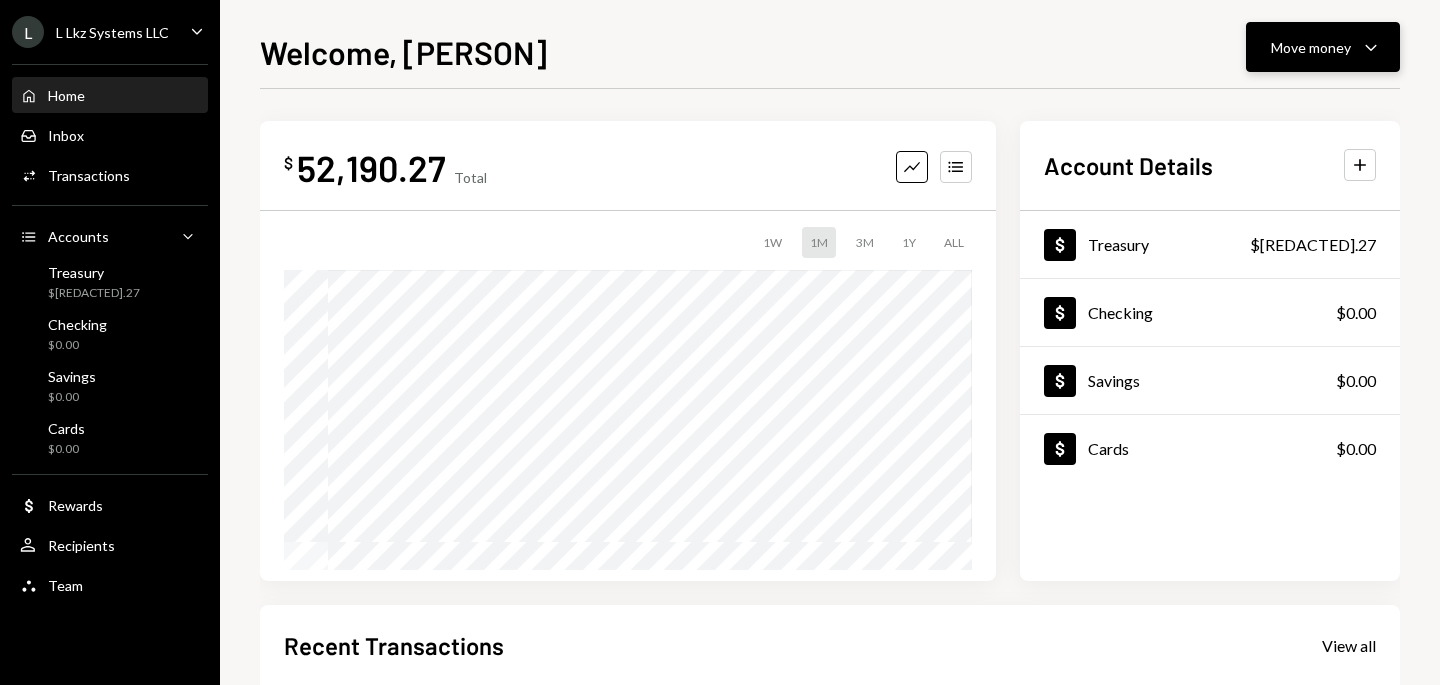 click on "Move money Caret Down" at bounding box center (1323, 47) 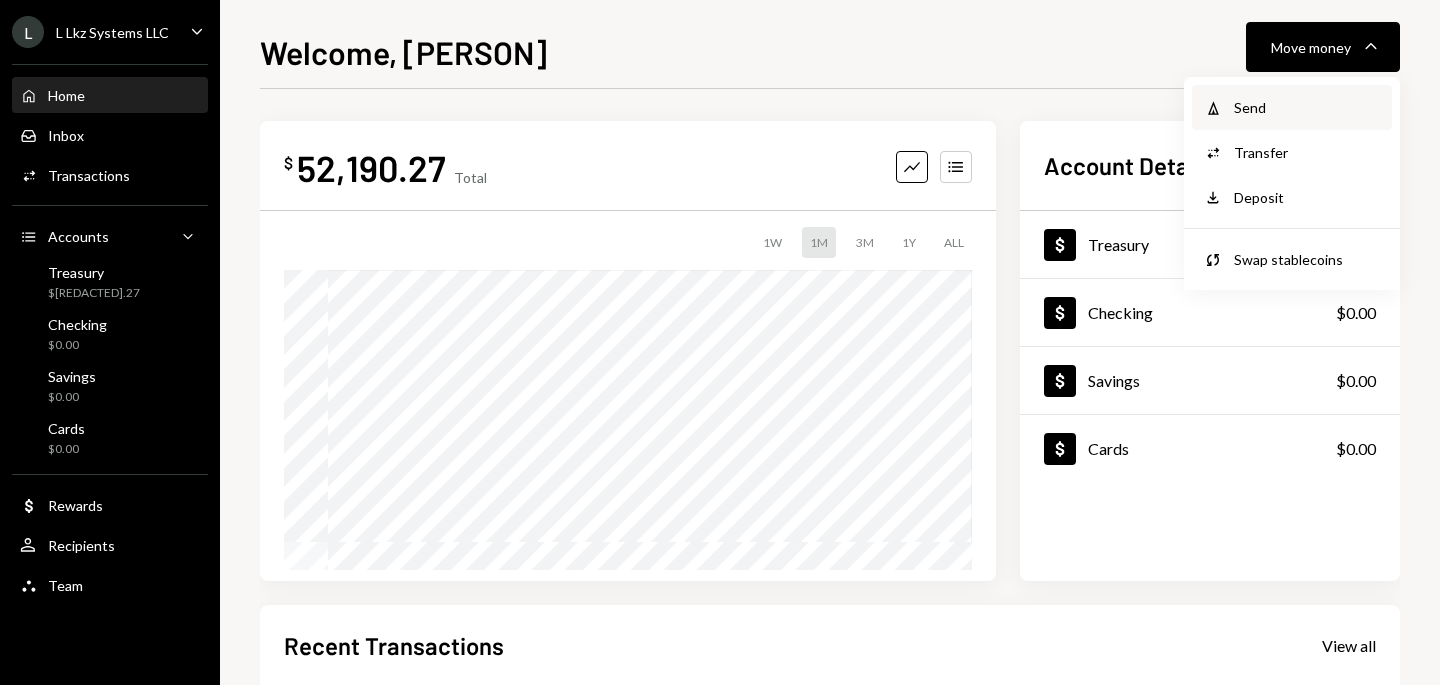 click on "Send" at bounding box center (1307, 107) 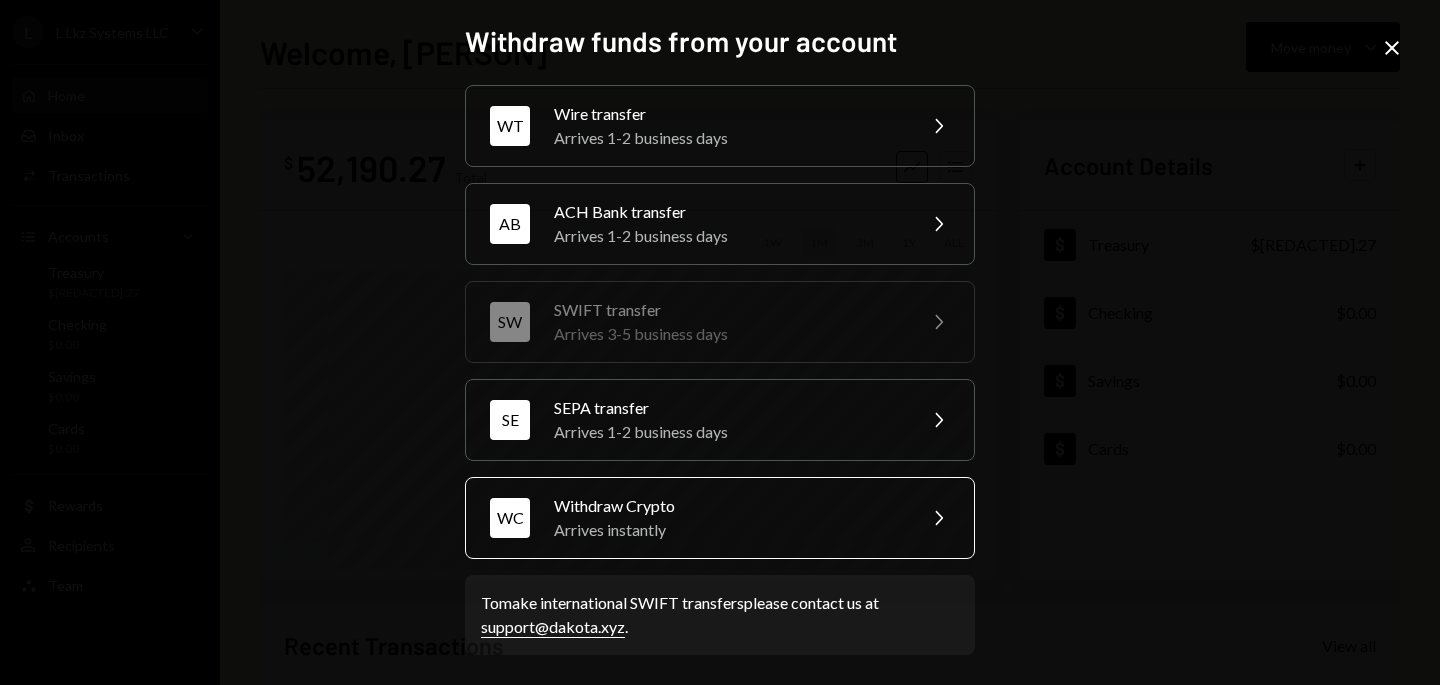 click on "Arrives instantly" at bounding box center [728, 530] 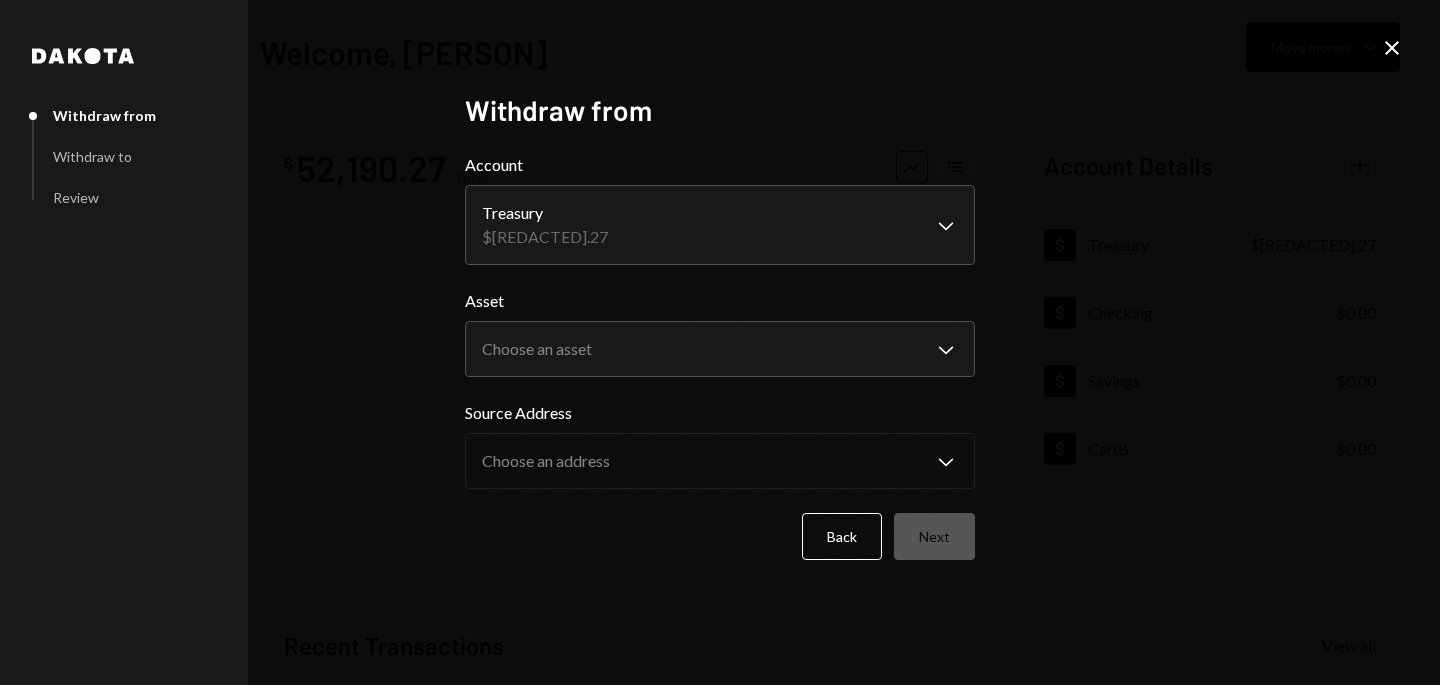 click on "**********" at bounding box center (720, 342) 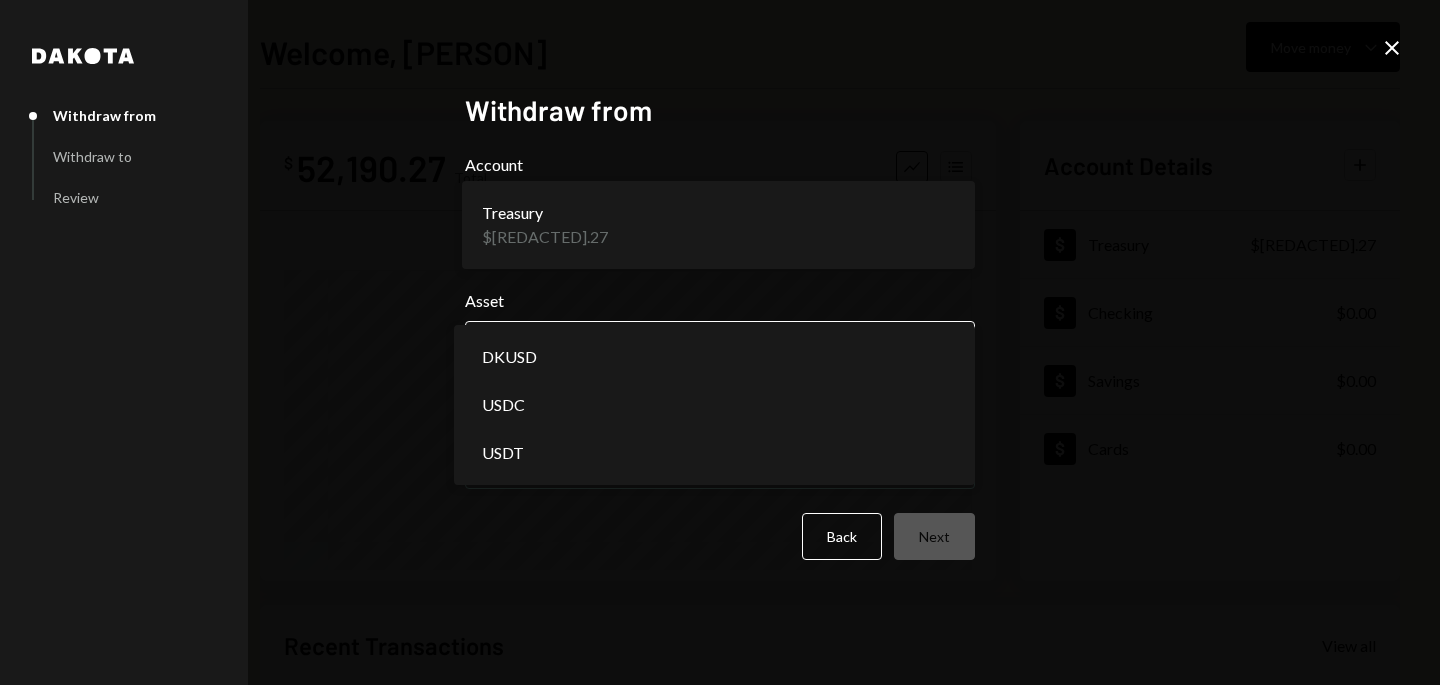 click on "**********" at bounding box center [720, 342] 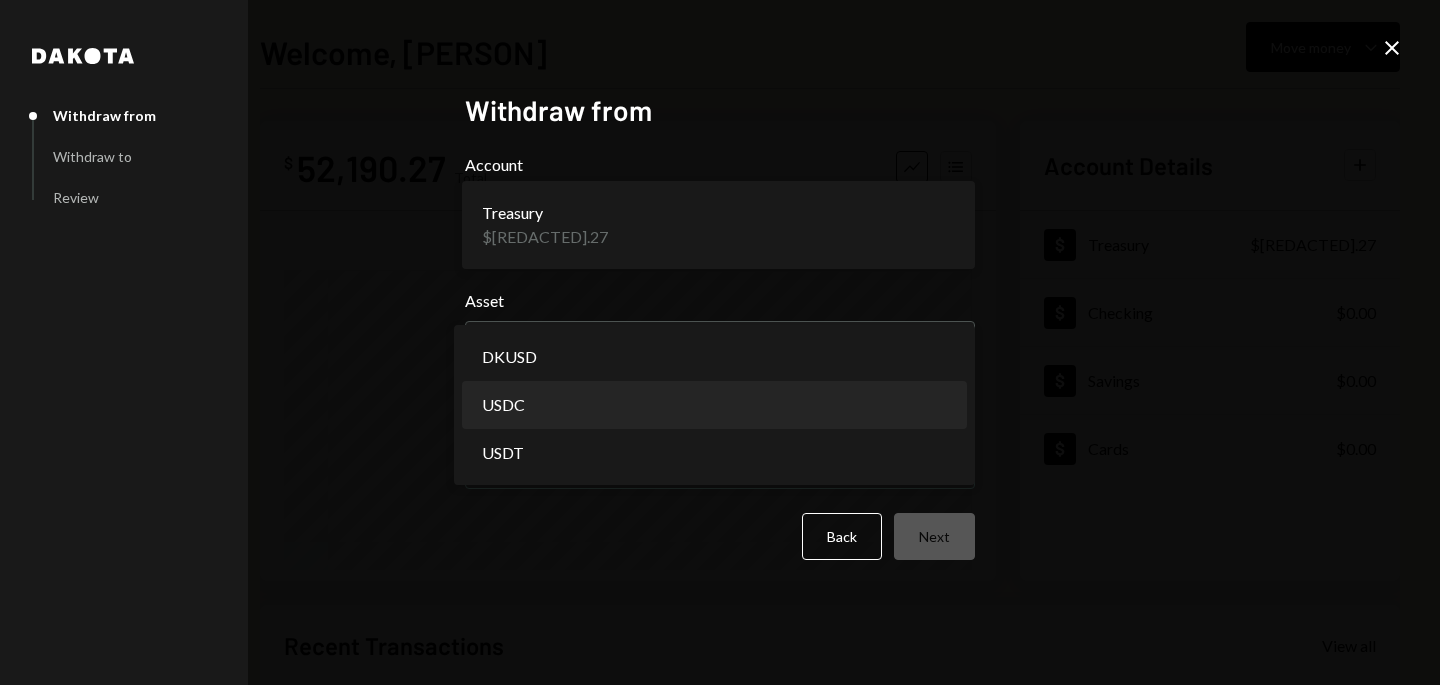 select on "****" 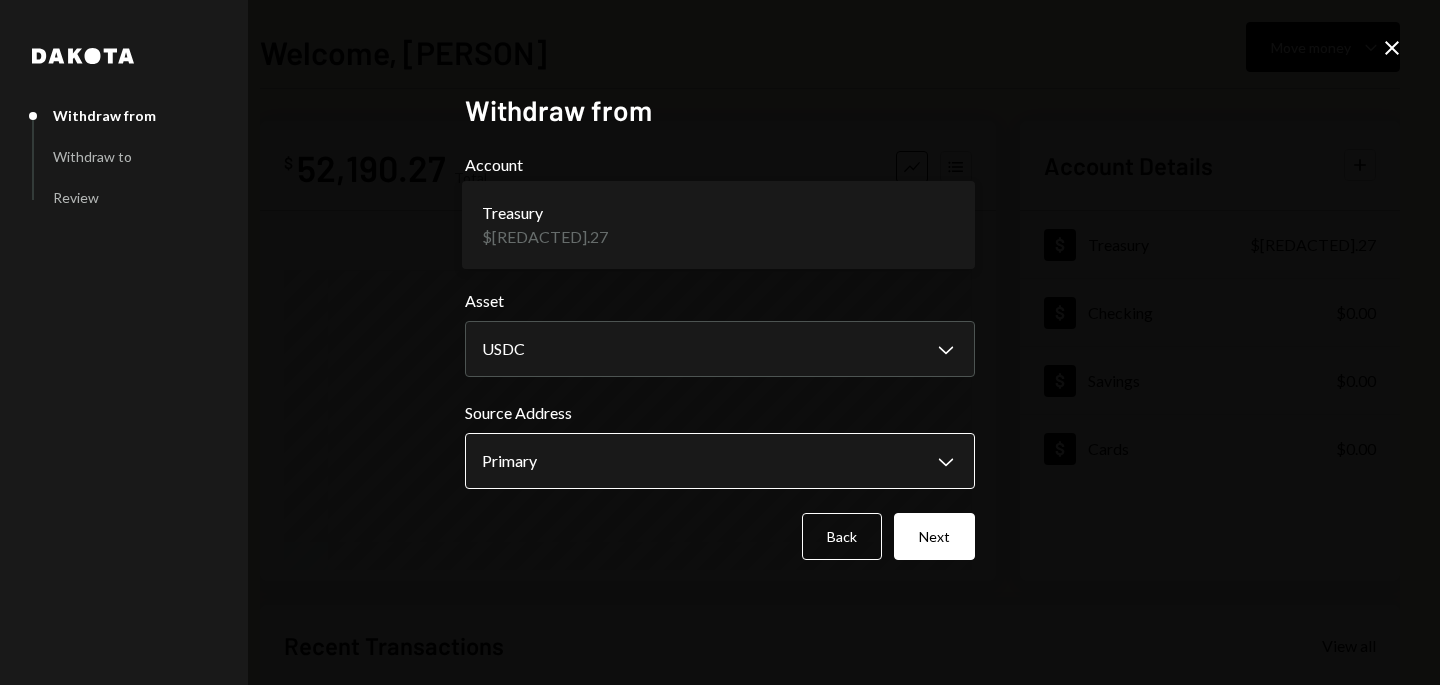 click on "**********" at bounding box center [720, 342] 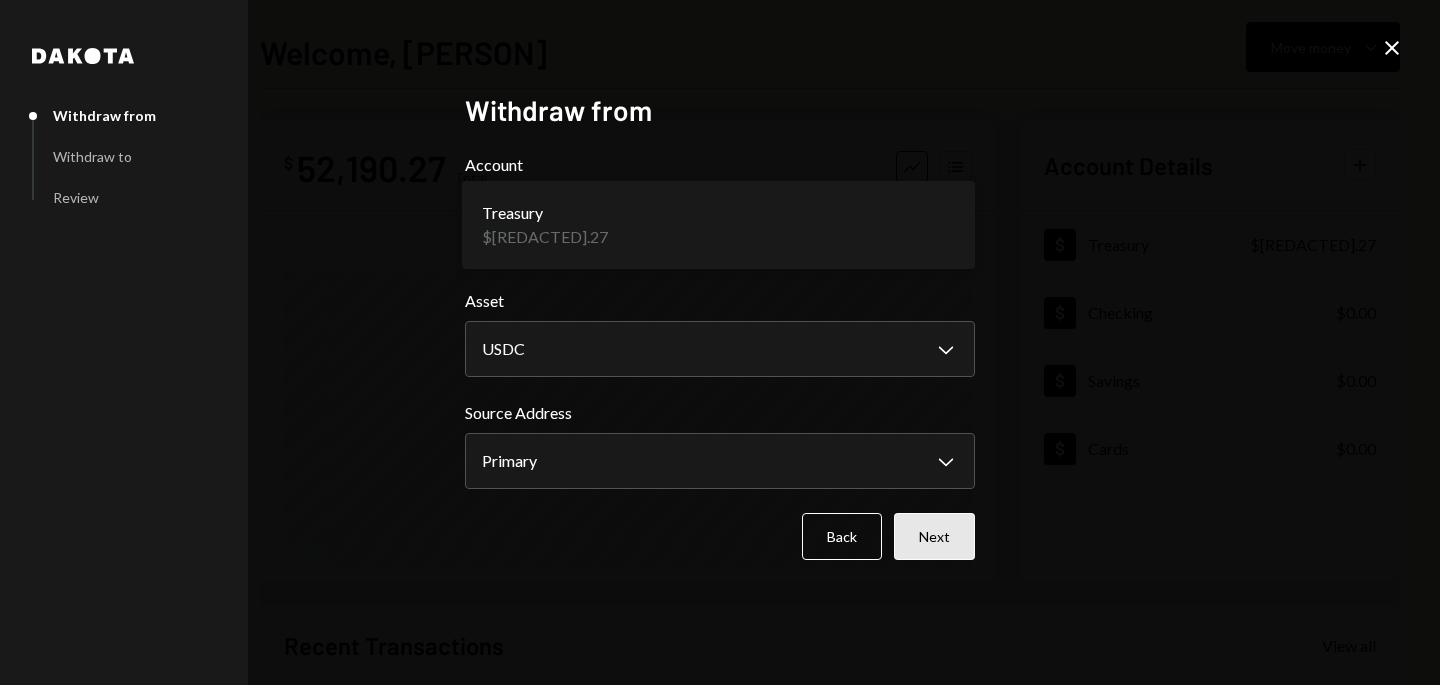 click on "Next" at bounding box center (934, 536) 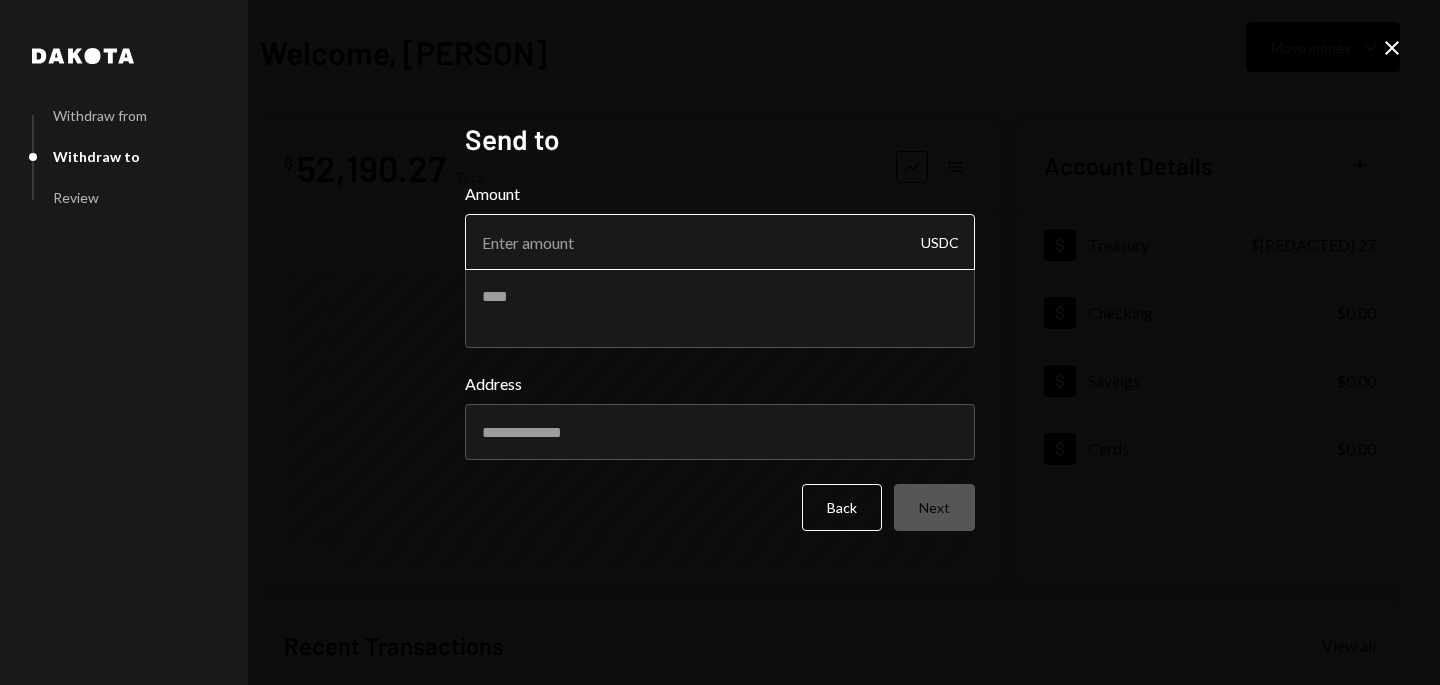 click on "Amount" at bounding box center (720, 242) 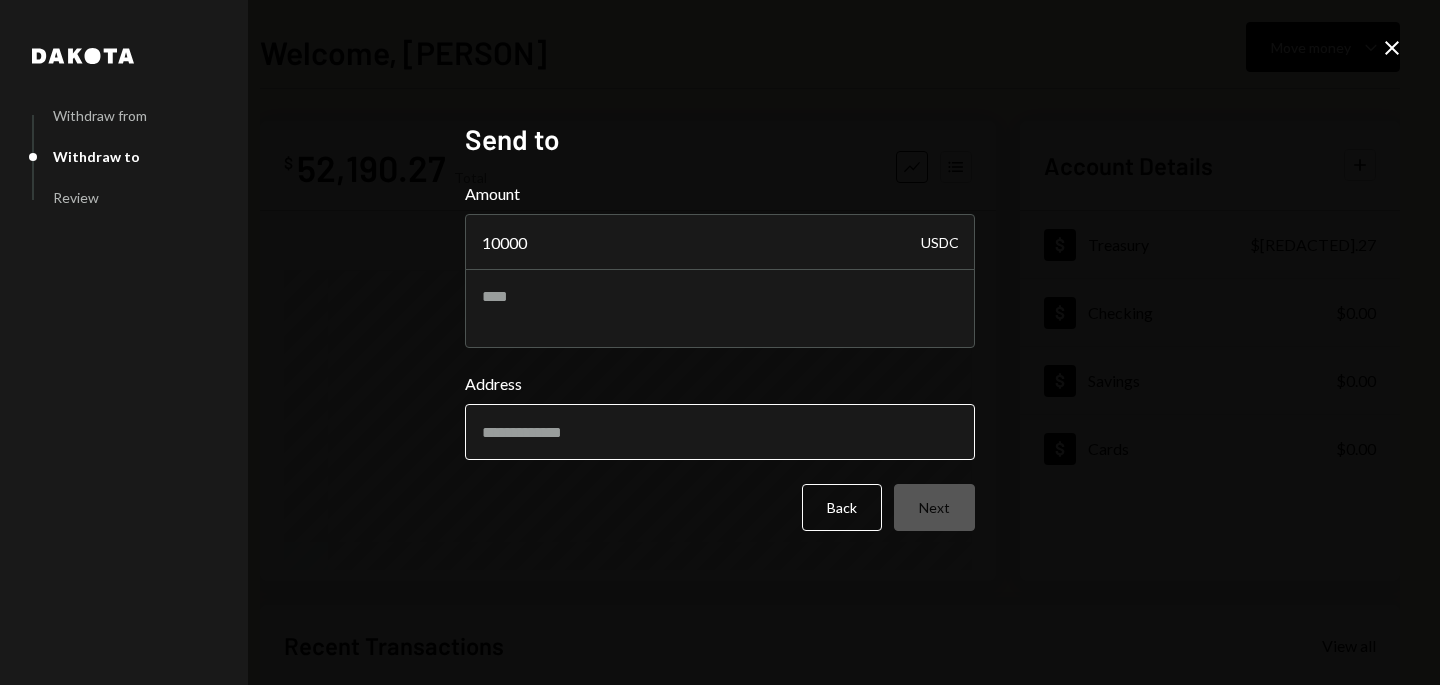 type on "10000" 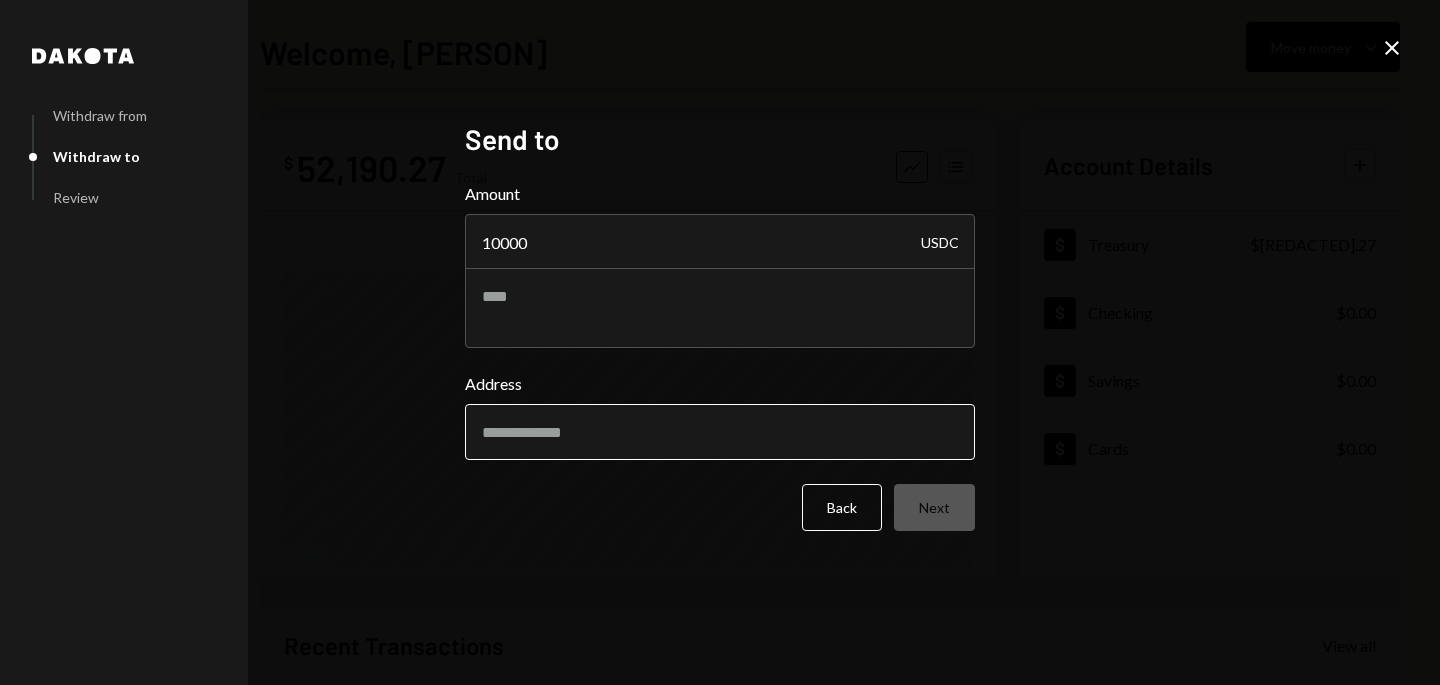 click on "Address" at bounding box center [720, 432] 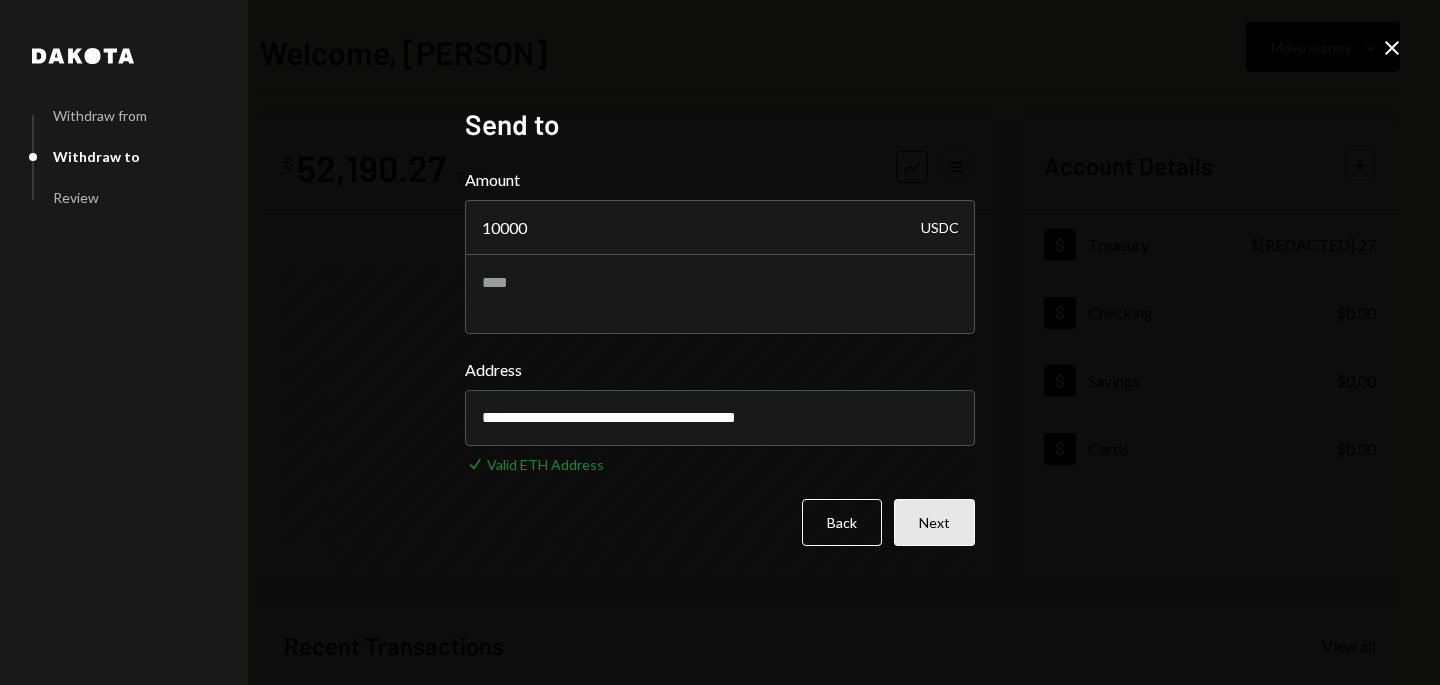 type on "**********" 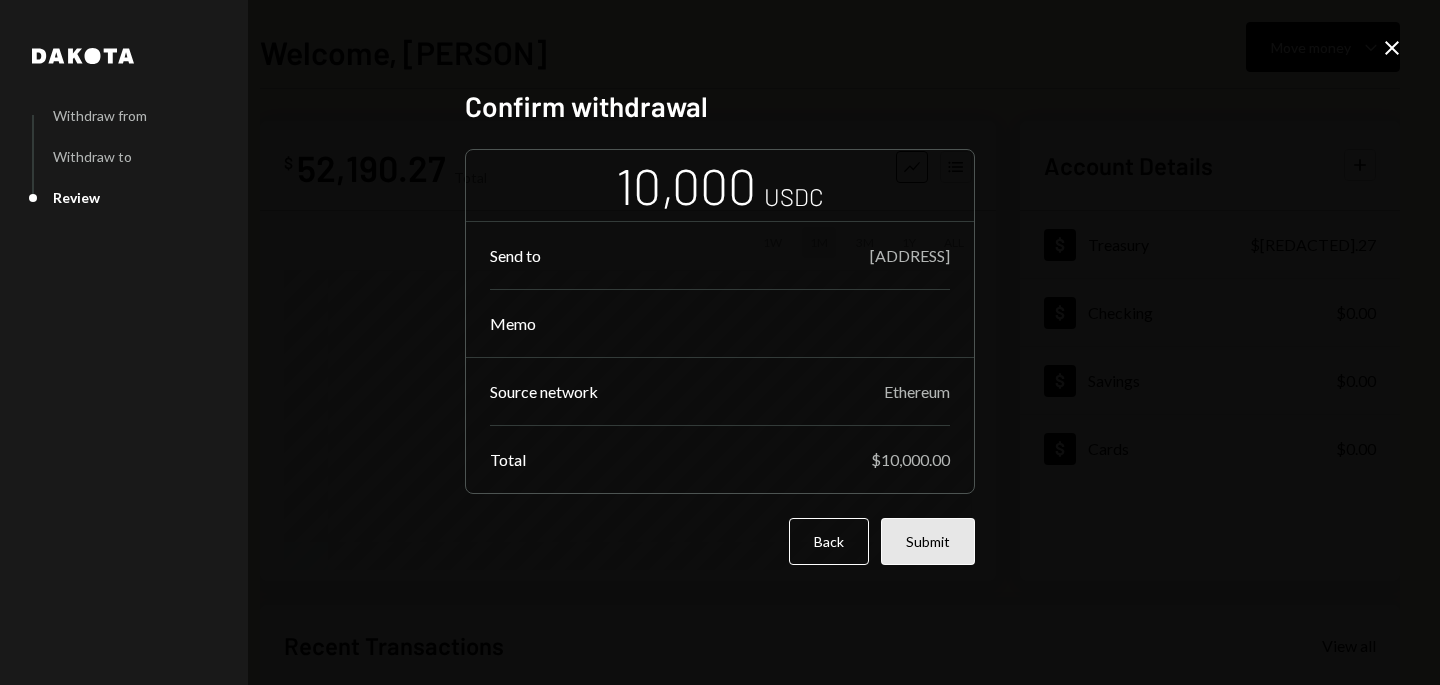 click on "Submit" at bounding box center [928, 541] 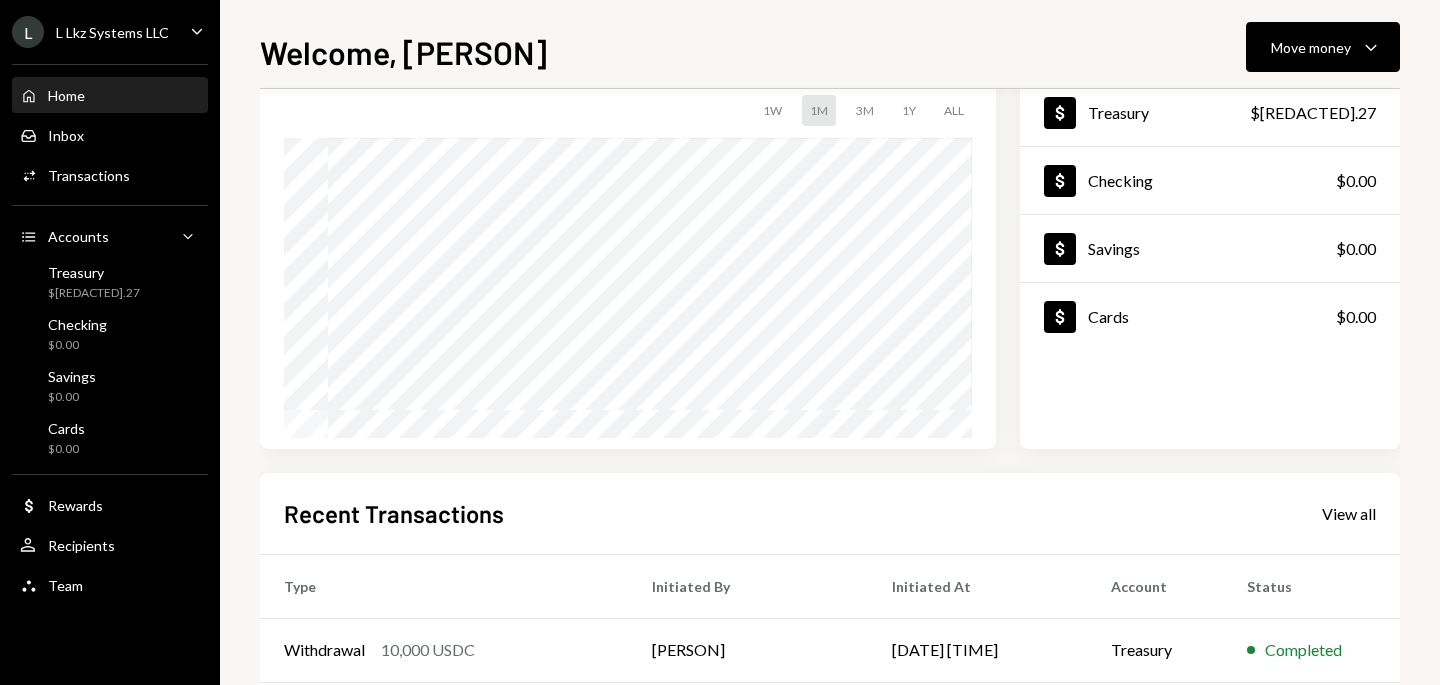 scroll, scrollTop: 351, scrollLeft: 0, axis: vertical 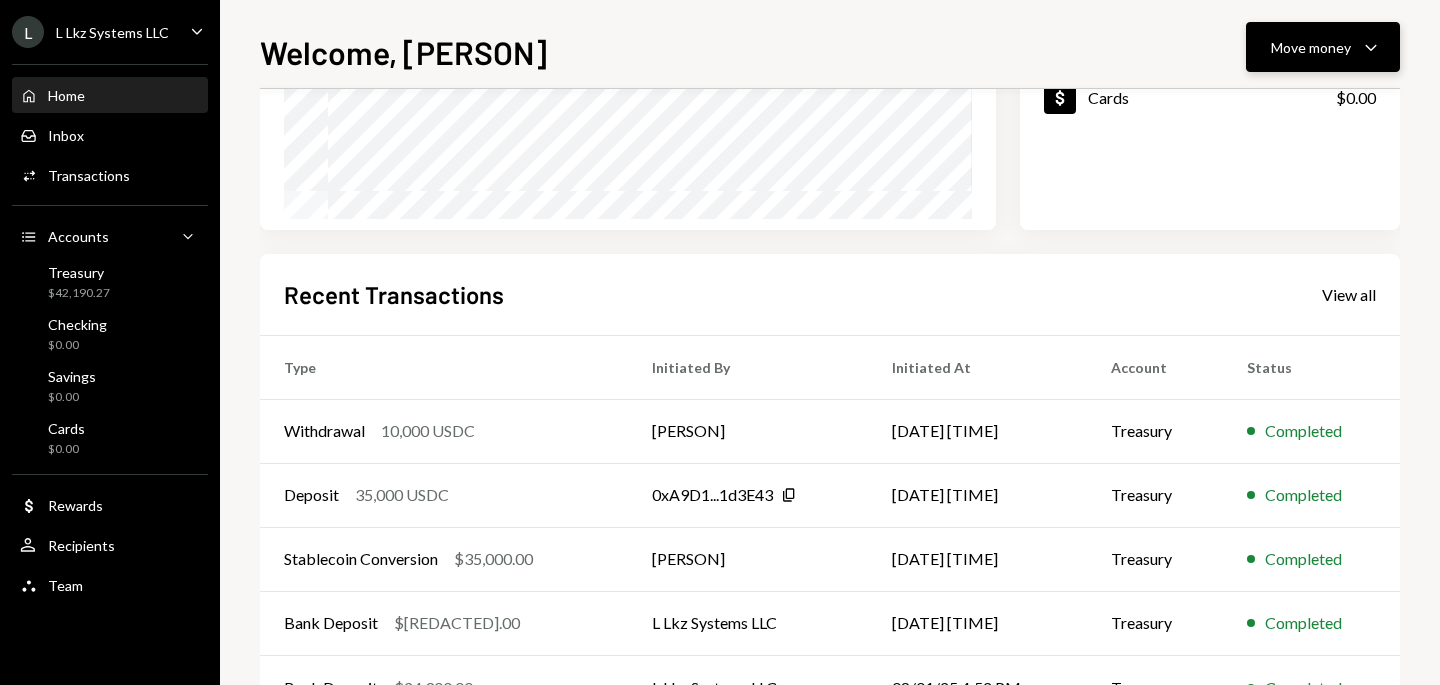 click on "Move money Caret Down" at bounding box center [1323, 47] 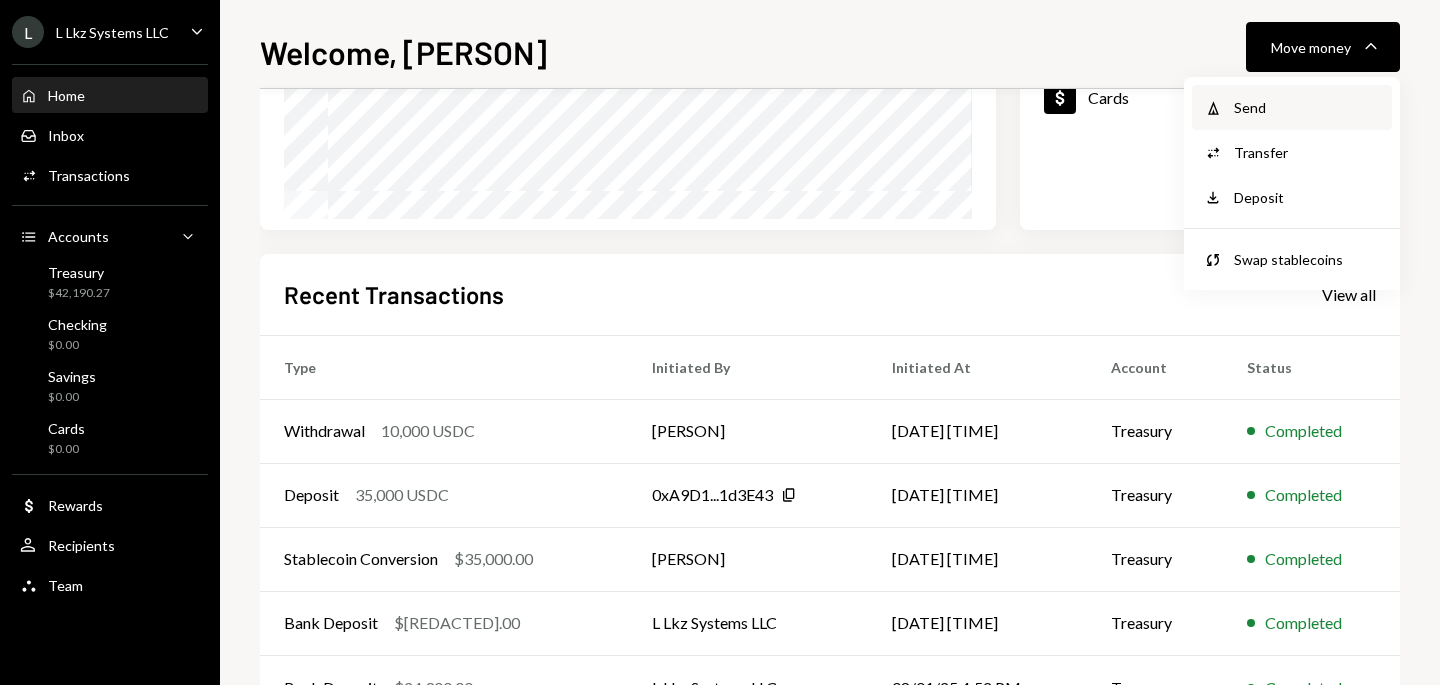 click on "Send" at bounding box center [1307, 107] 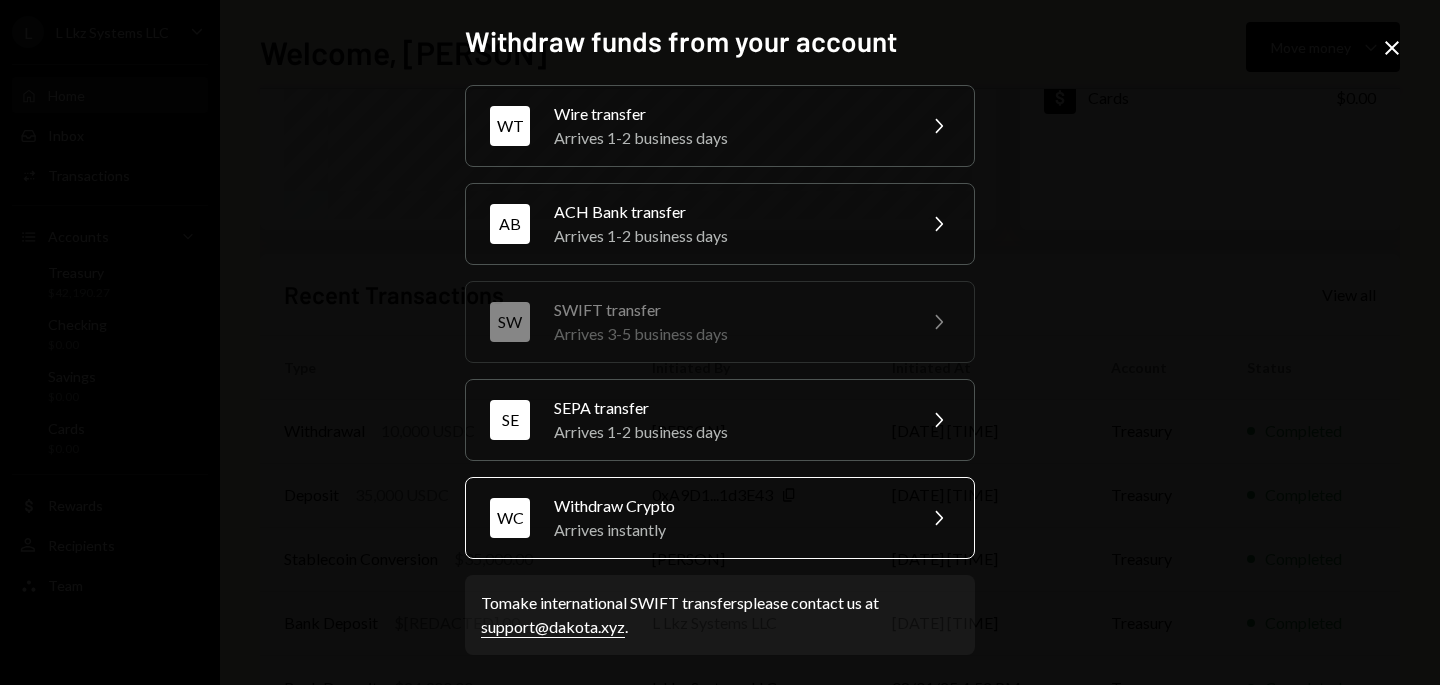 click on "Arrives instantly" at bounding box center (728, 530) 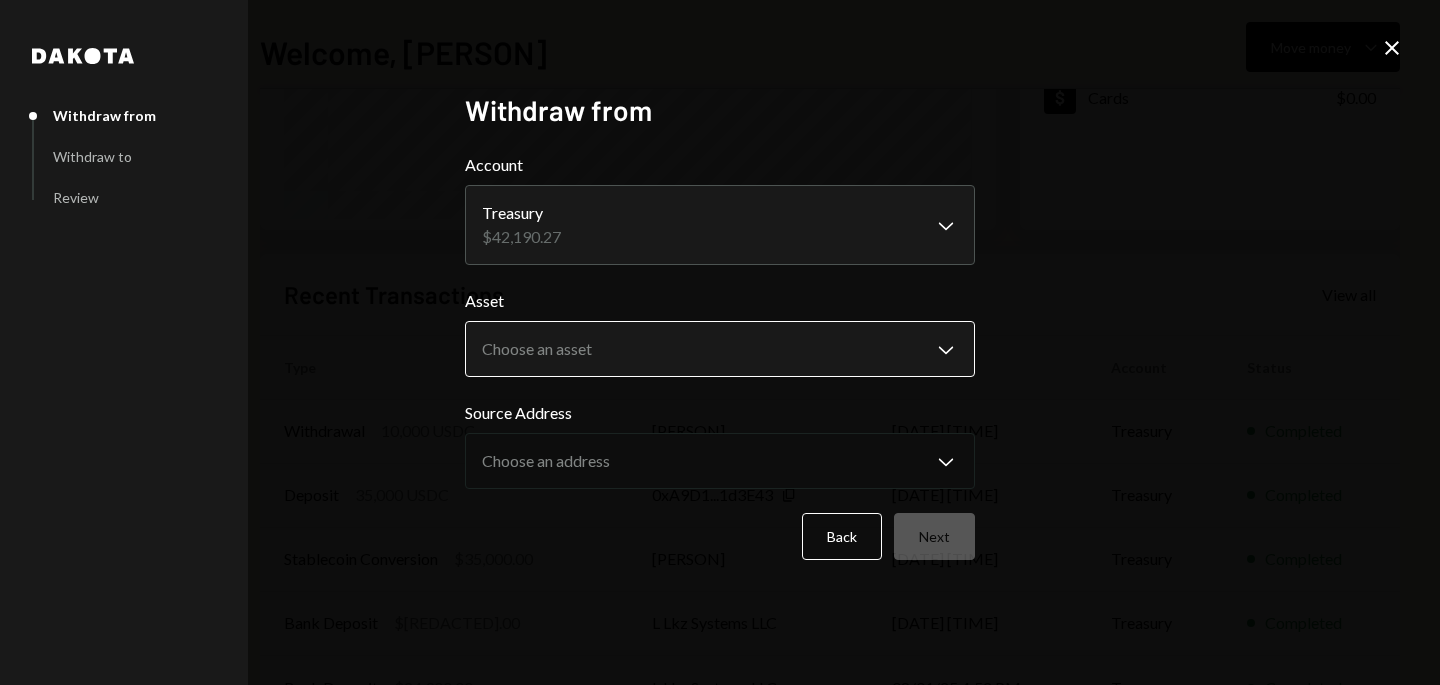 click on "**********" at bounding box center [720, 342] 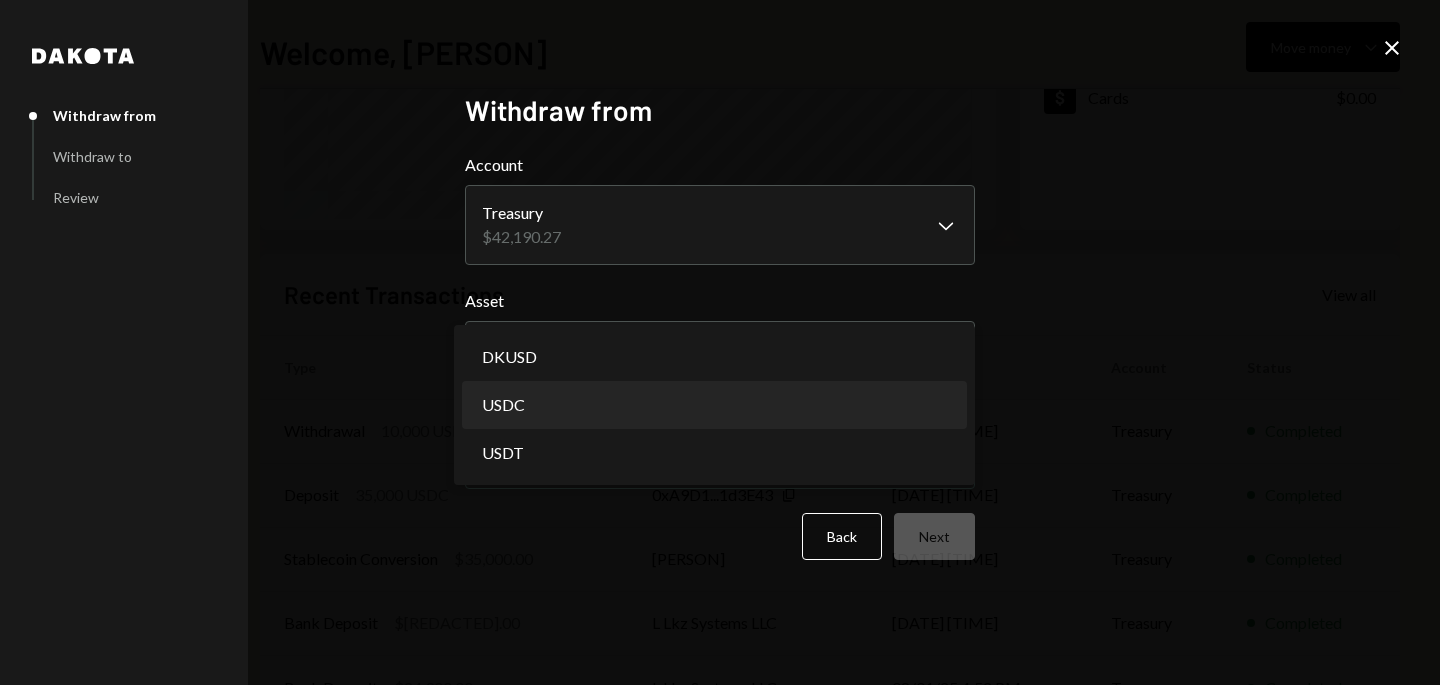 select on "****" 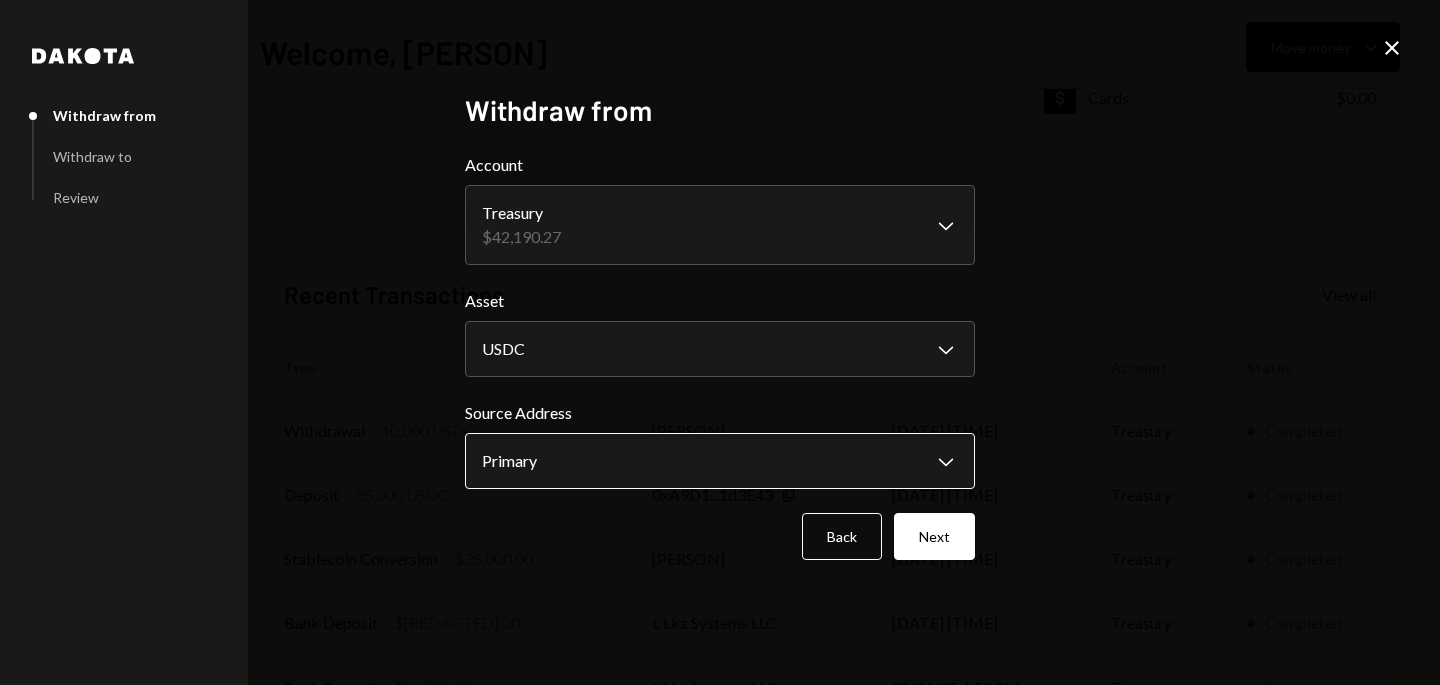 click on "**********" at bounding box center [720, 342] 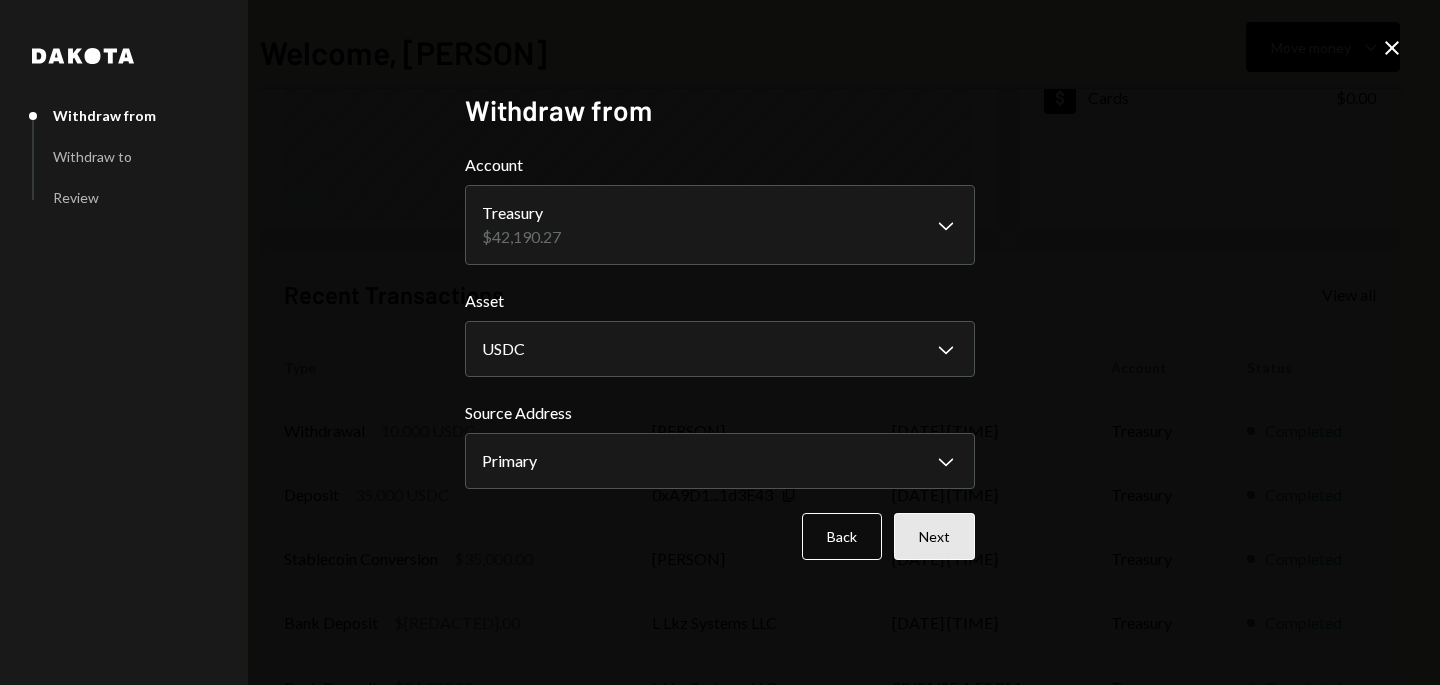 click on "Next" at bounding box center [934, 536] 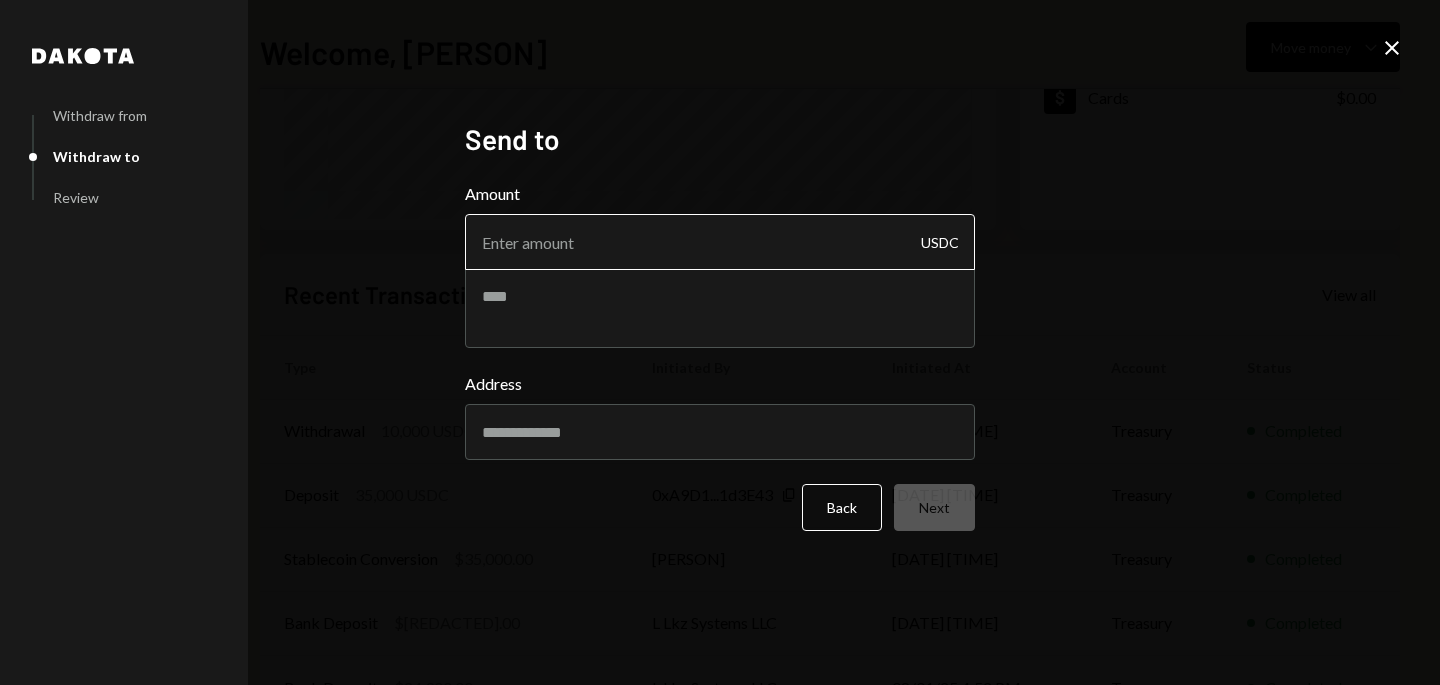 click on "Amount" at bounding box center [720, 242] 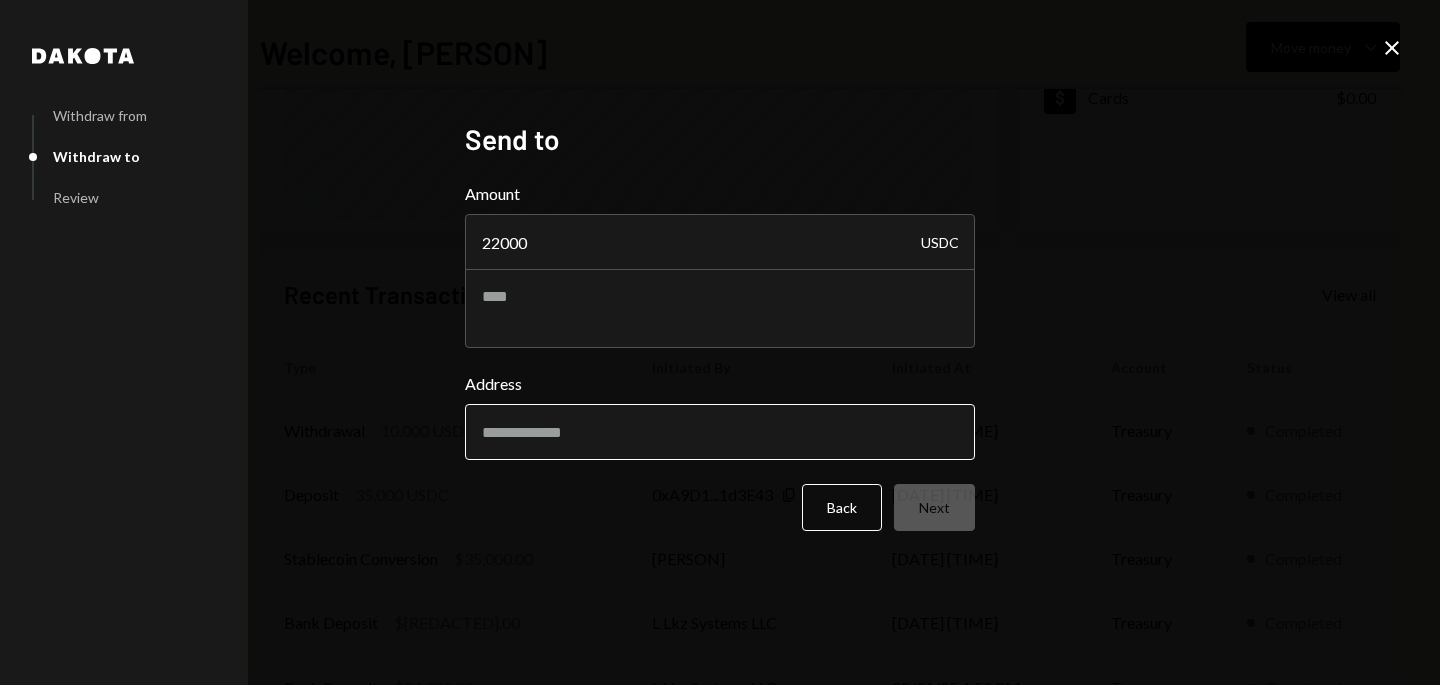 type on "22000" 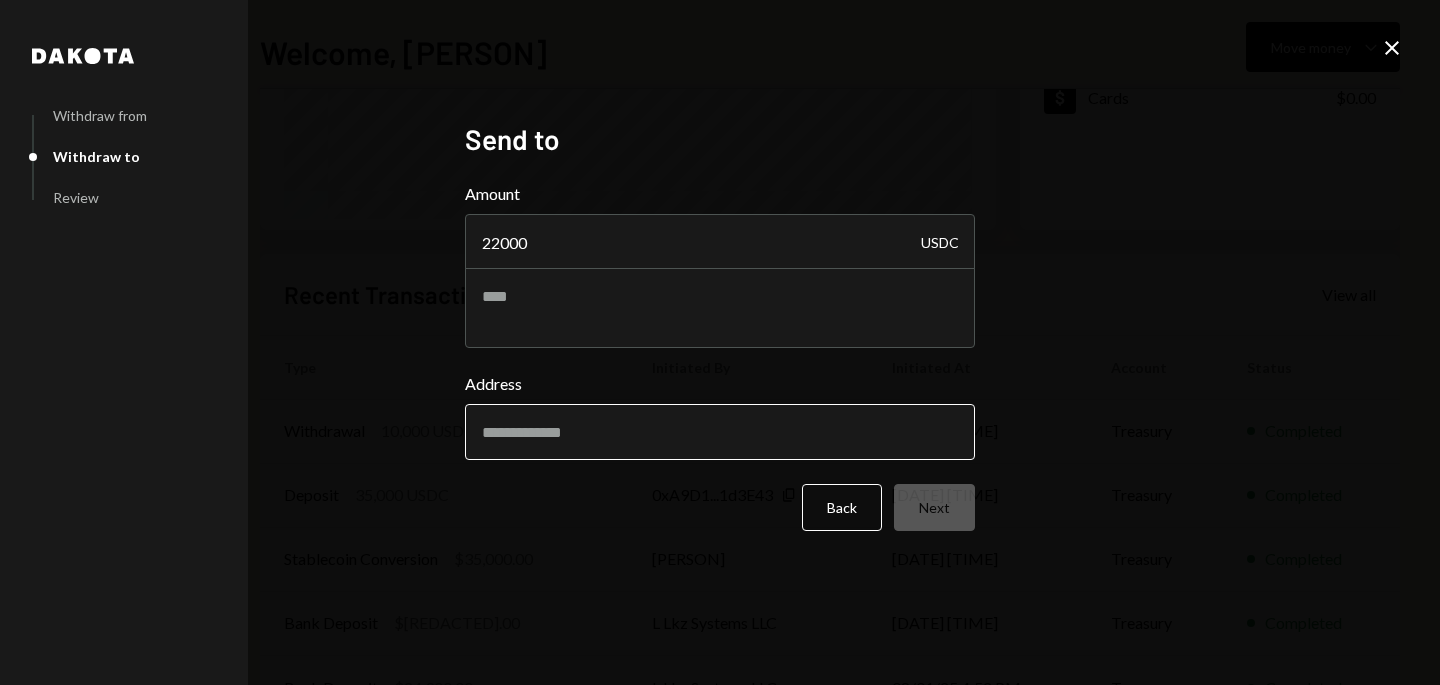 click on "Address" at bounding box center [720, 432] 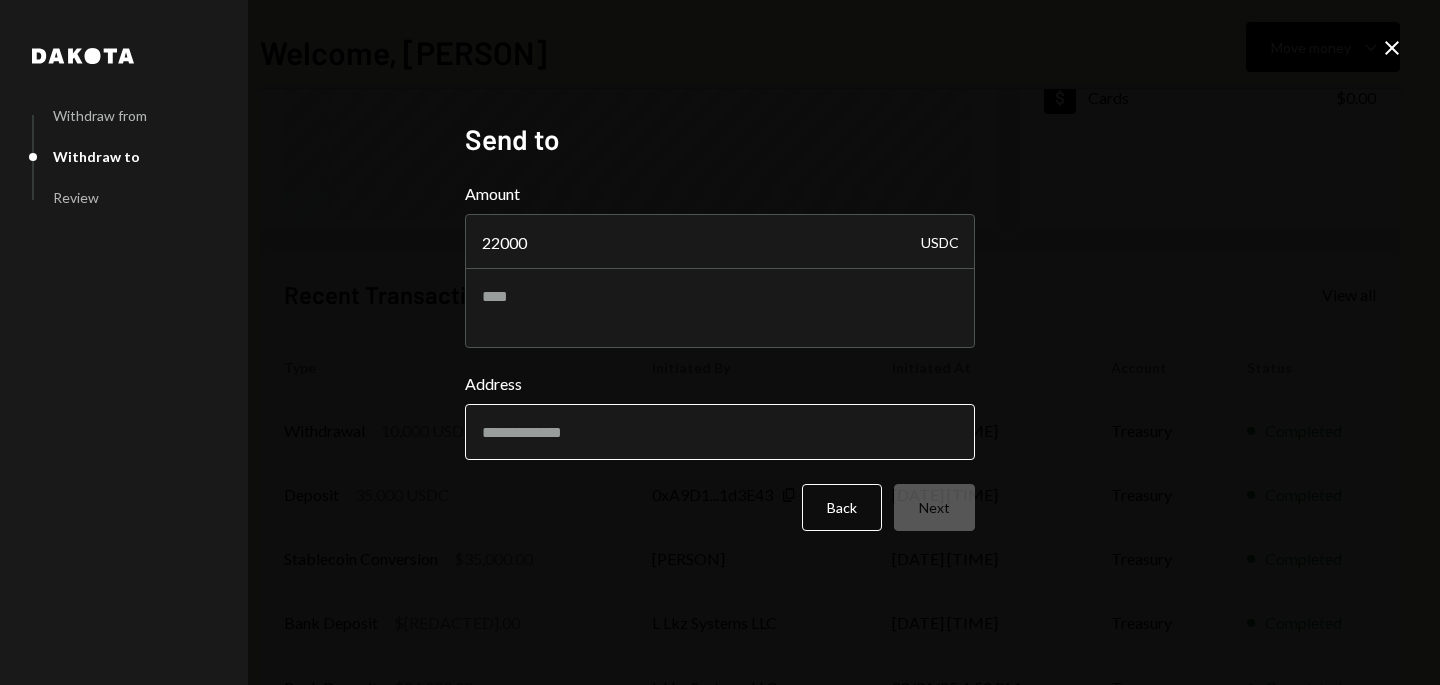 paste on "**********" 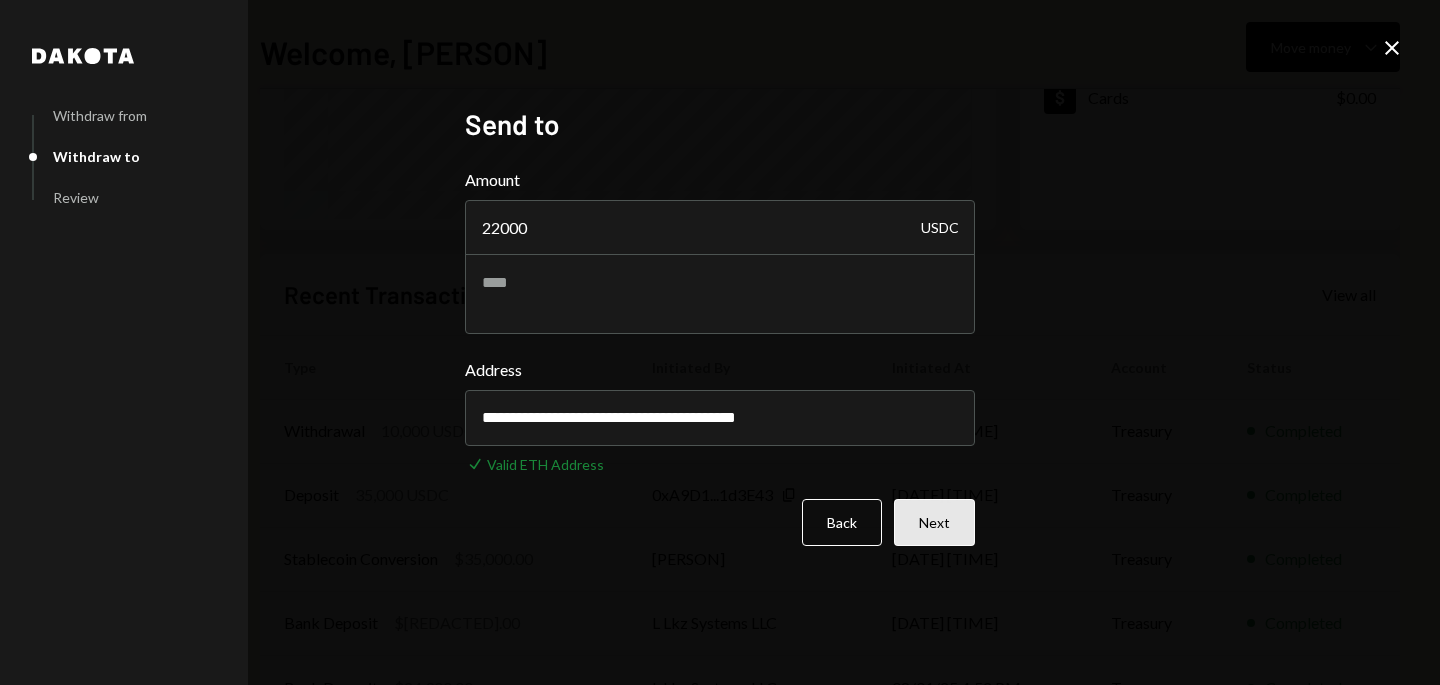 type on "**********" 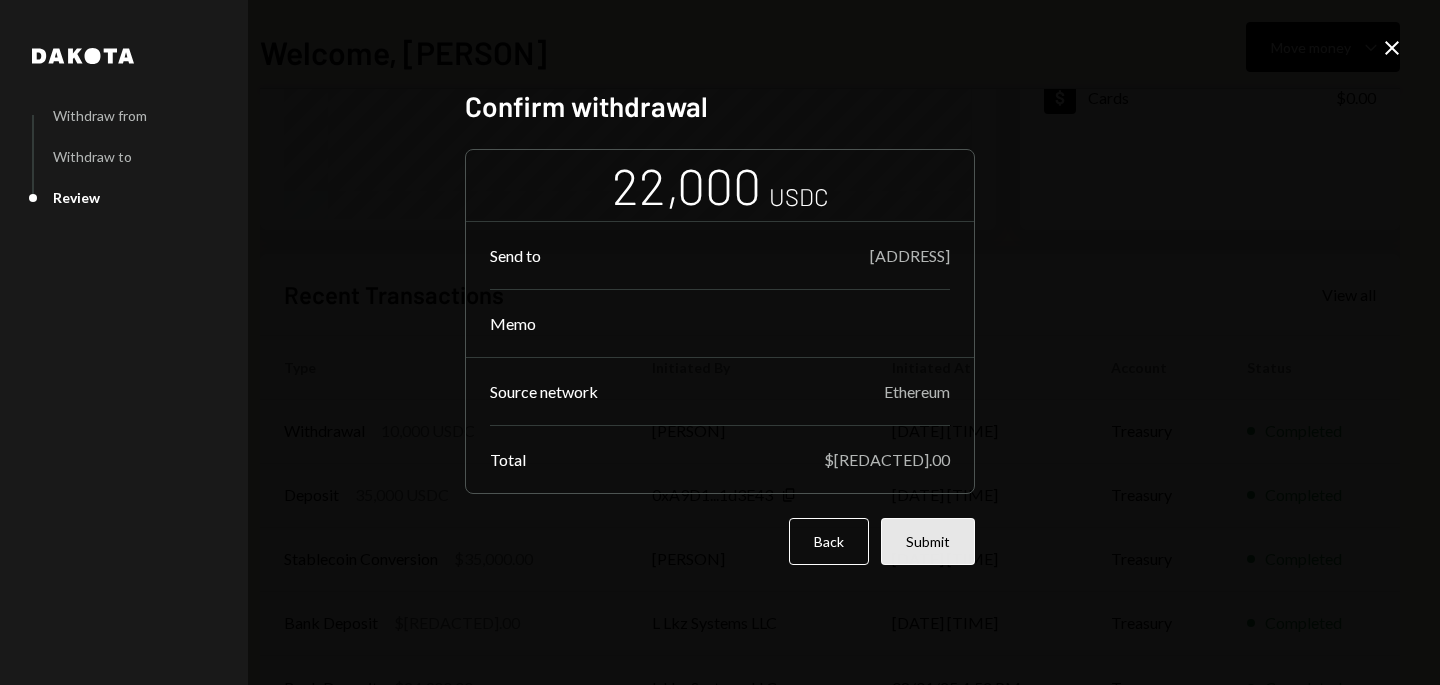click on "Submit" at bounding box center [928, 541] 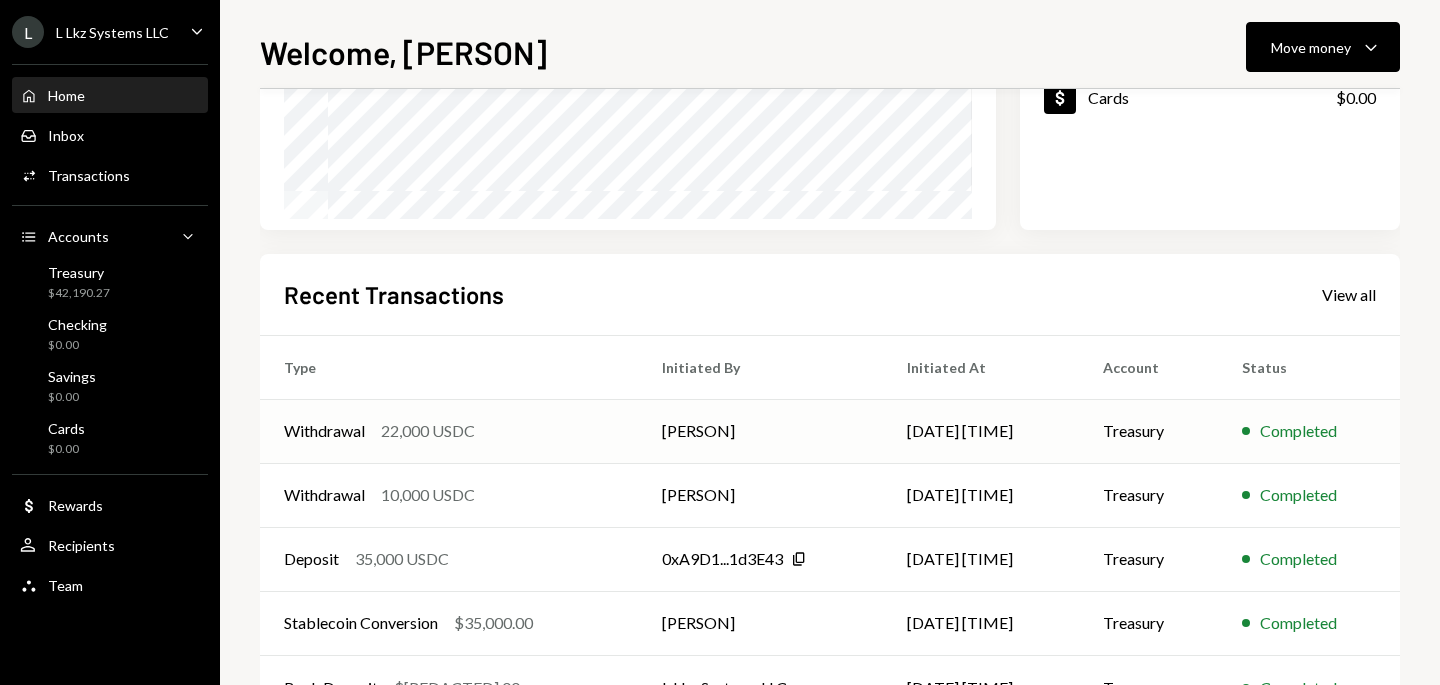 click on "[PERSON]" at bounding box center [761, 431] 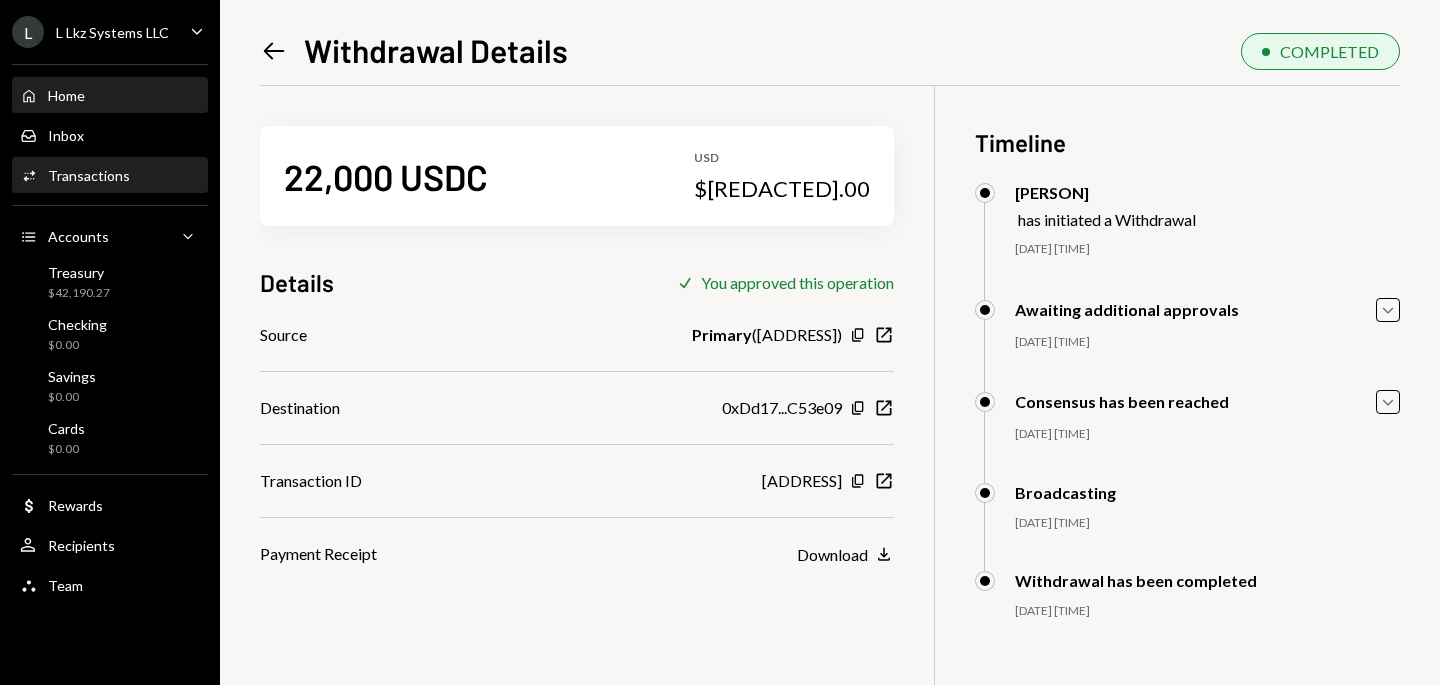 click on "Home Home" at bounding box center (110, 96) 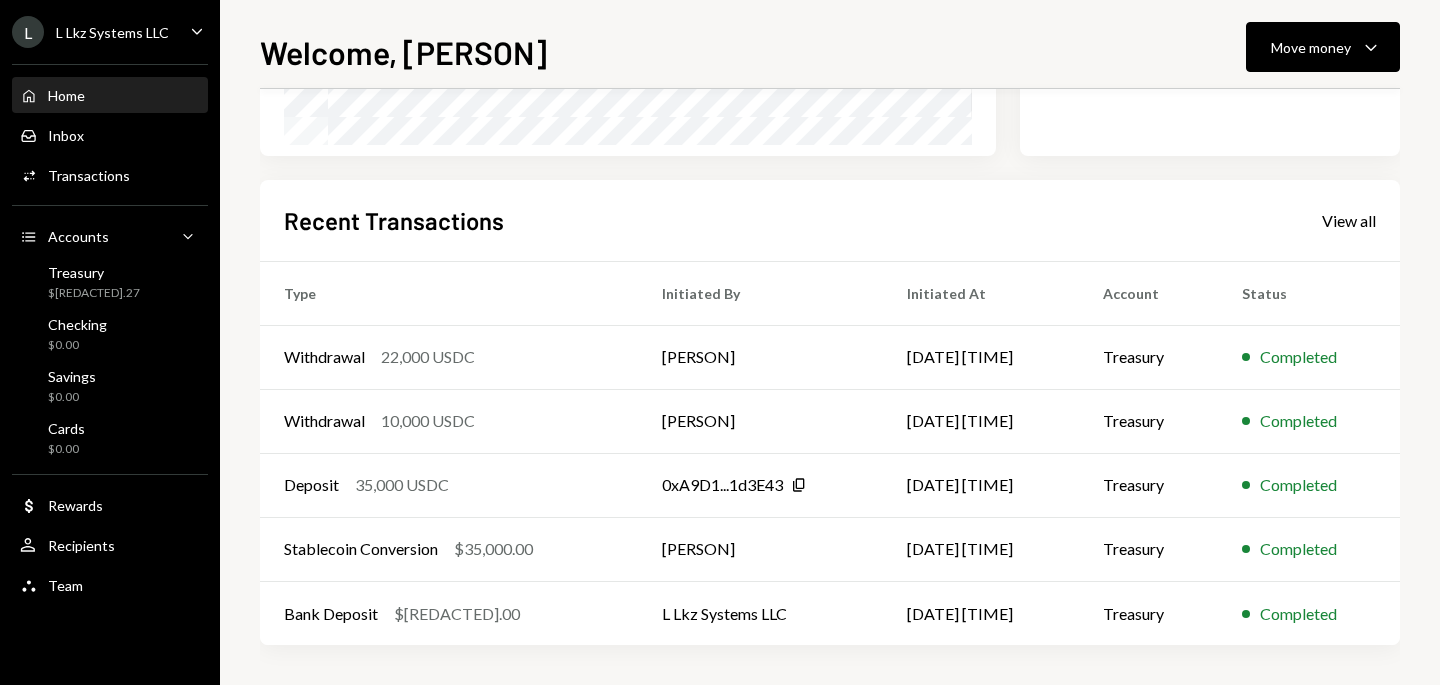 scroll, scrollTop: 0, scrollLeft: 0, axis: both 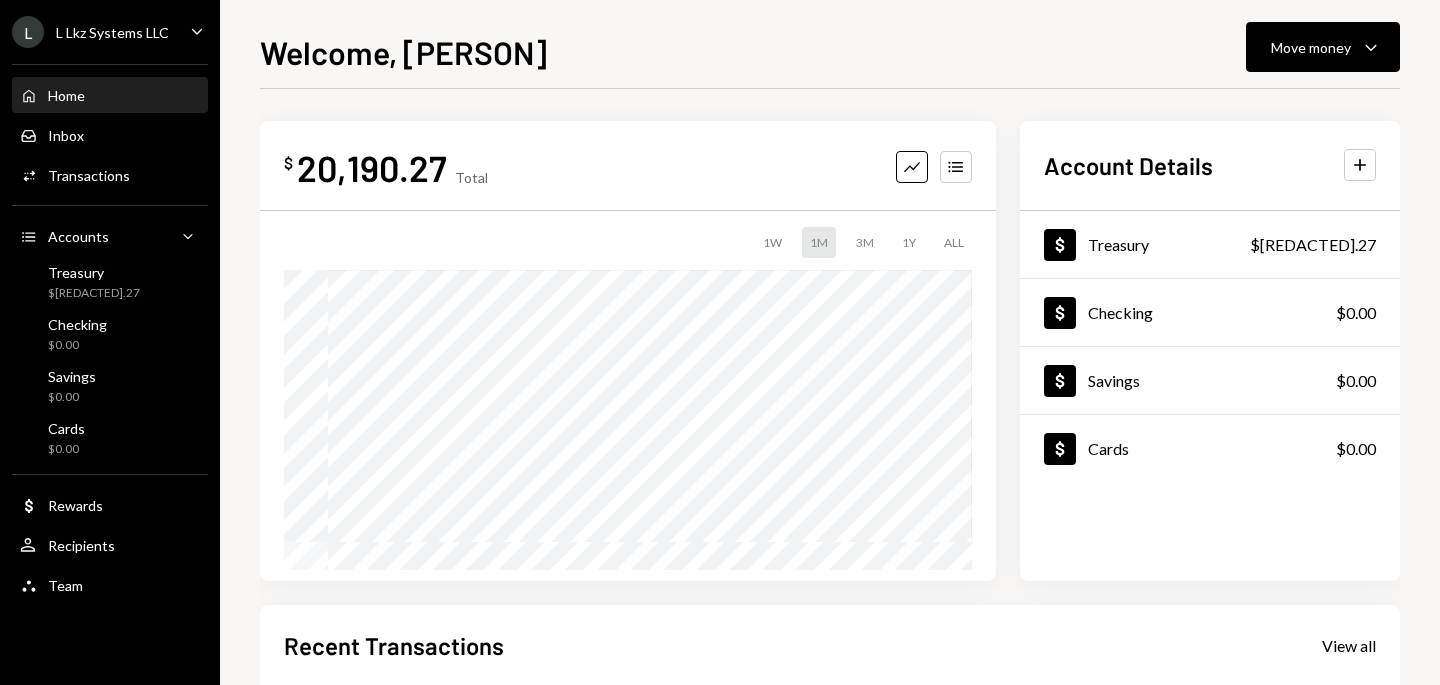 click on "Welcome, [PERSON] Move money Caret Down $ [REDACTED] Total Graph Accounts 1W 1M 3M 1Y ALL
$[REDACTED]
[DATE]
Account Details Plus Dollar Treasury $[REDACTED] Dollar Checking $[REDACTED] Dollar Savings $[REDACTED] Dollar Cards $[REDACTED] Recent Transactions View all Type Initiated By Initiated At Account Status Withdrawal 22,000  USDC [PERSON] [DATE] [TIME] Treasury Completed Withdrawal 10,000  USDC [PERSON] [DATE] [TIME] Treasury Completed Deposit 35,000  USDC [ADDRESS] [DATE] [TIME] Treasury Completed Stablecoin Conversion $[REDACTED] [PERSON] [DATE] [TIME] Treasury Completed Bank Deposit $[REDACTED] Lkz Systems LLC [DATE] [TIME] Treasury Completed" at bounding box center (830, 356) 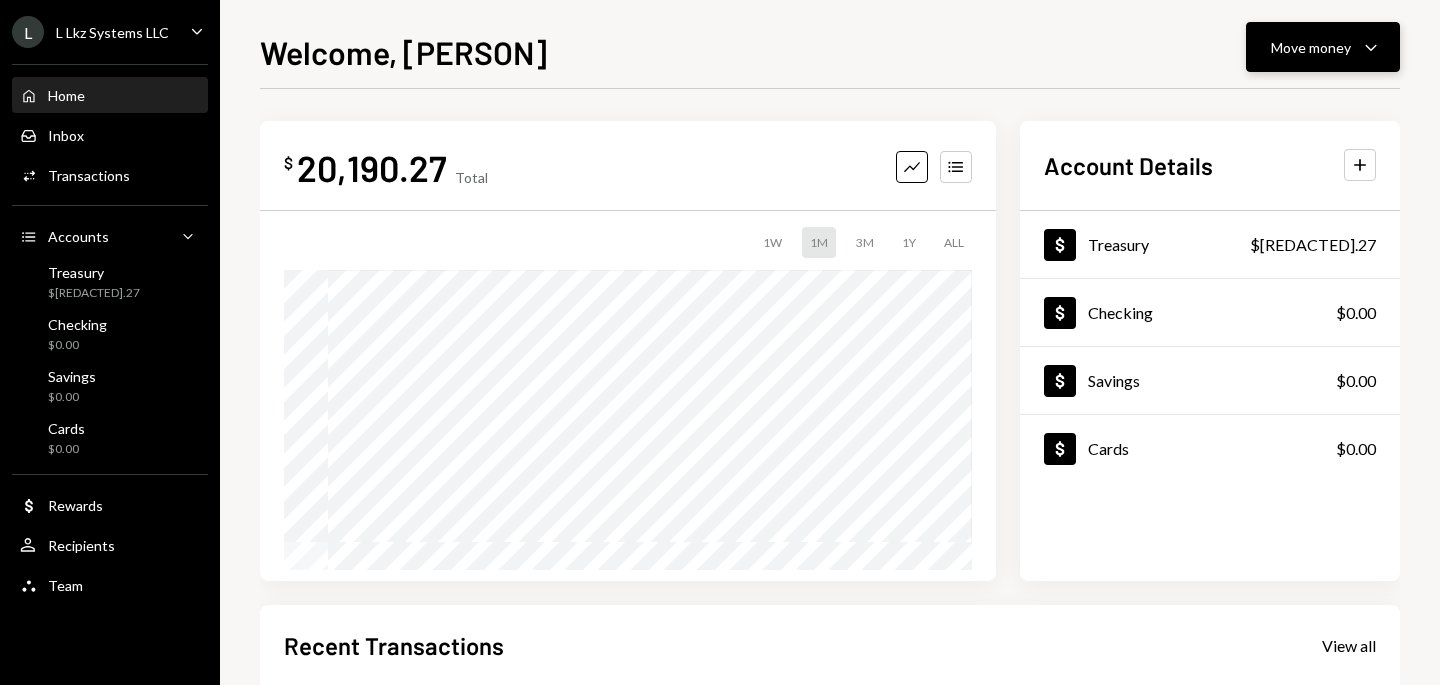 click on "Move money Caret Down" at bounding box center [1323, 47] 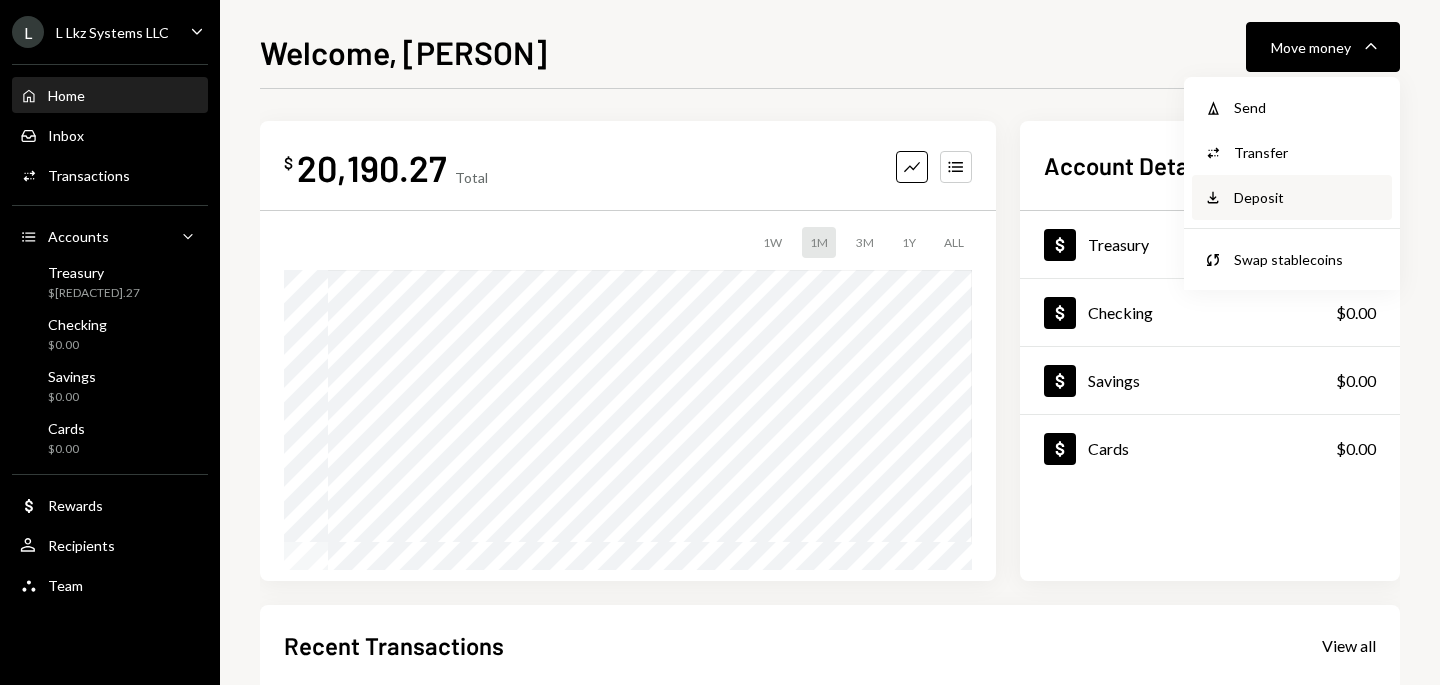 click on "Deposit Deposit" at bounding box center [1292, 197] 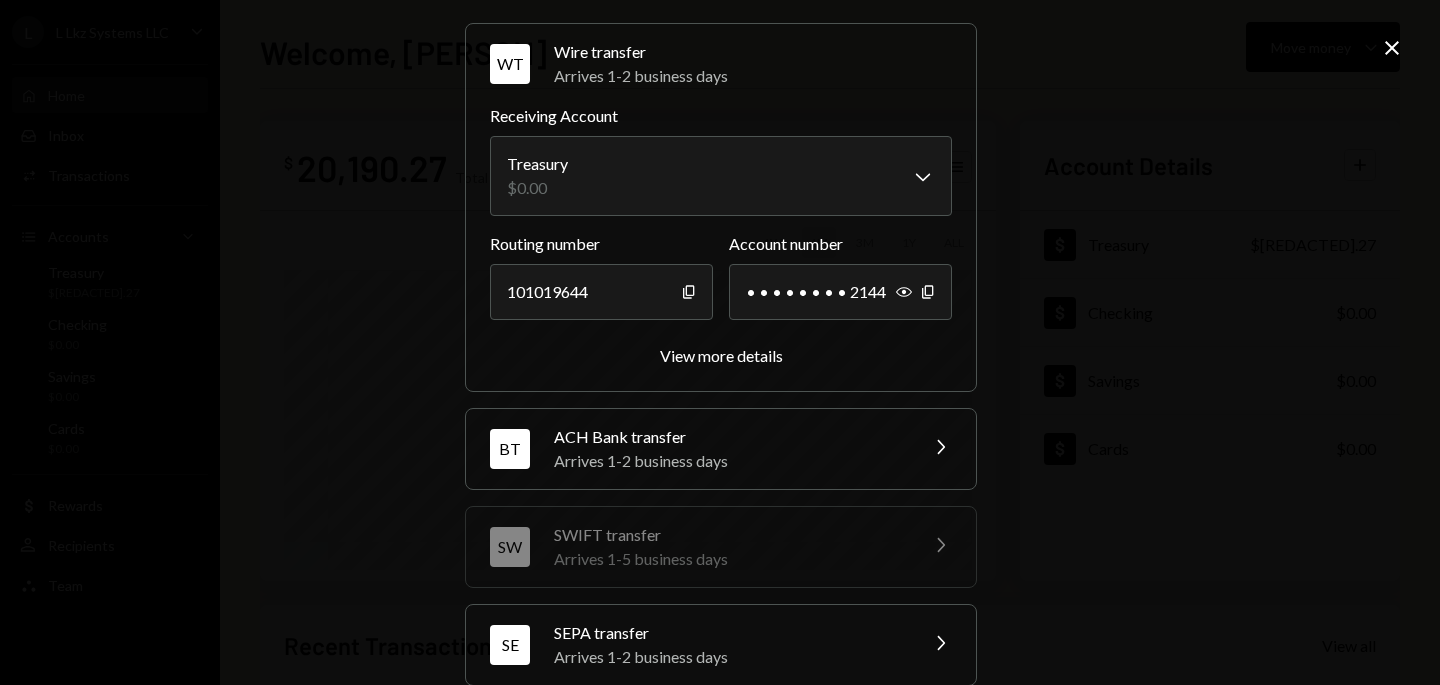 scroll, scrollTop: 179, scrollLeft: 0, axis: vertical 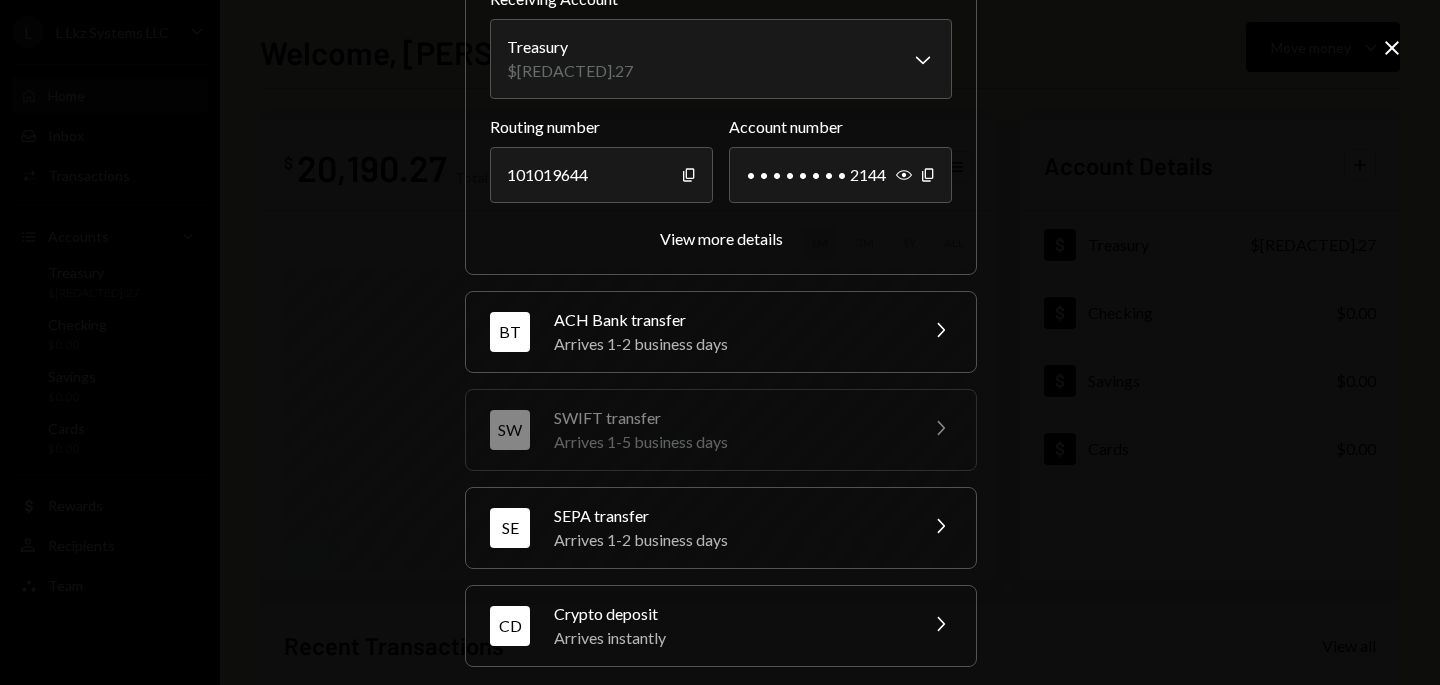 click on "Arrives instantly" at bounding box center [729, 638] 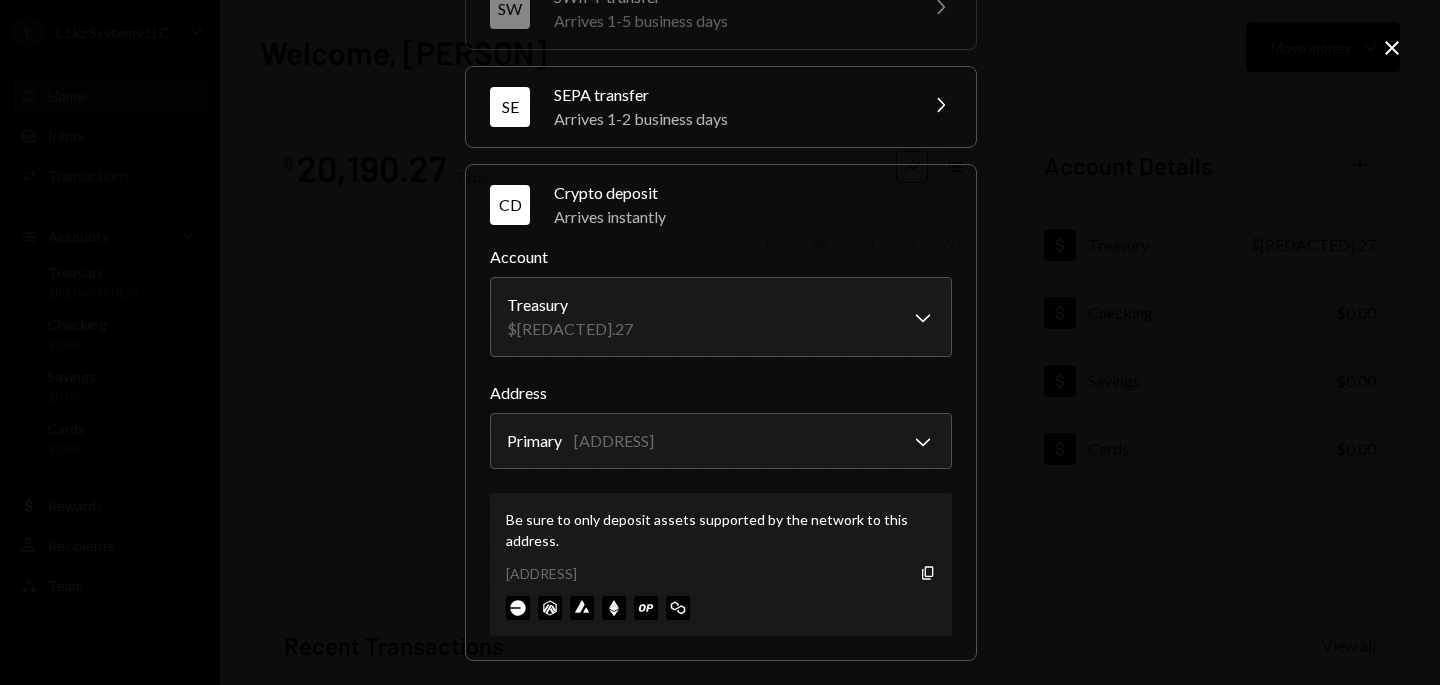 scroll, scrollTop: 320, scrollLeft: 0, axis: vertical 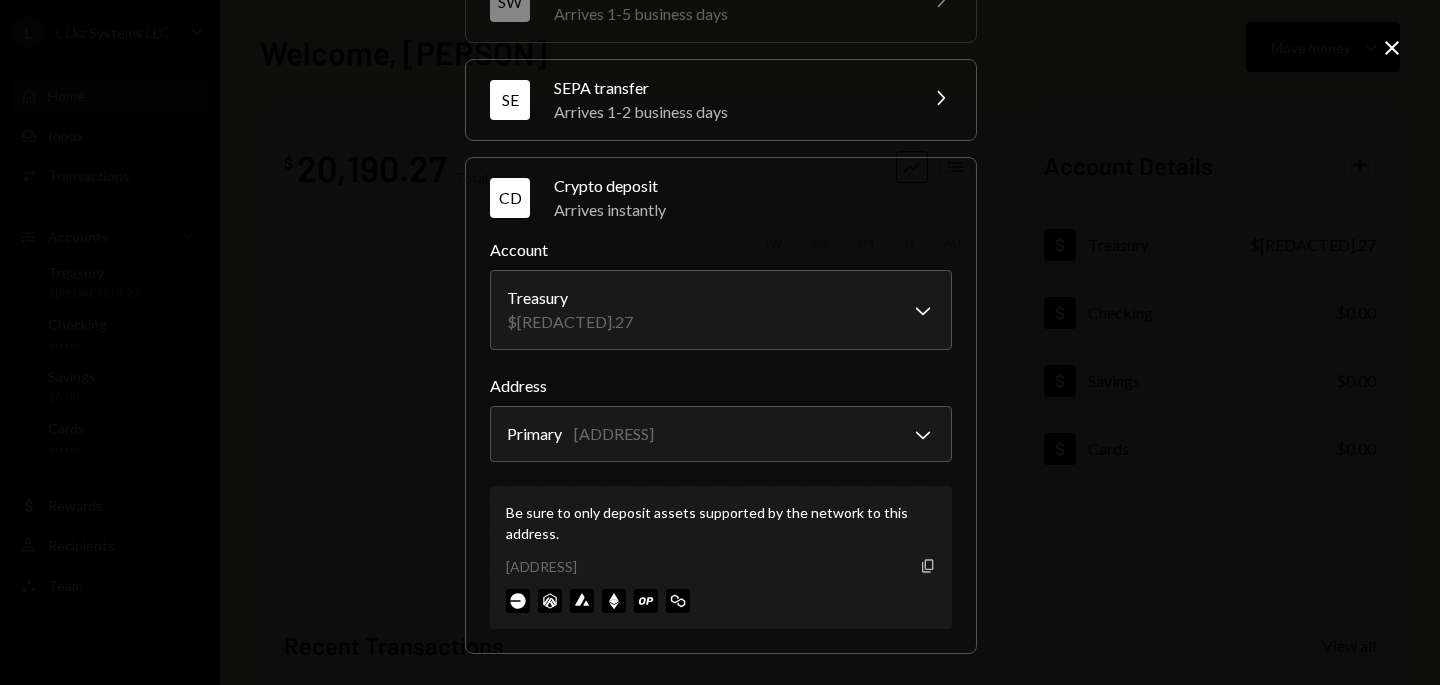 click 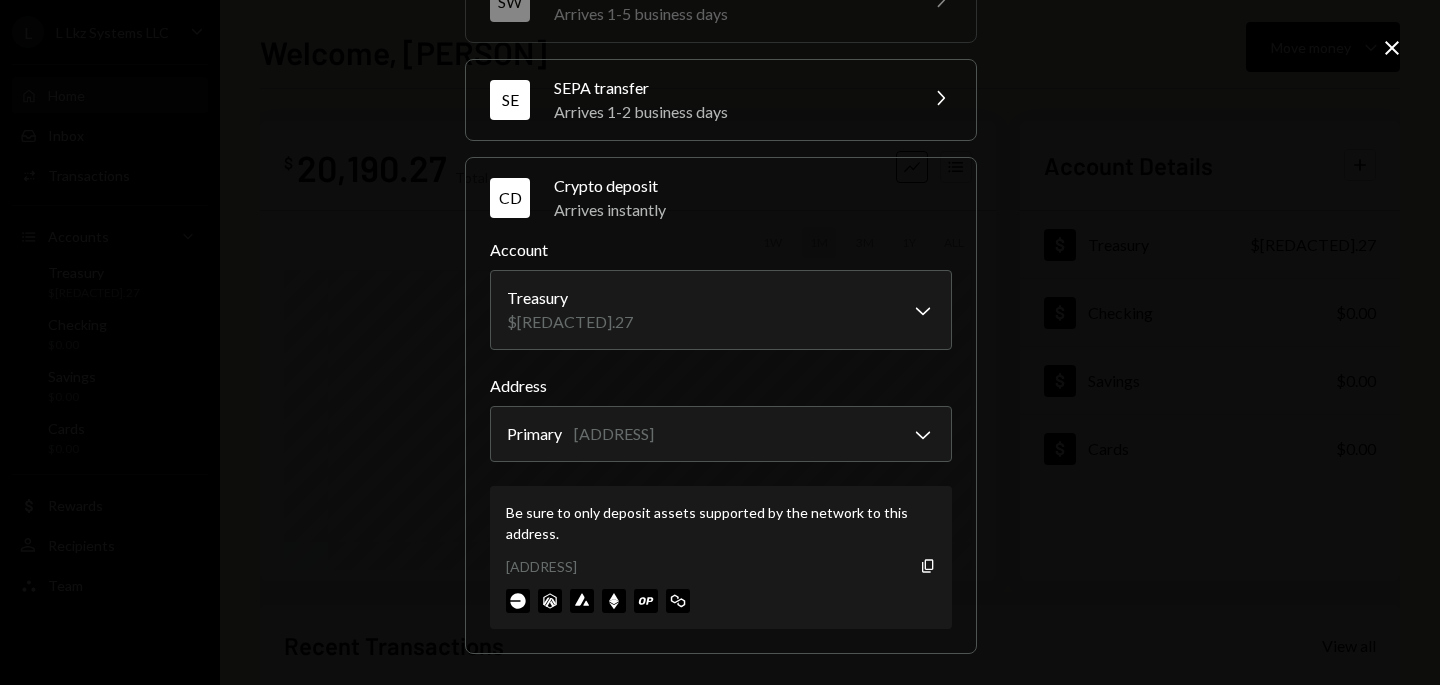 click on "**********" at bounding box center [720, 342] 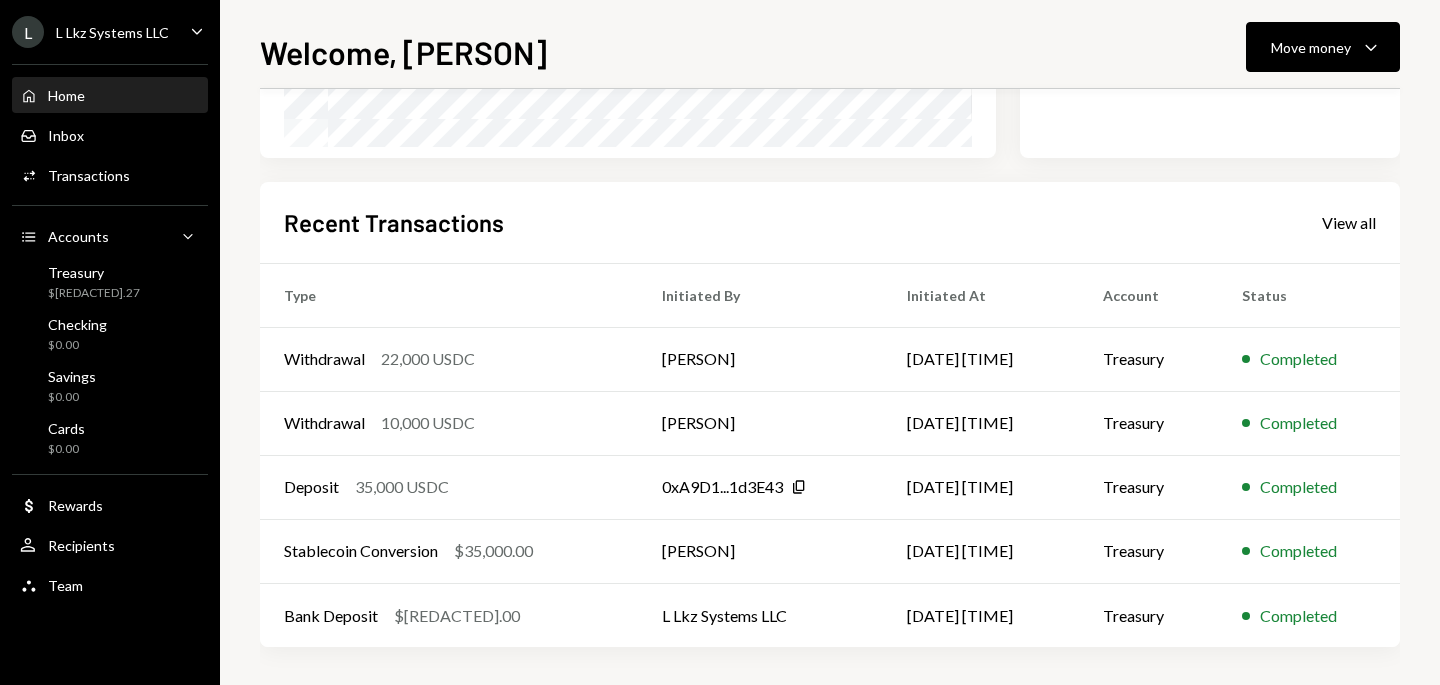 scroll, scrollTop: 0, scrollLeft: 0, axis: both 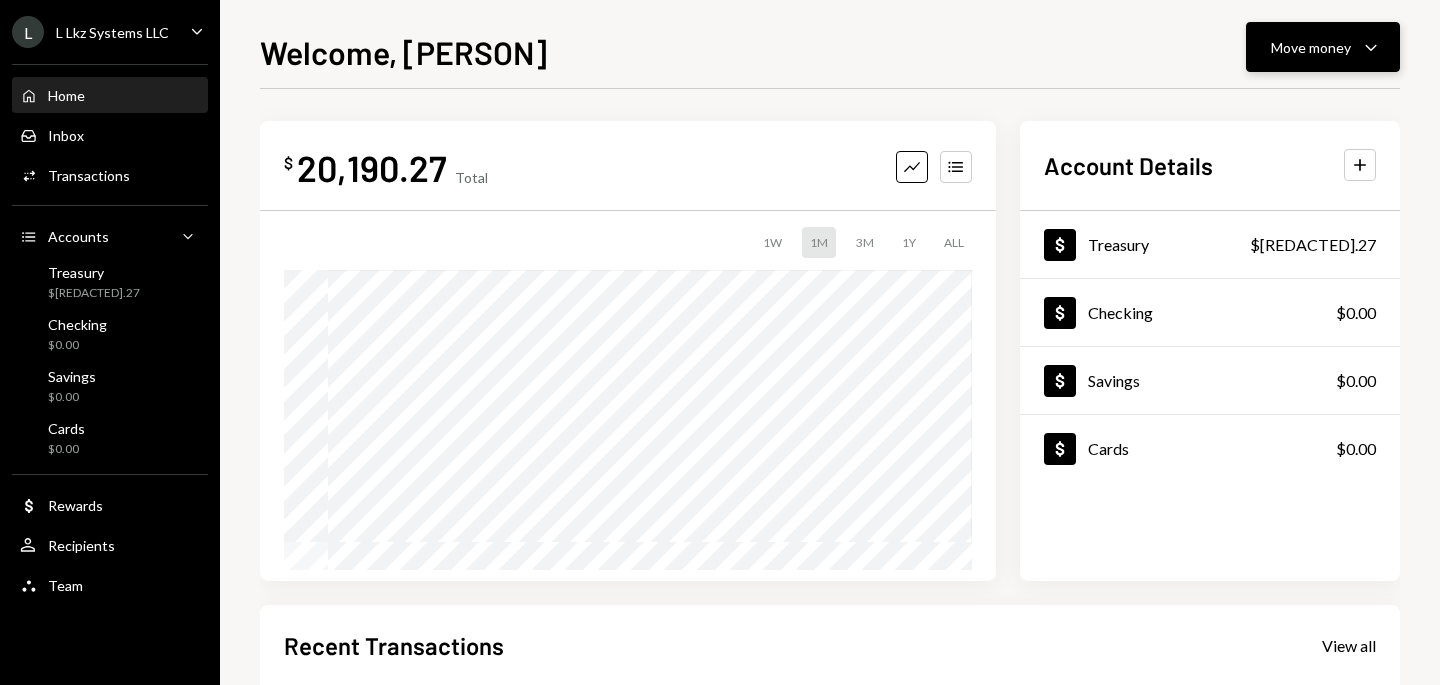 click on "Move money Caret Down" at bounding box center [1323, 47] 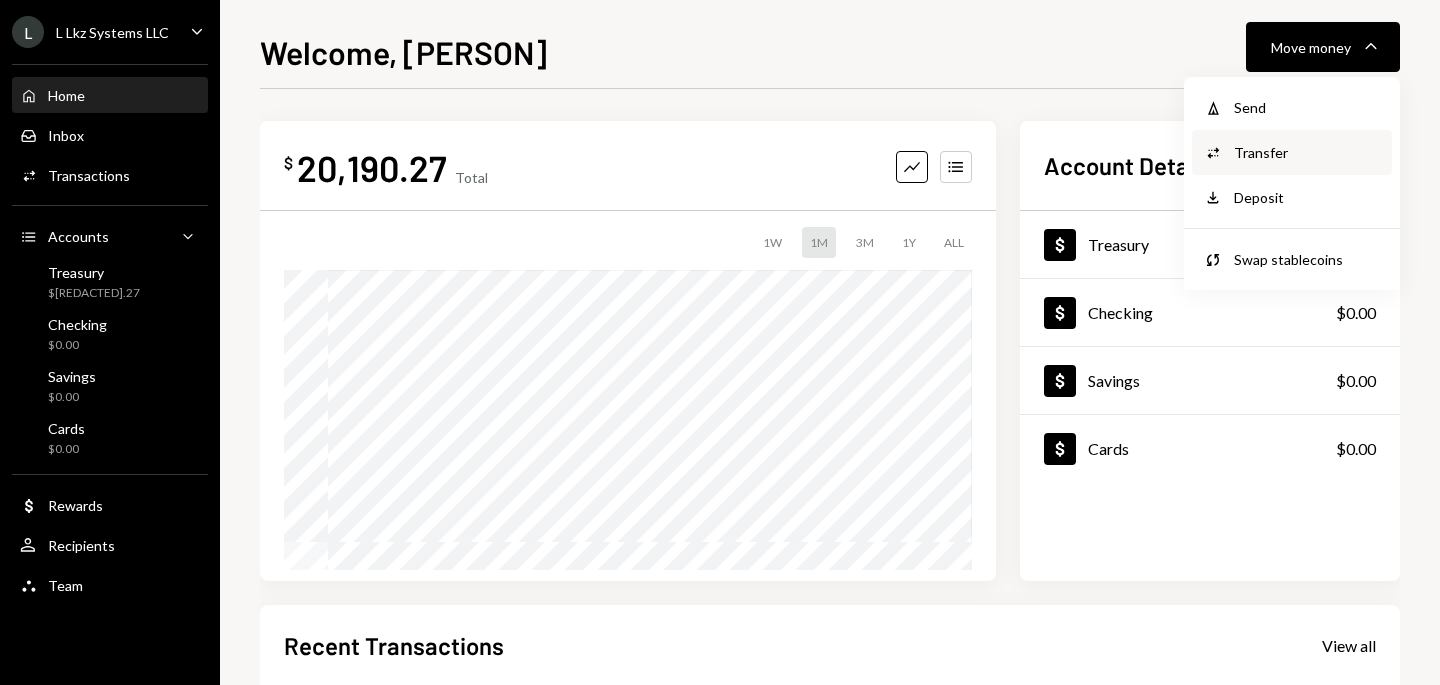 click on "Convert Transfer" at bounding box center [1292, 152] 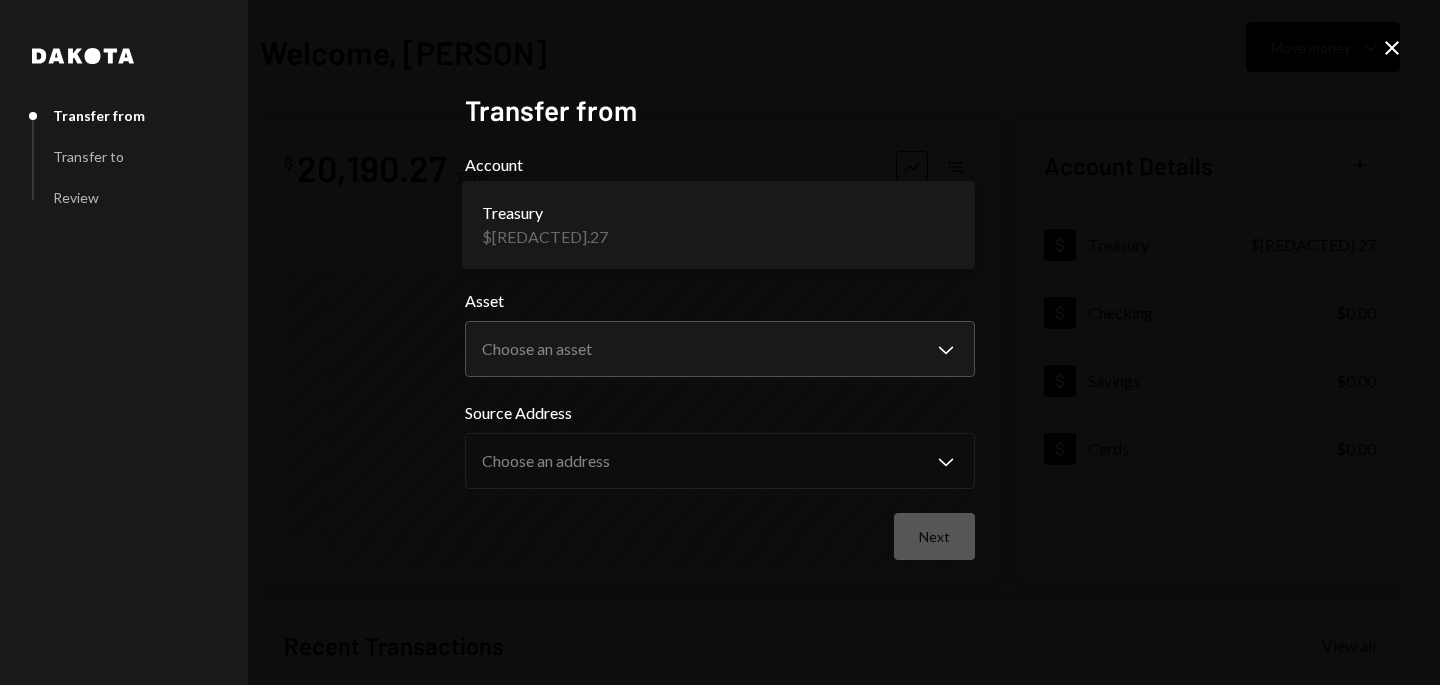 click on "**********" at bounding box center [720, 342] 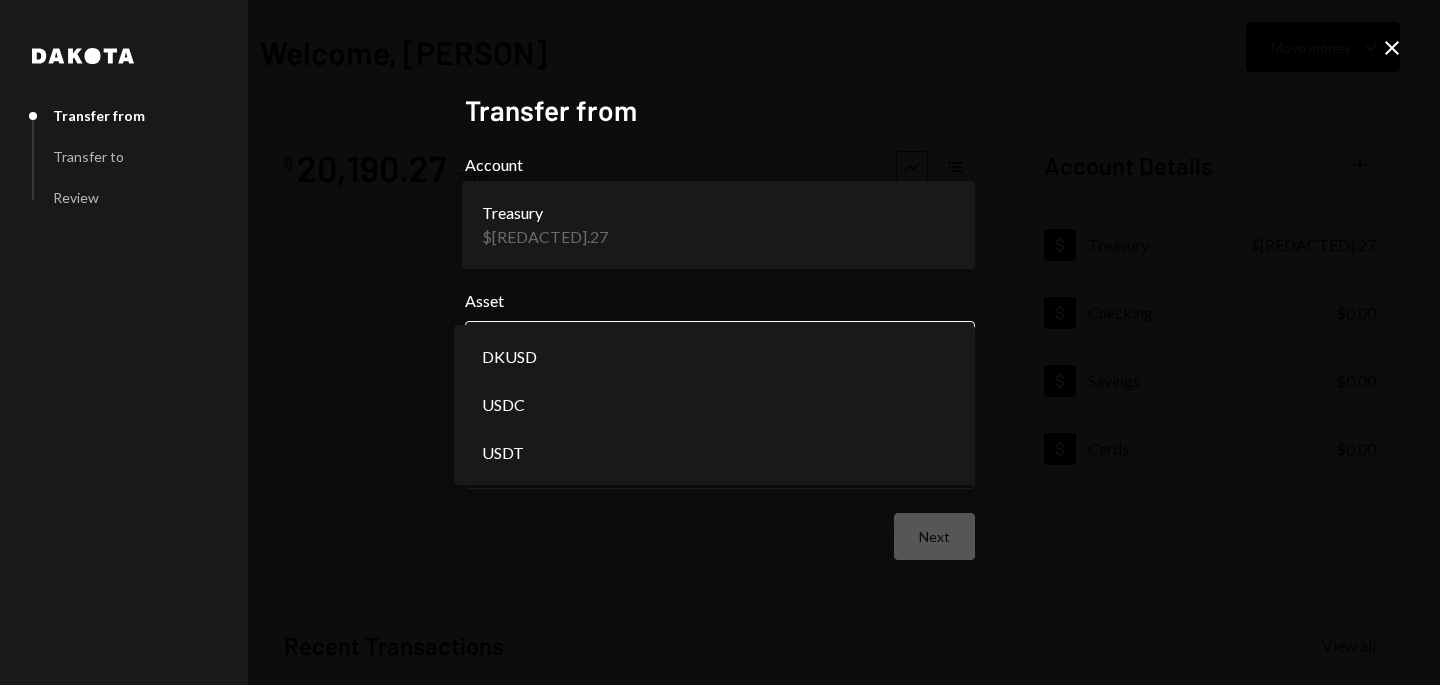 click on "**********" at bounding box center (720, 342) 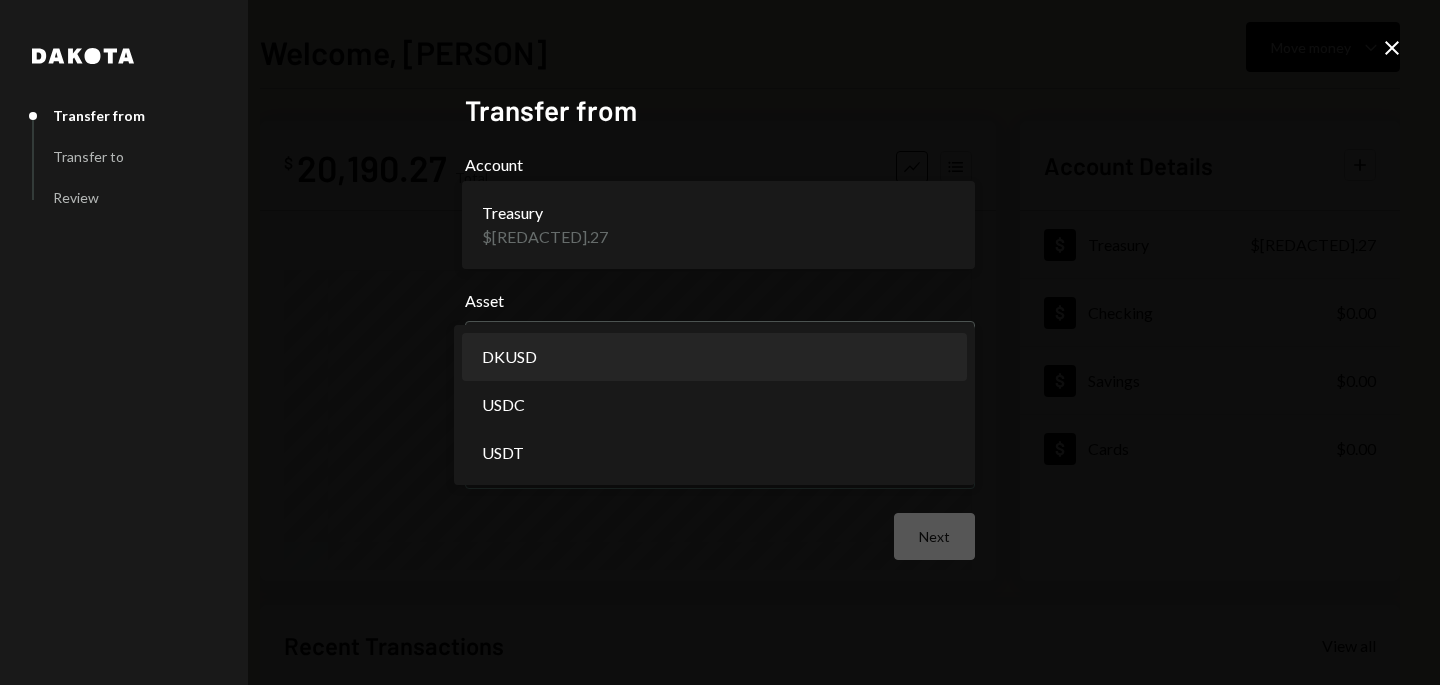 select on "*****" 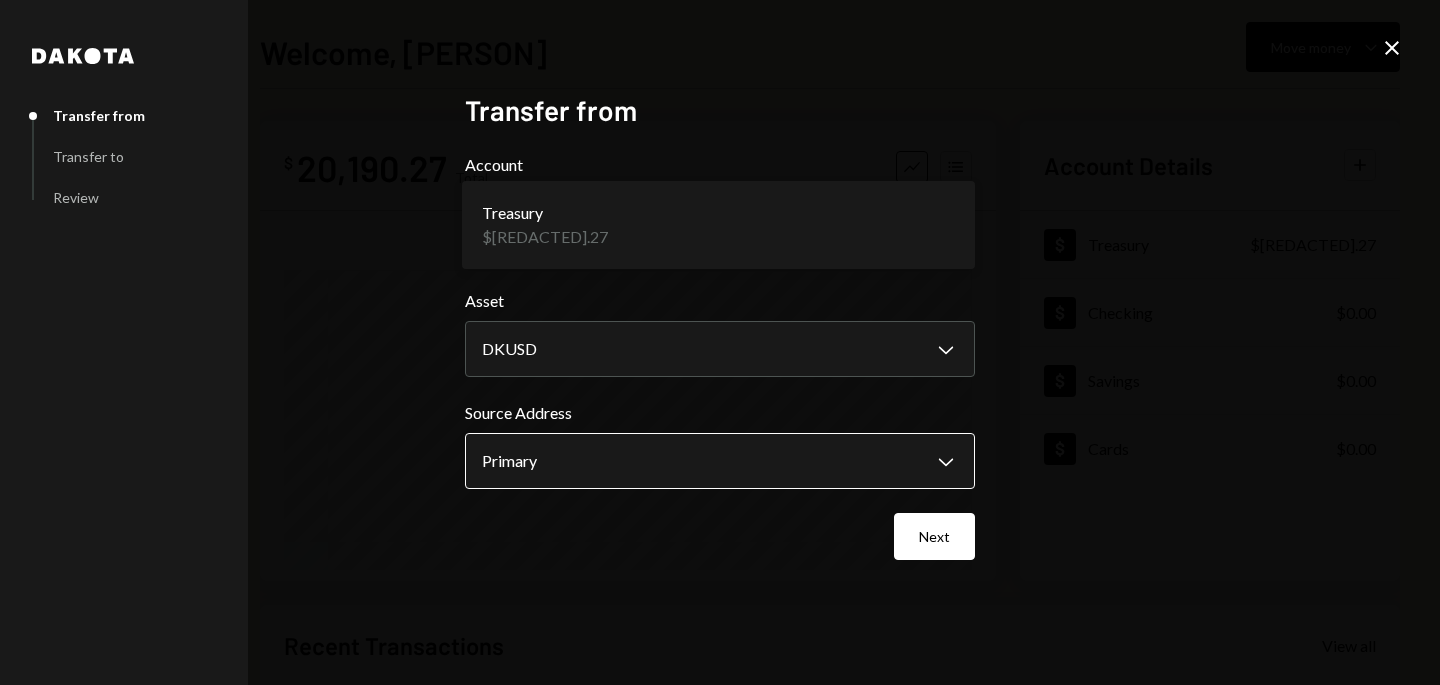 click on "**********" at bounding box center (720, 342) 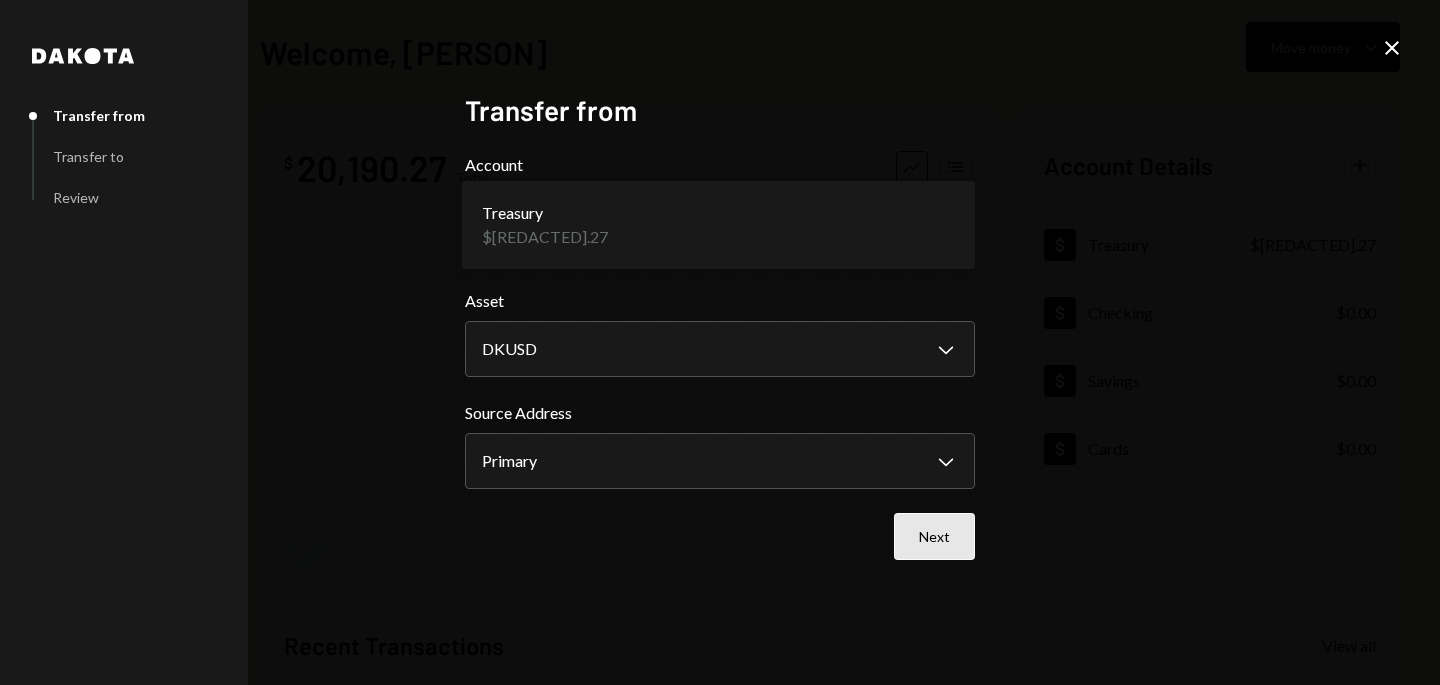 click on "Next" at bounding box center [934, 536] 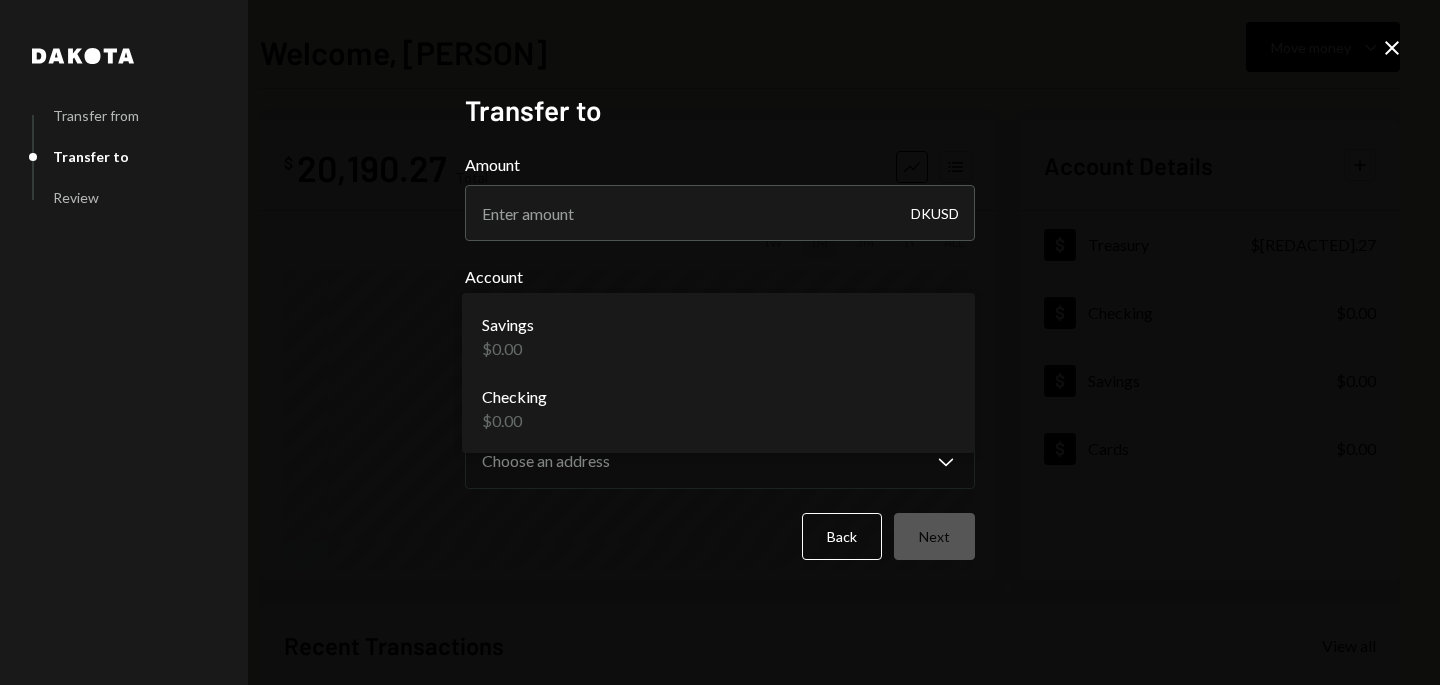 click on "**********" at bounding box center [720, 342] 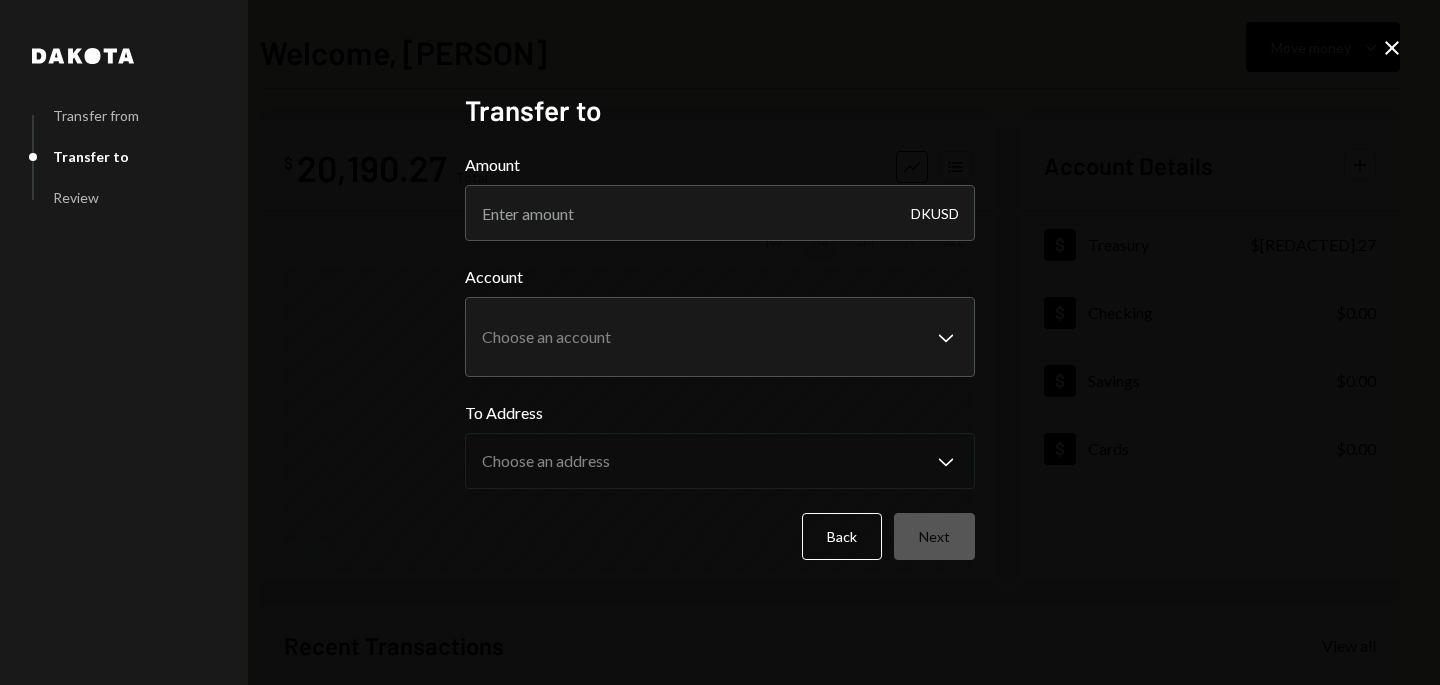 click on "**********" at bounding box center [720, 342] 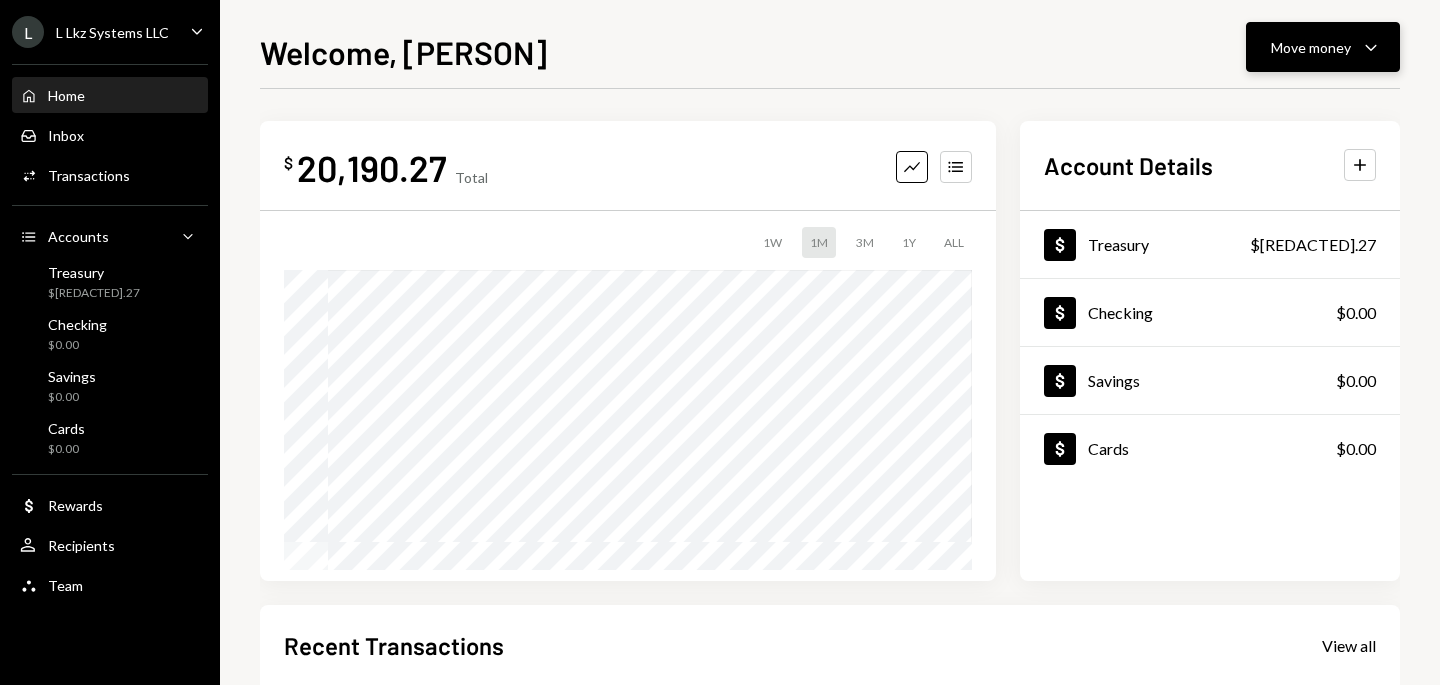 click on "Move money Caret Down" at bounding box center [1323, 47] 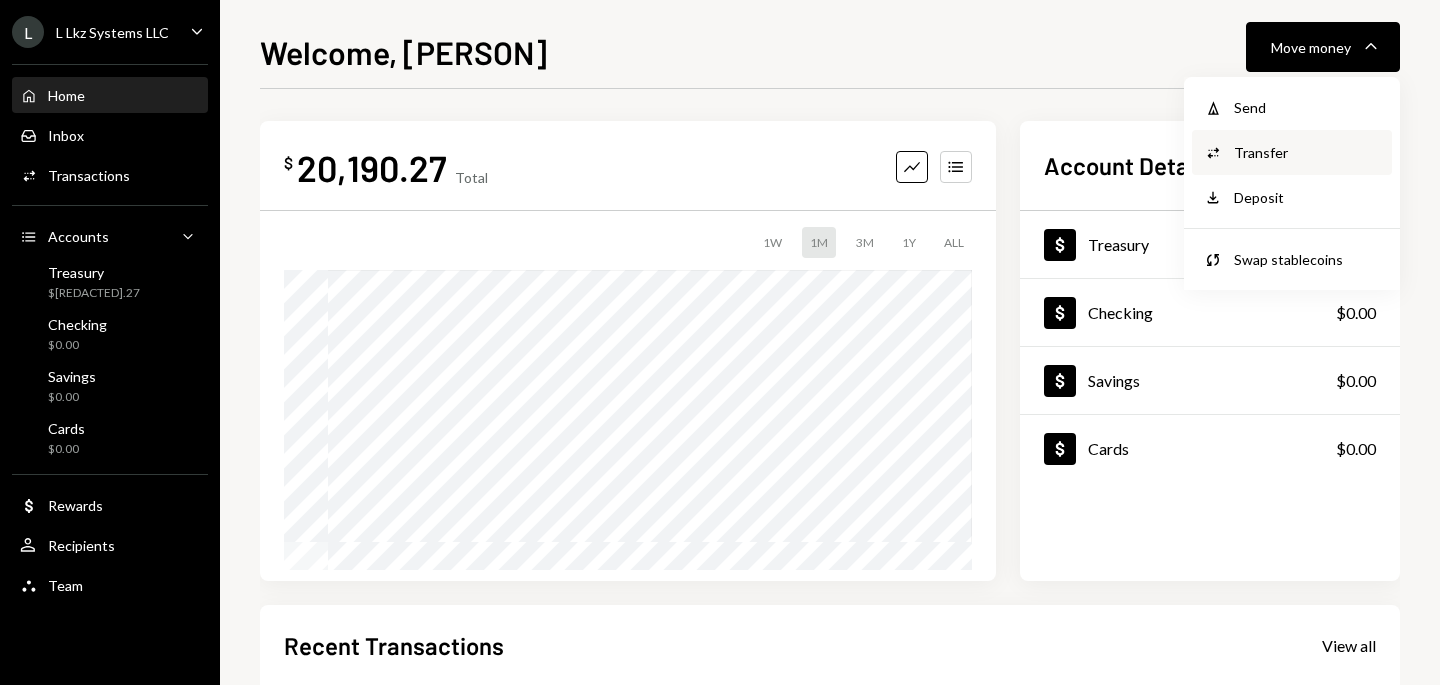 click on "Transfer" at bounding box center [1307, 152] 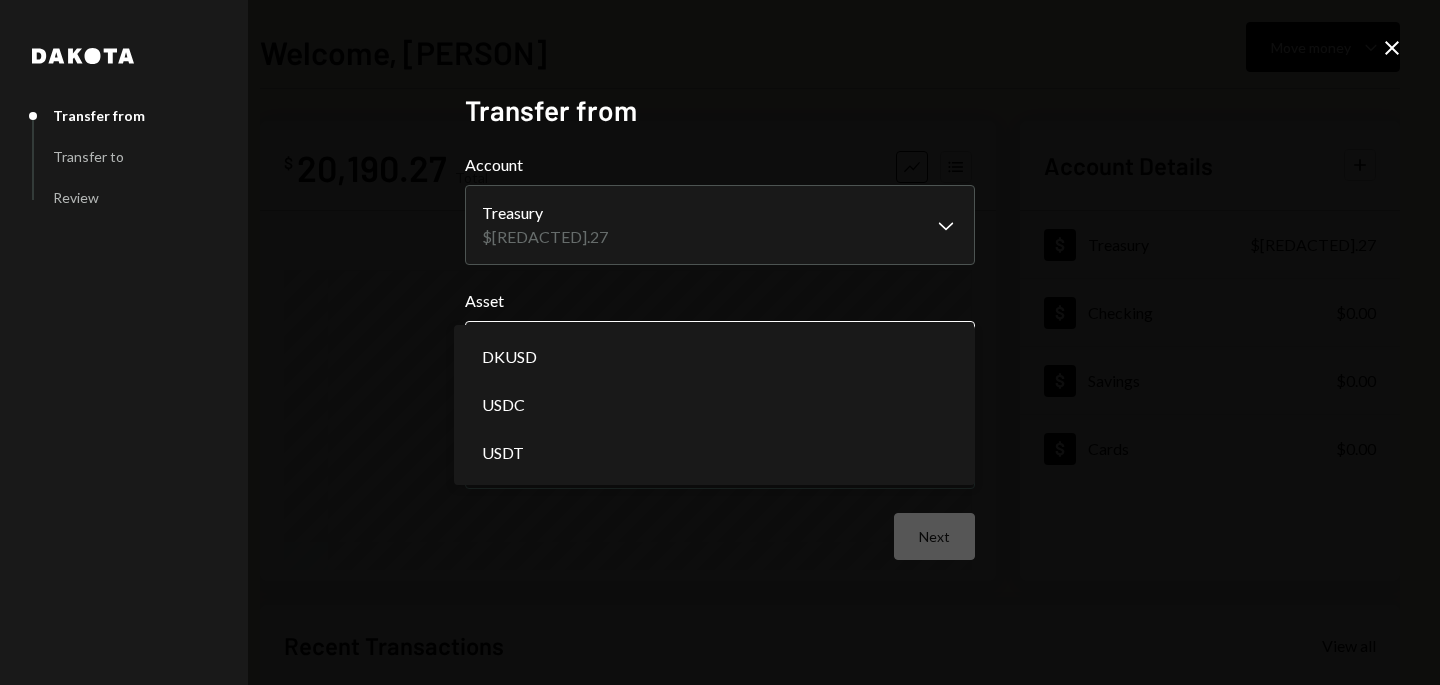 click on "**********" at bounding box center (720, 342) 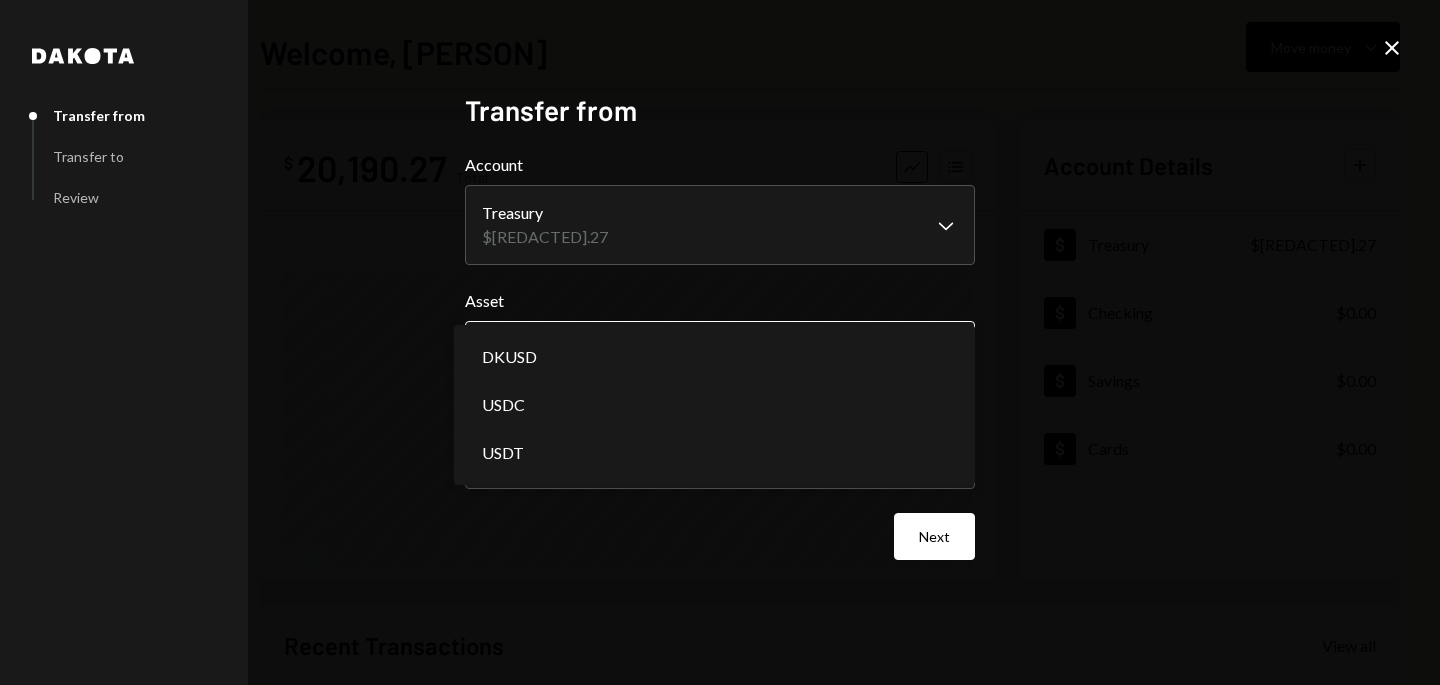 click on "**********" at bounding box center (720, 342) 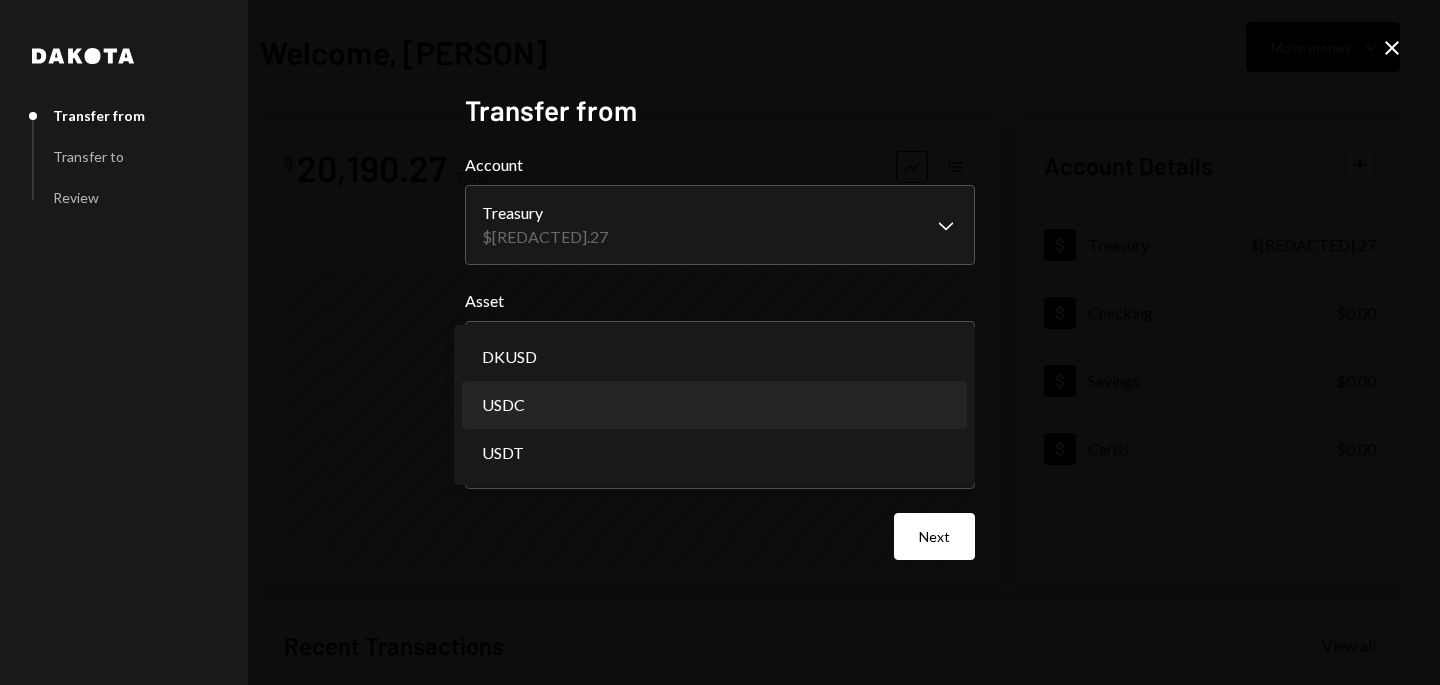select on "****" 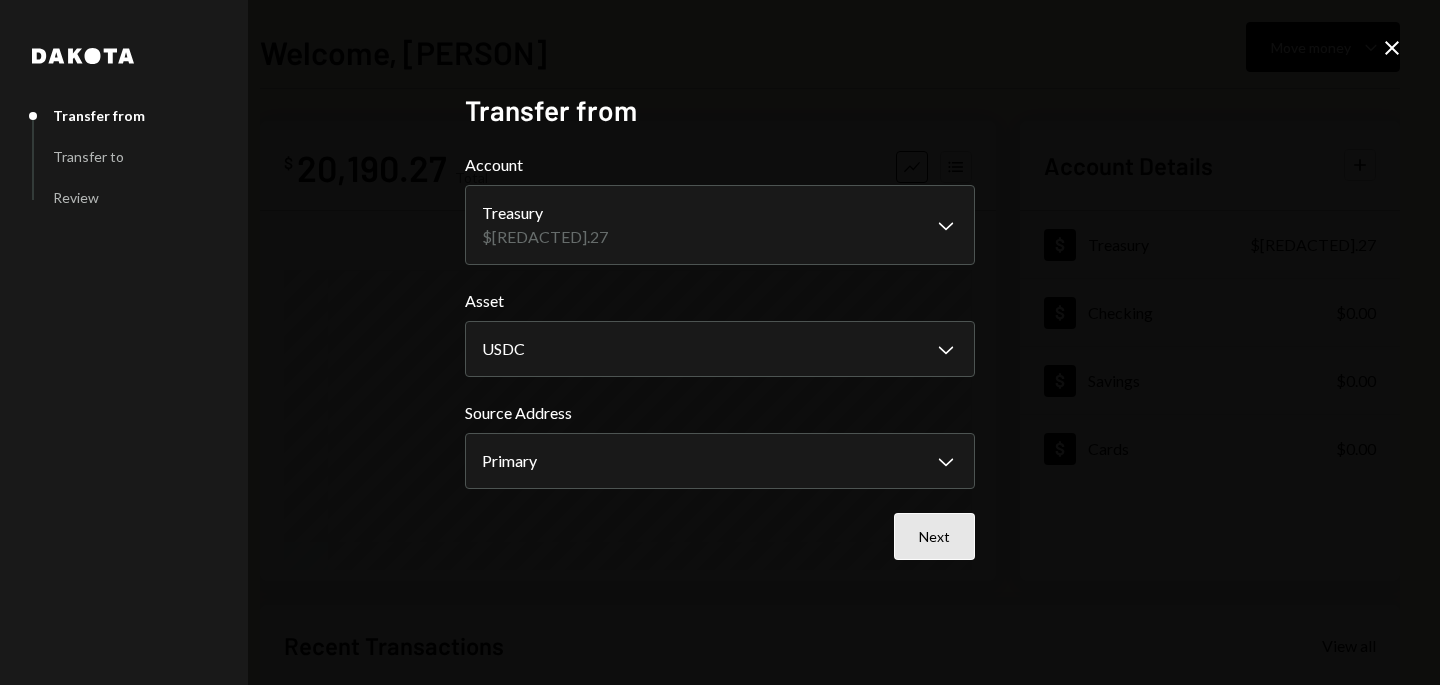 click on "Next" at bounding box center (934, 536) 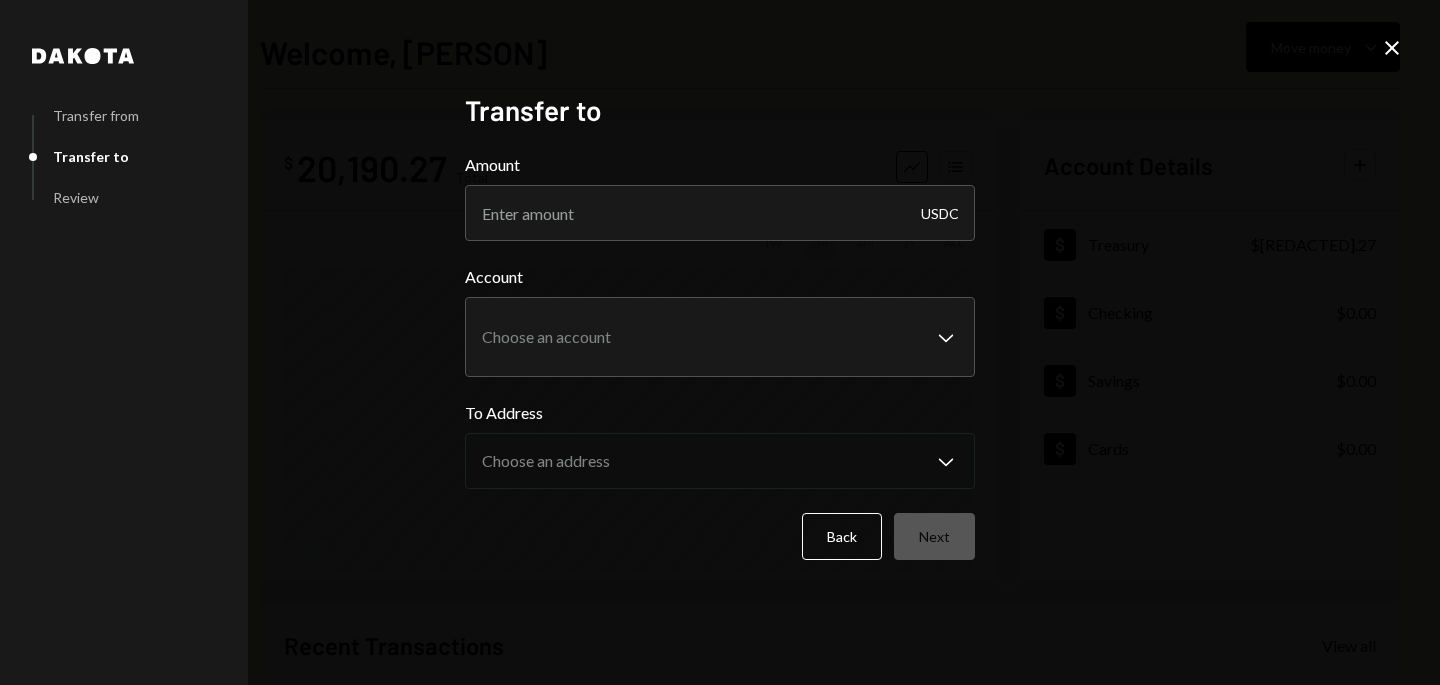 click on "**********" at bounding box center (720, 342) 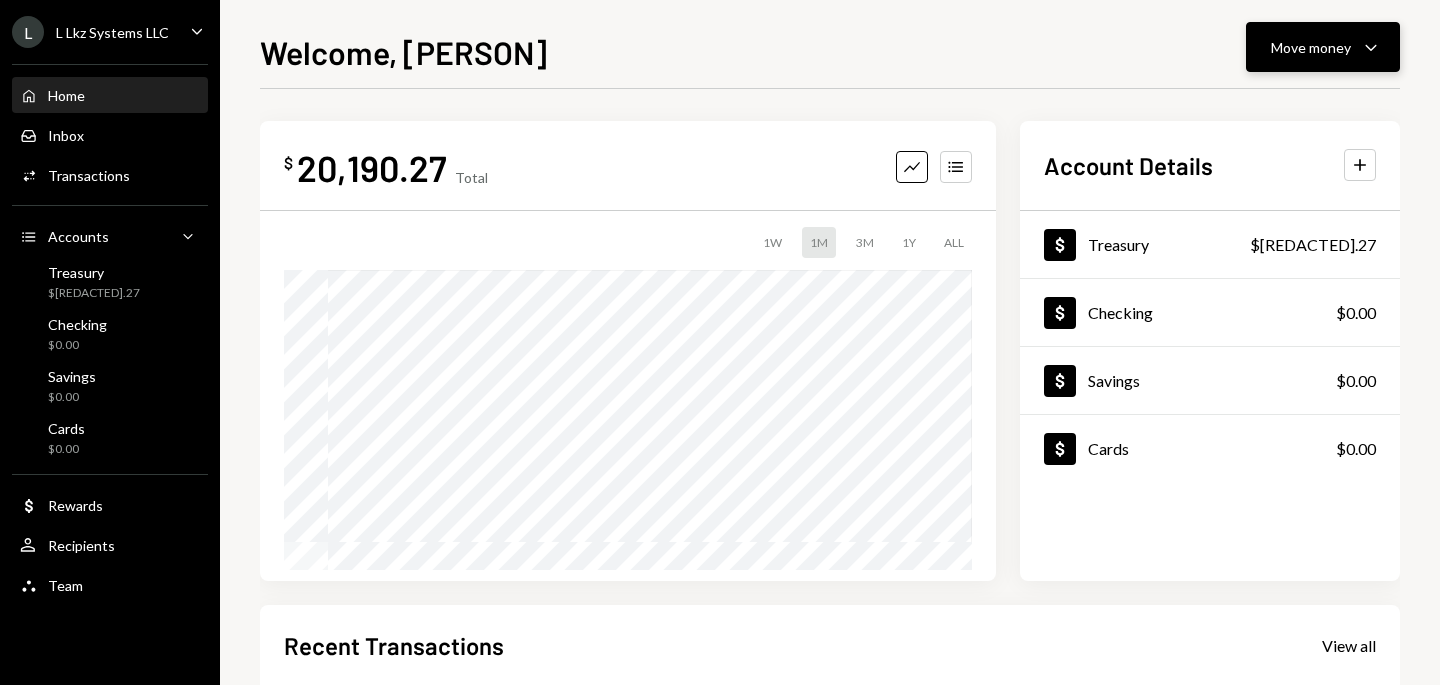 click on "Move money" at bounding box center (1311, 47) 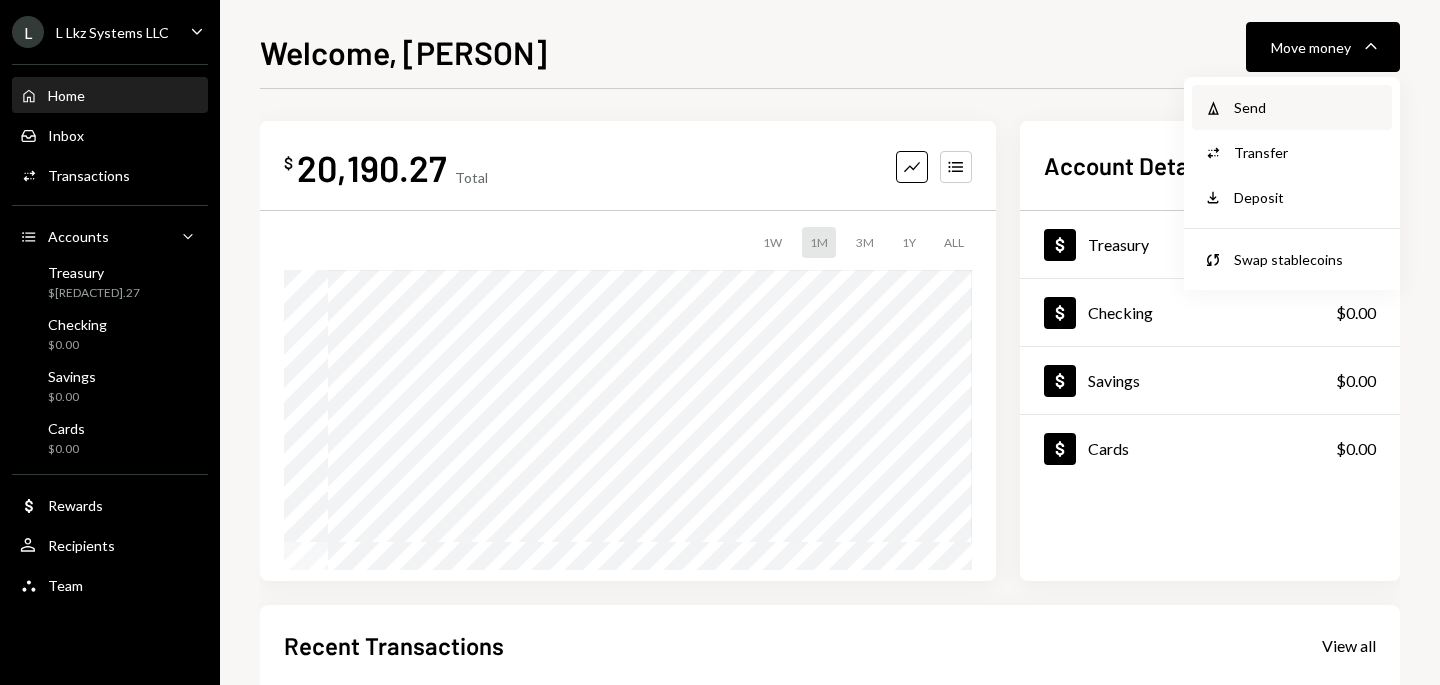 click on "Send" at bounding box center (1307, 107) 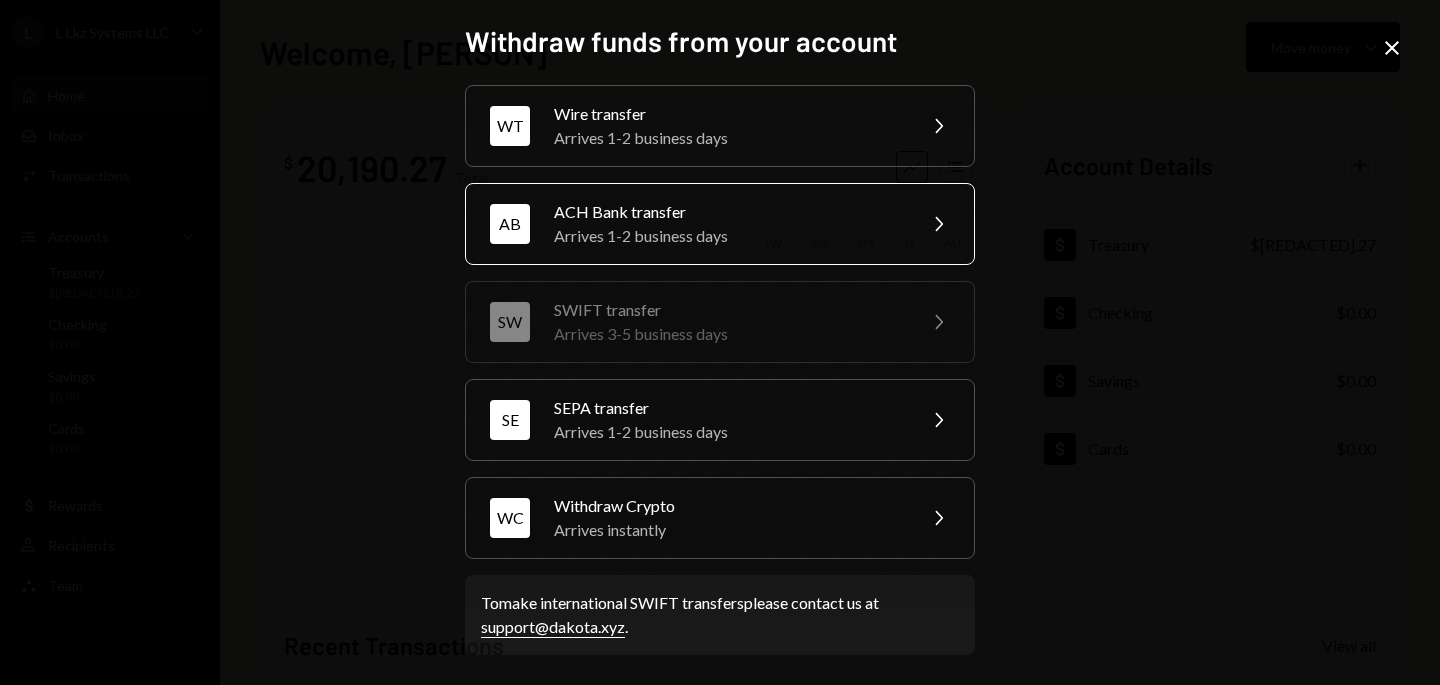 click on "AB ACH Bank transfer Arrives 1-2 business days Chevron Right" at bounding box center (720, 224) 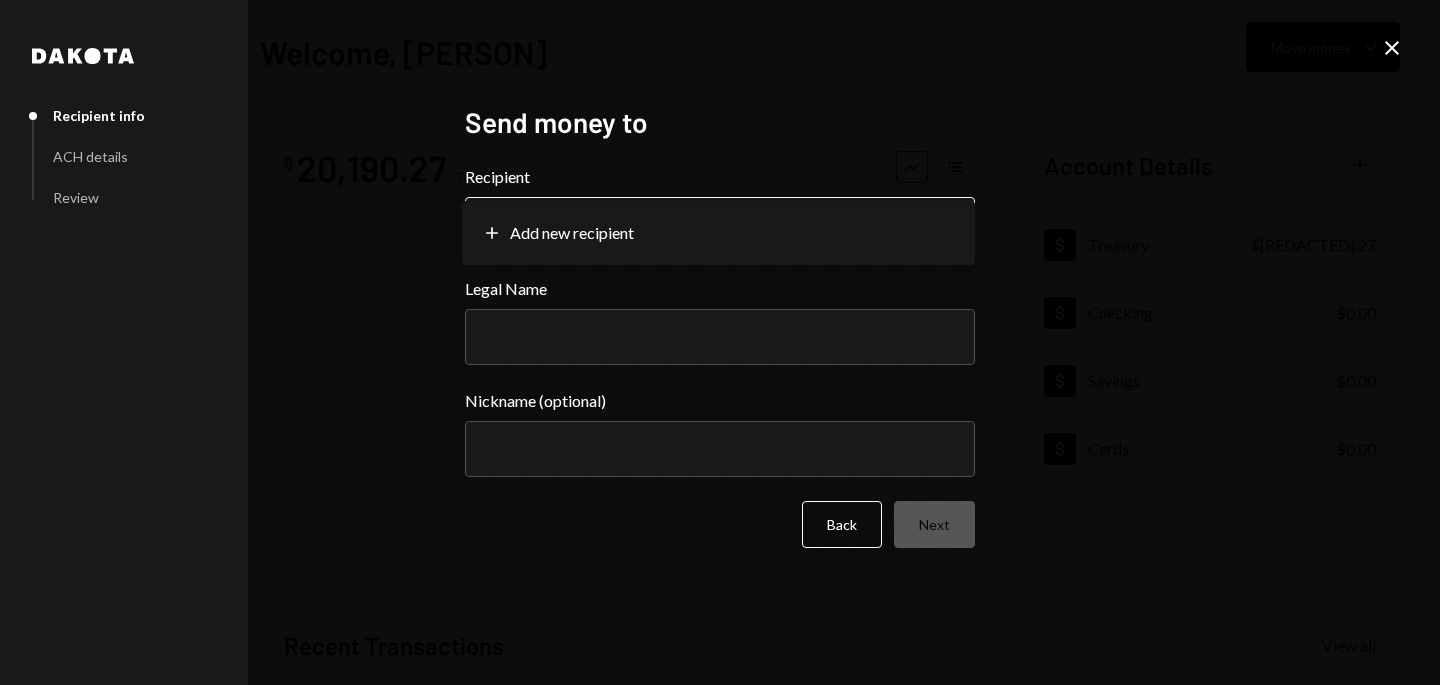 click on "**********" at bounding box center (720, 342) 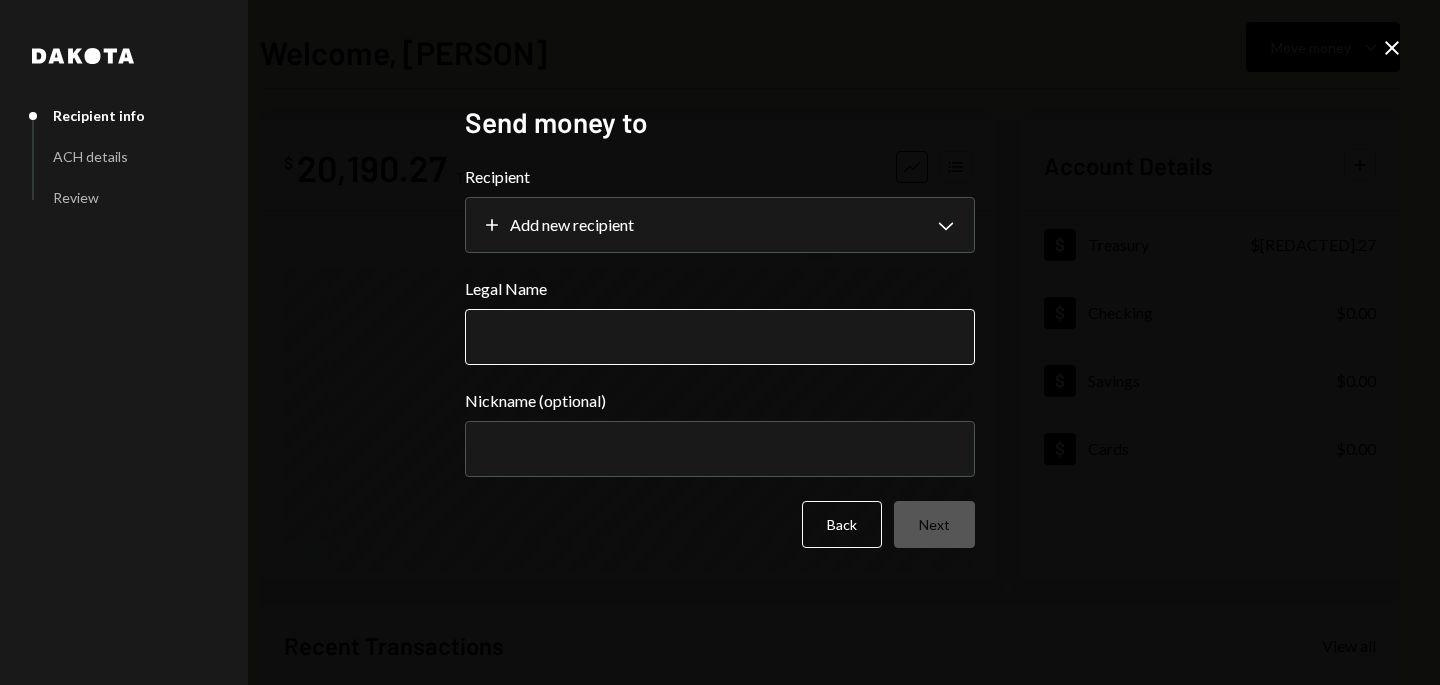 click on "Legal Name" at bounding box center [720, 337] 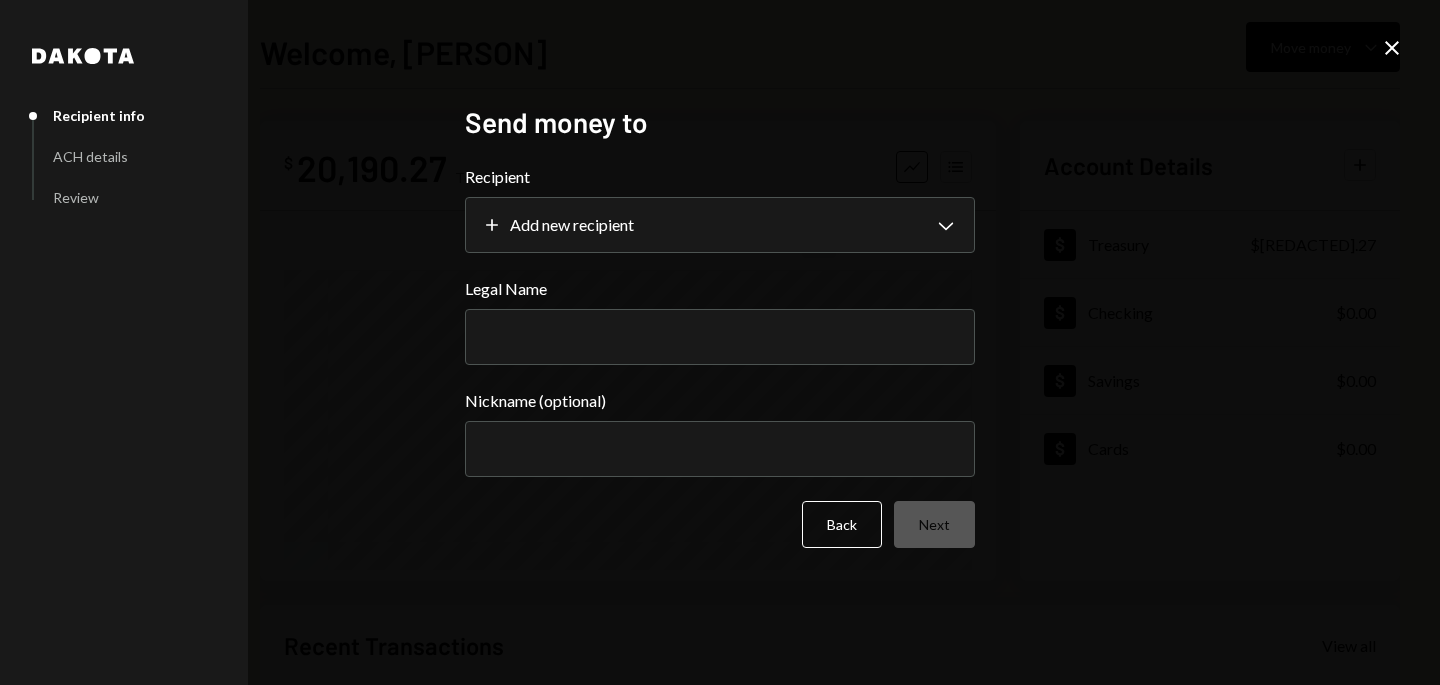 paste on "**********" 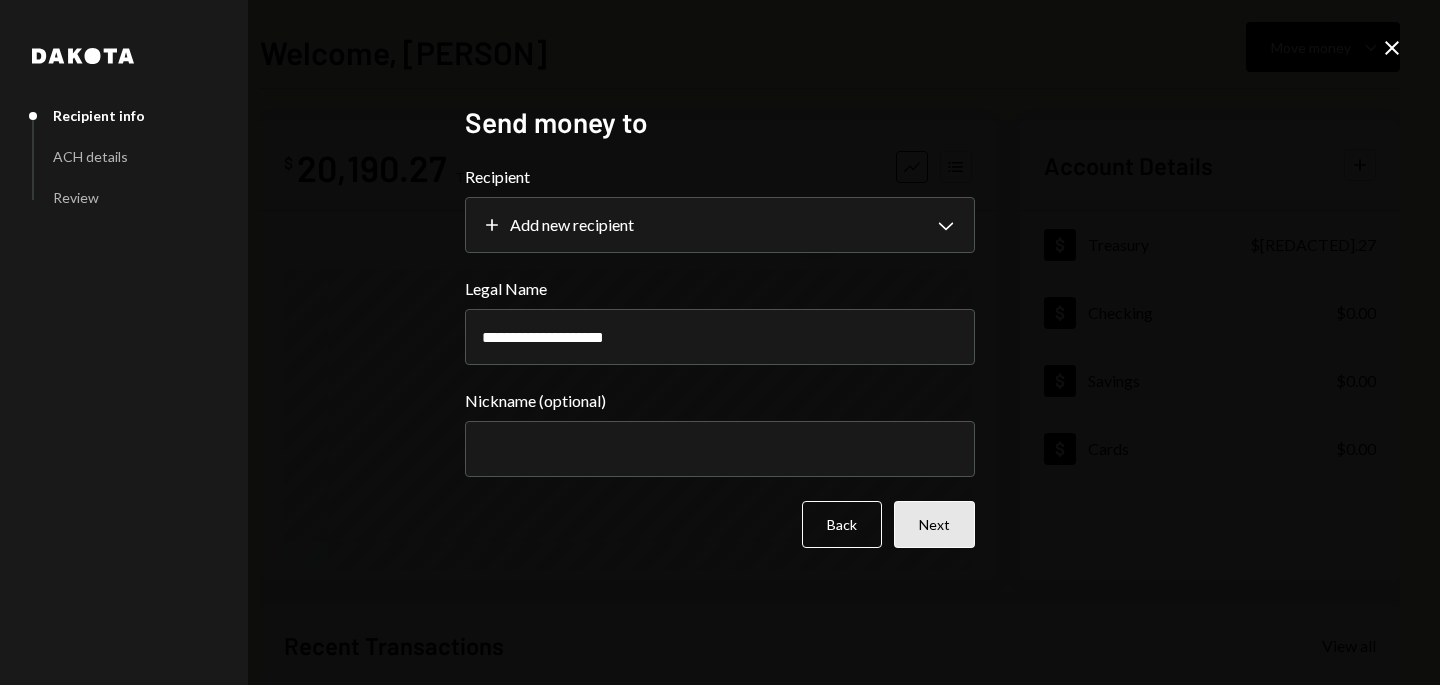 type on "**********" 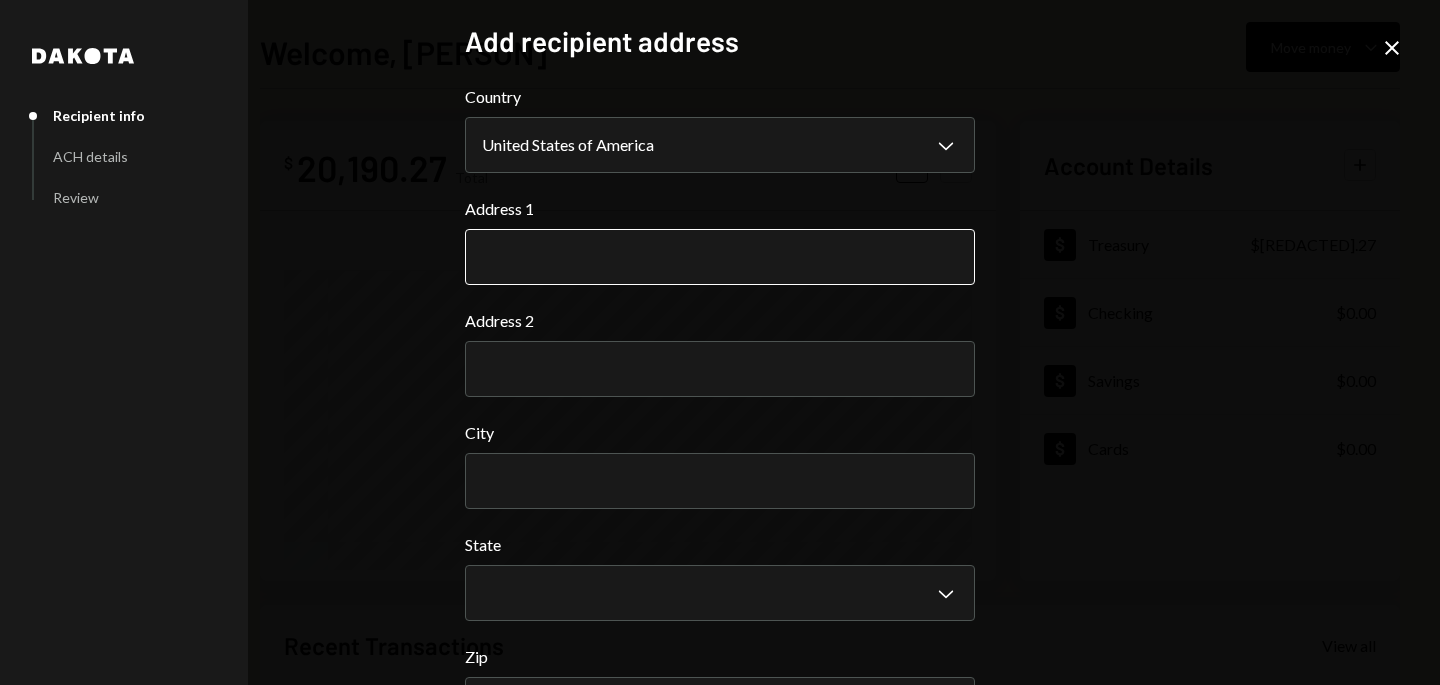 click on "Address 1" at bounding box center (720, 257) 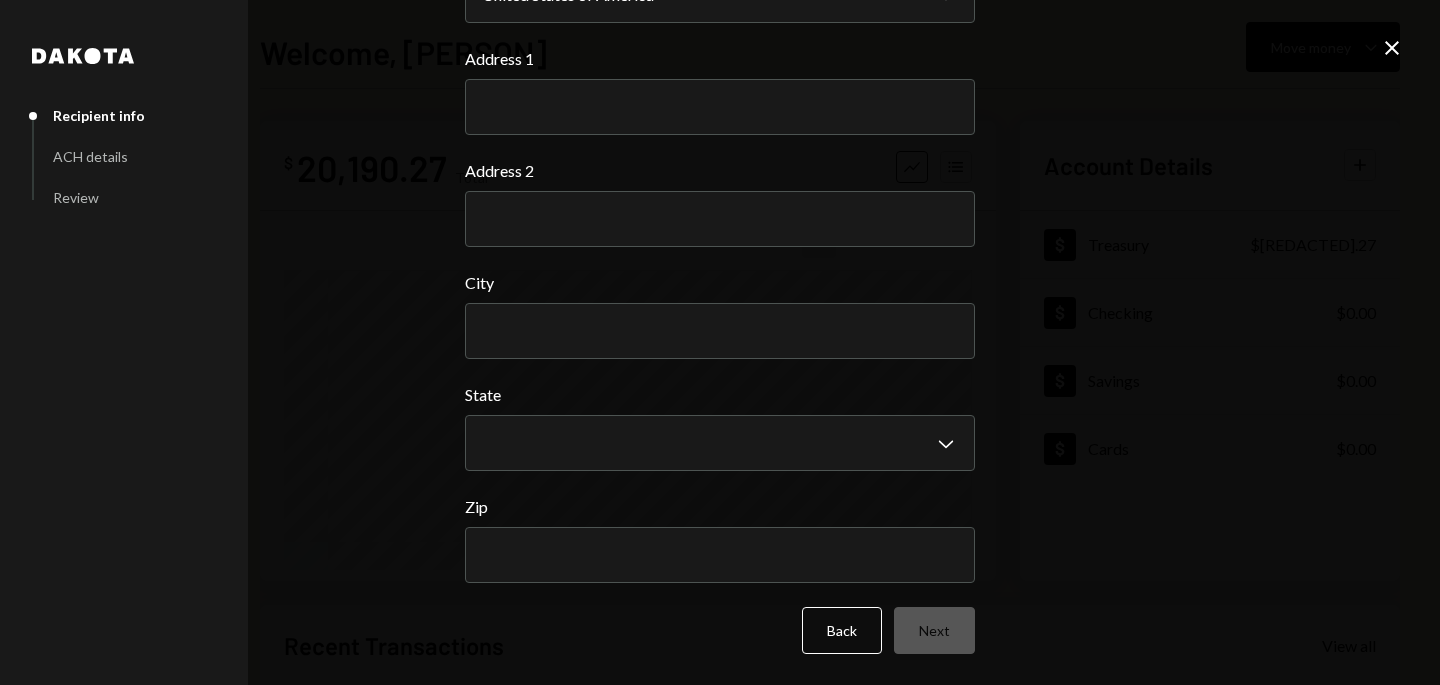 scroll, scrollTop: 0, scrollLeft: 0, axis: both 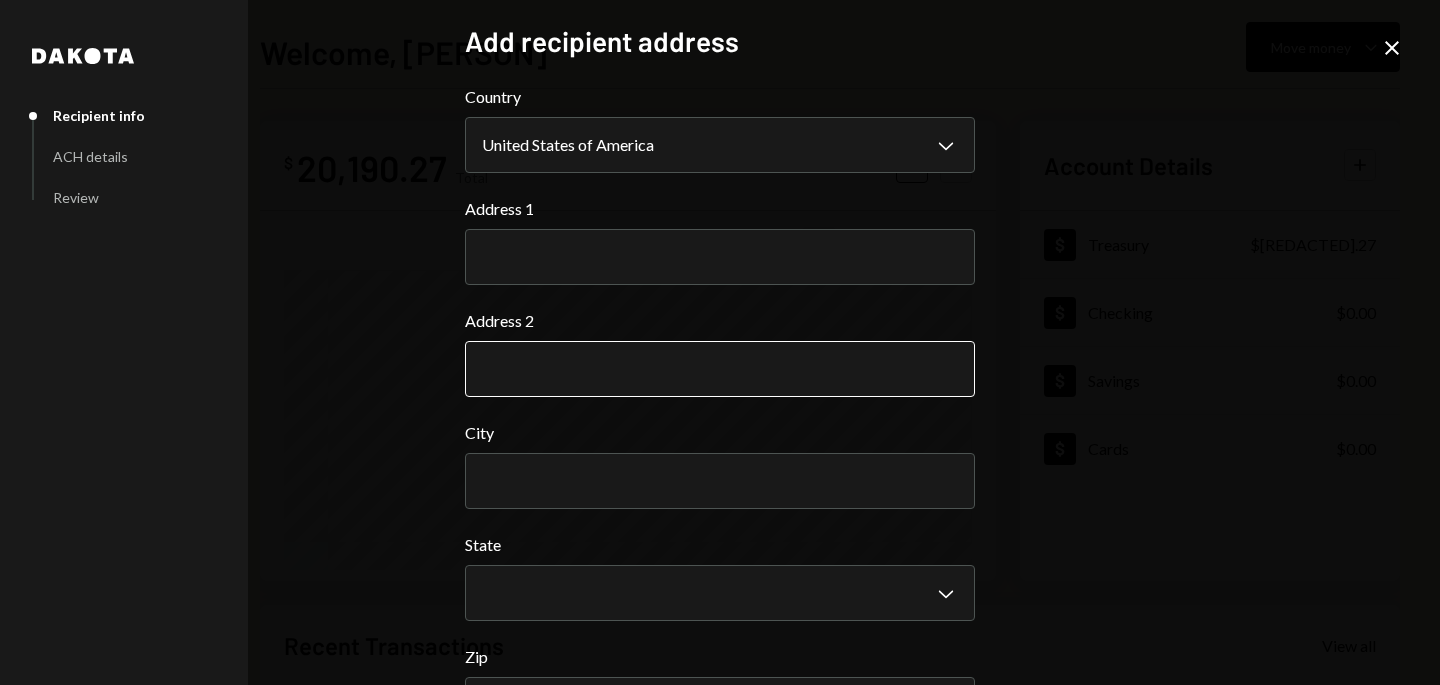 paste on "**********" 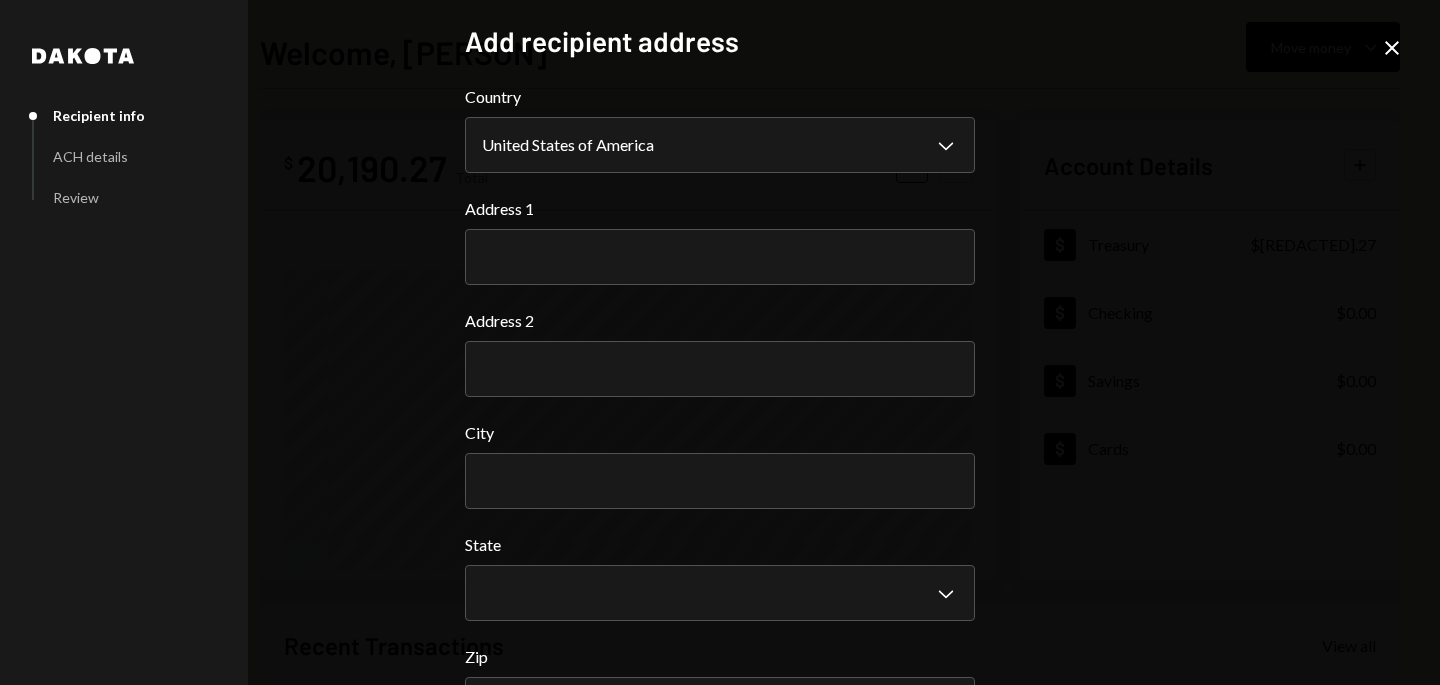 paste on "**********" 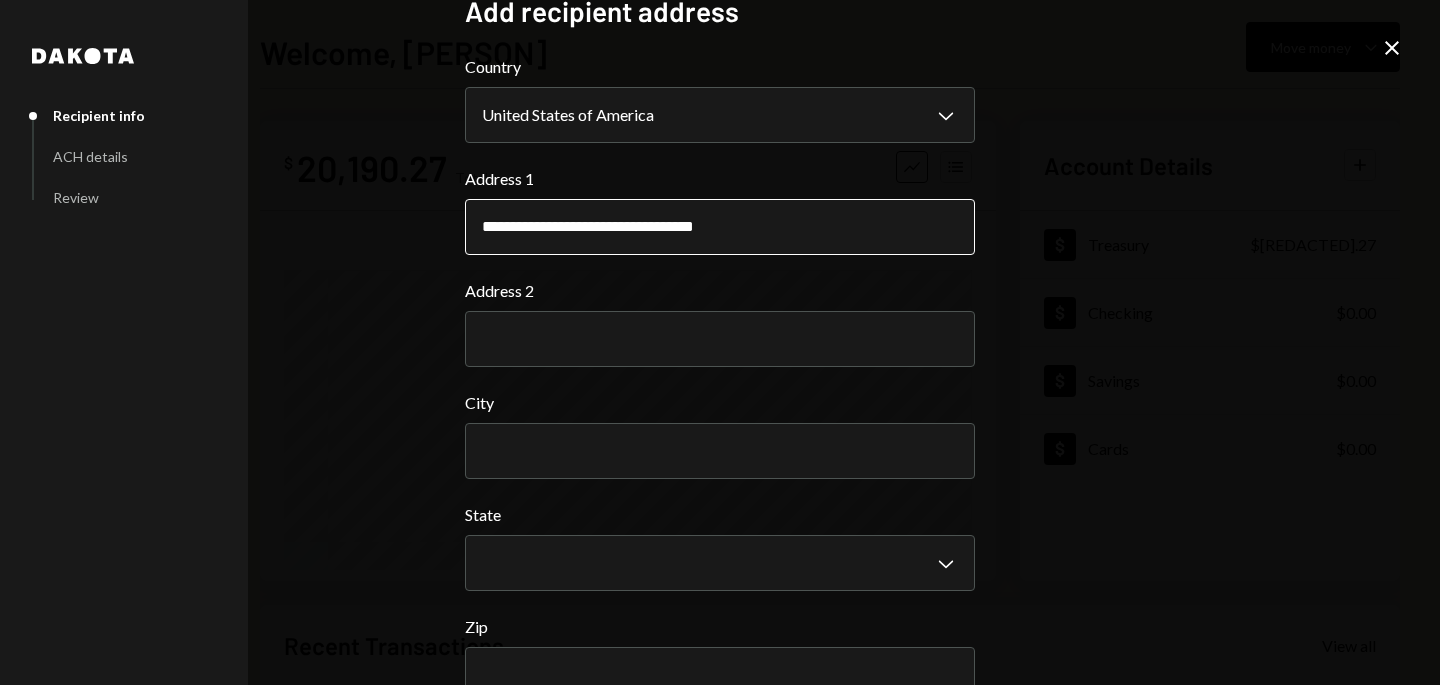 scroll, scrollTop: 61, scrollLeft: 0, axis: vertical 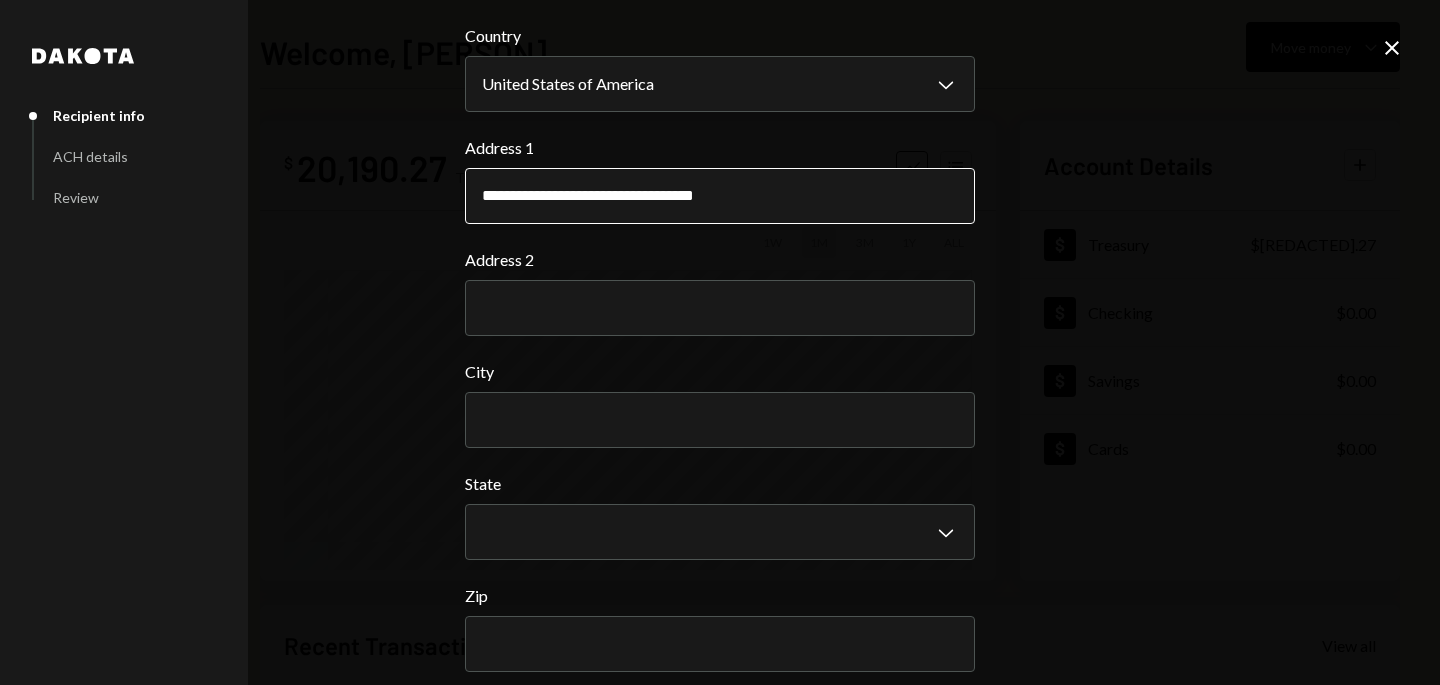 drag, startPoint x: 580, startPoint y: 200, endPoint x: 657, endPoint y: 200, distance: 77 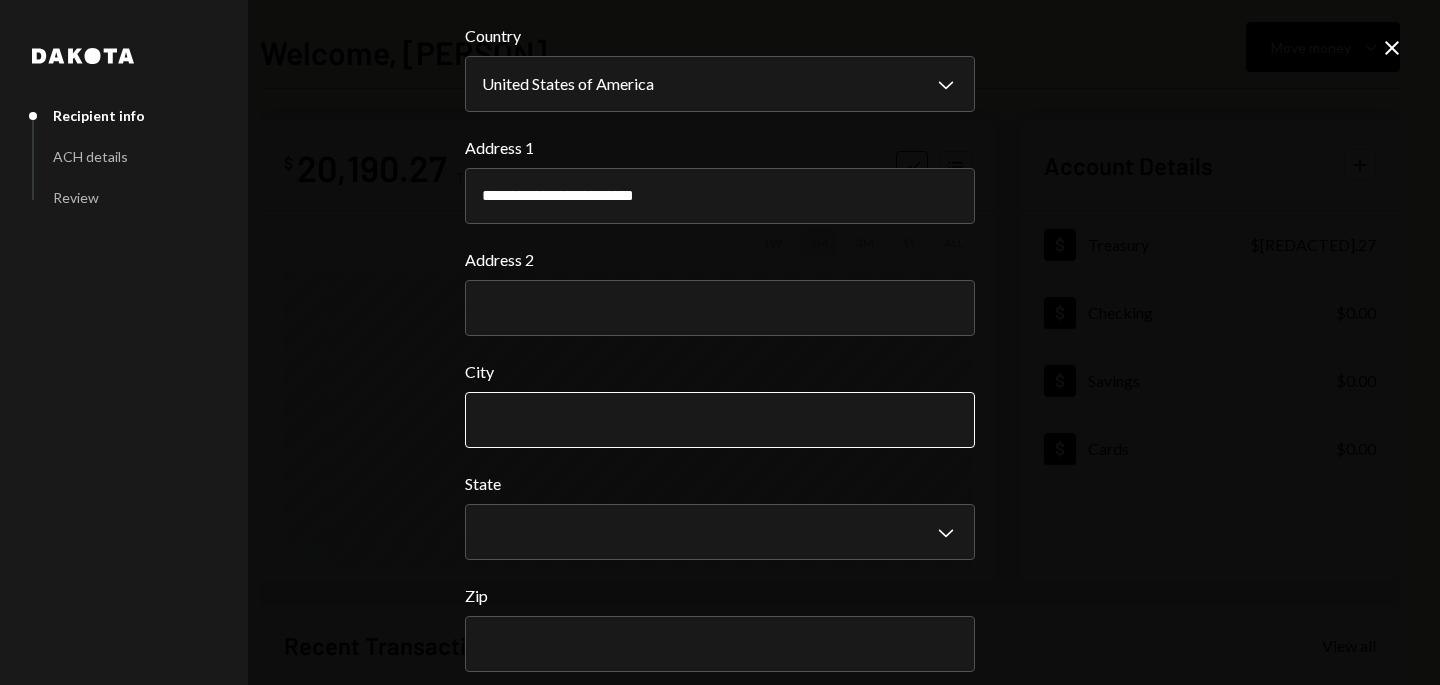 type on "**********" 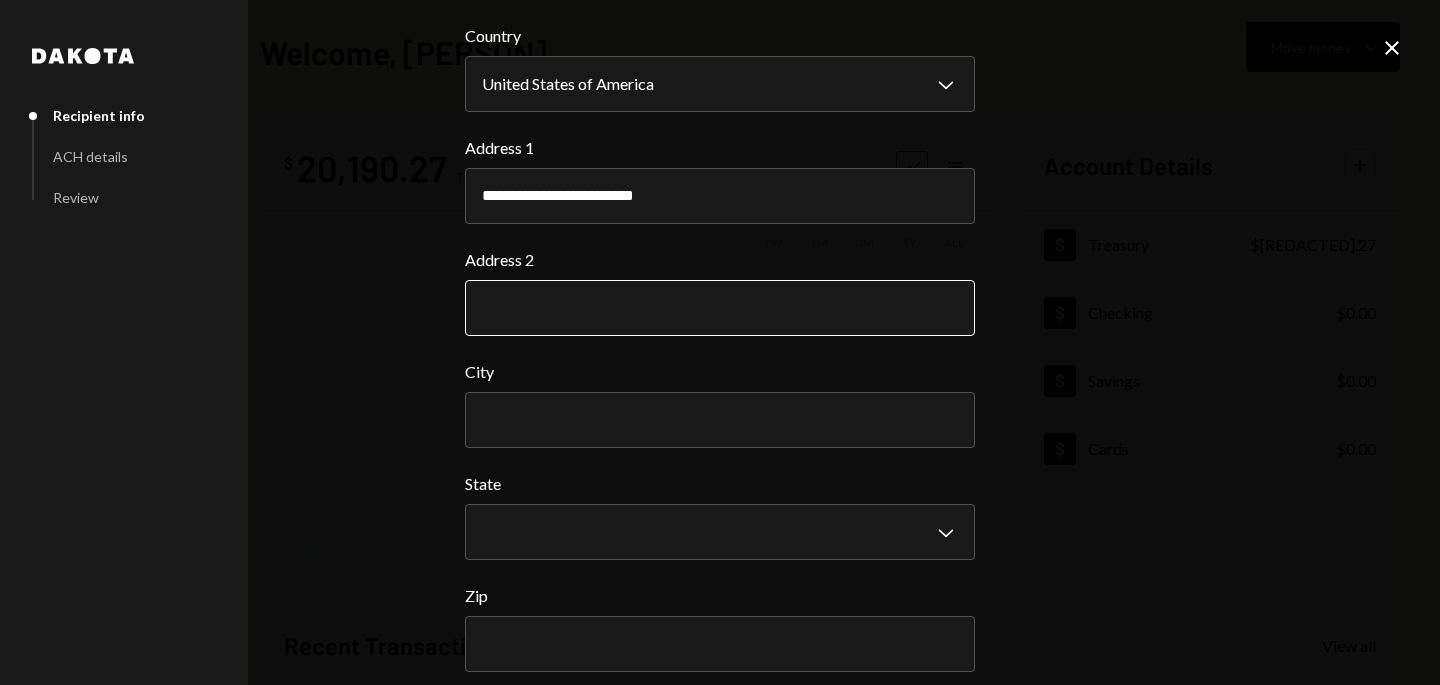 paste on "**********" 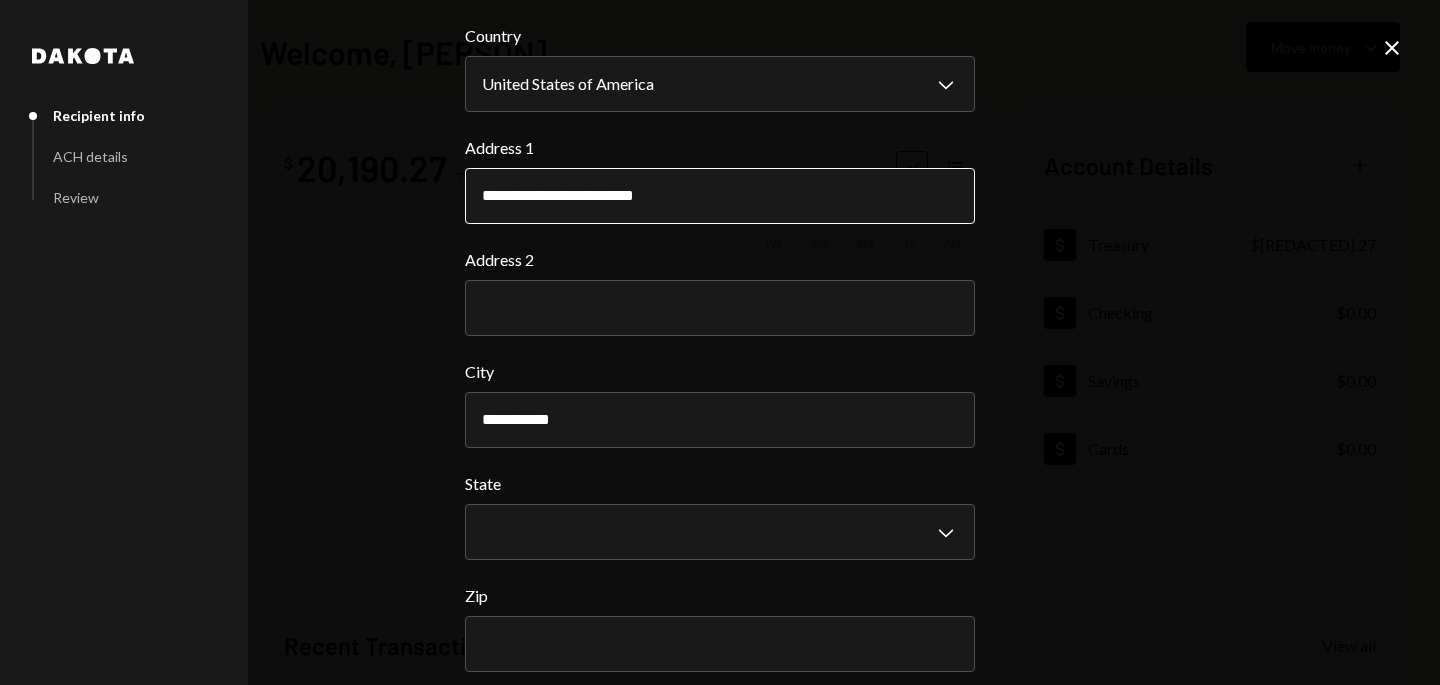type on "**********" 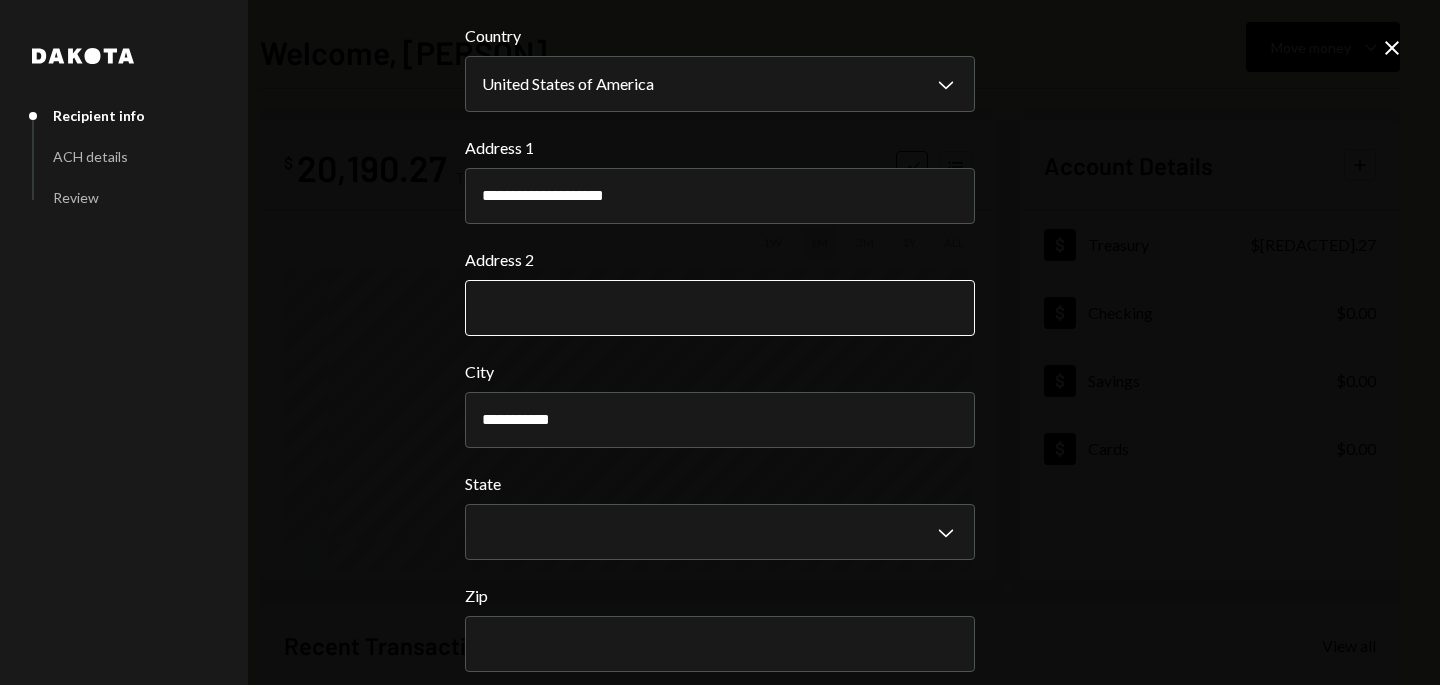 scroll, scrollTop: 264, scrollLeft: 0, axis: vertical 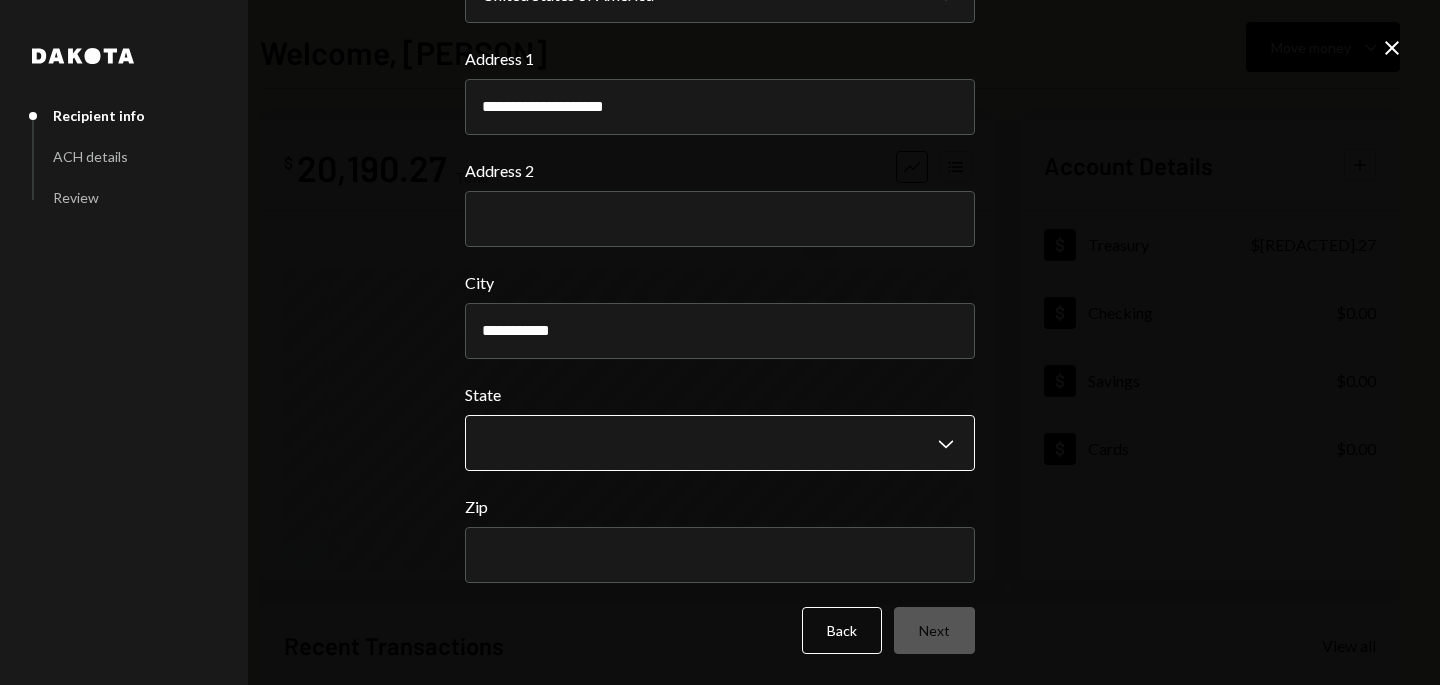 click on "**********" at bounding box center (720, 342) 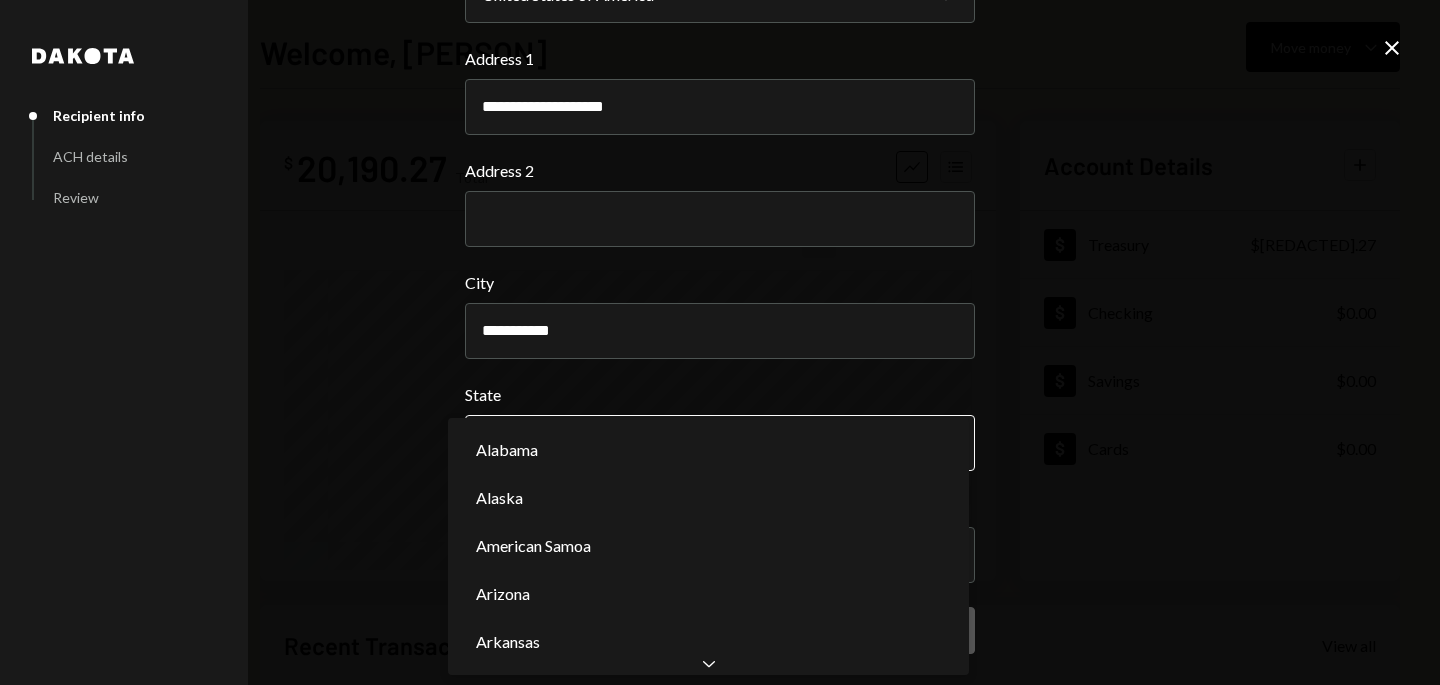 type on "*" 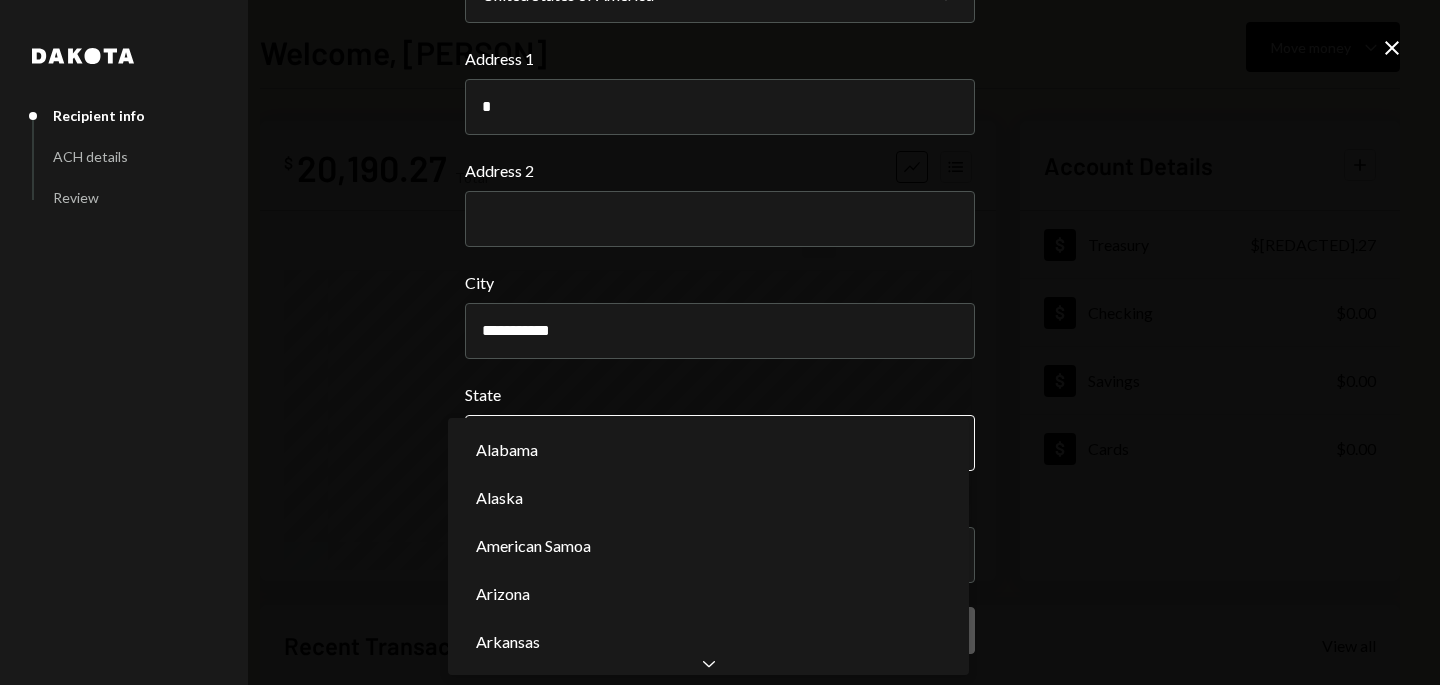 scroll, scrollTop: 243, scrollLeft: 0, axis: vertical 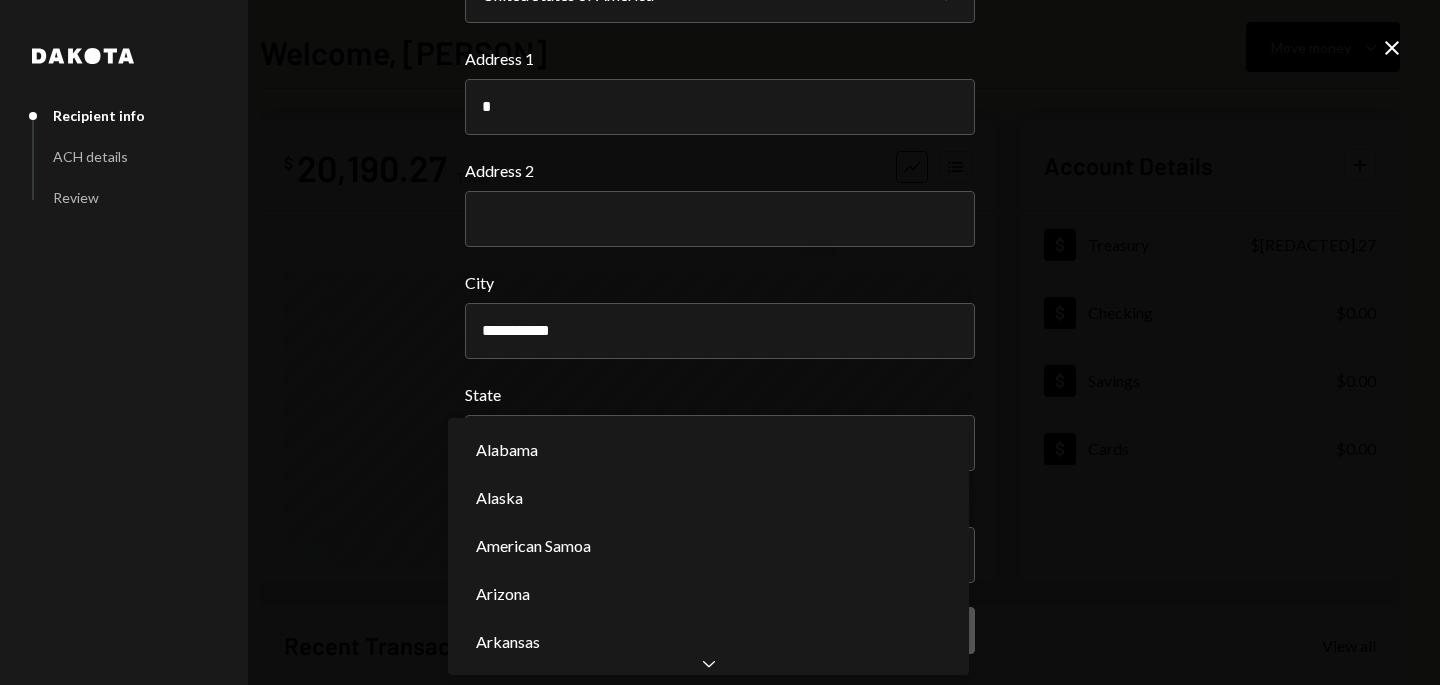 click on "Address 2" at bounding box center (720, 203) 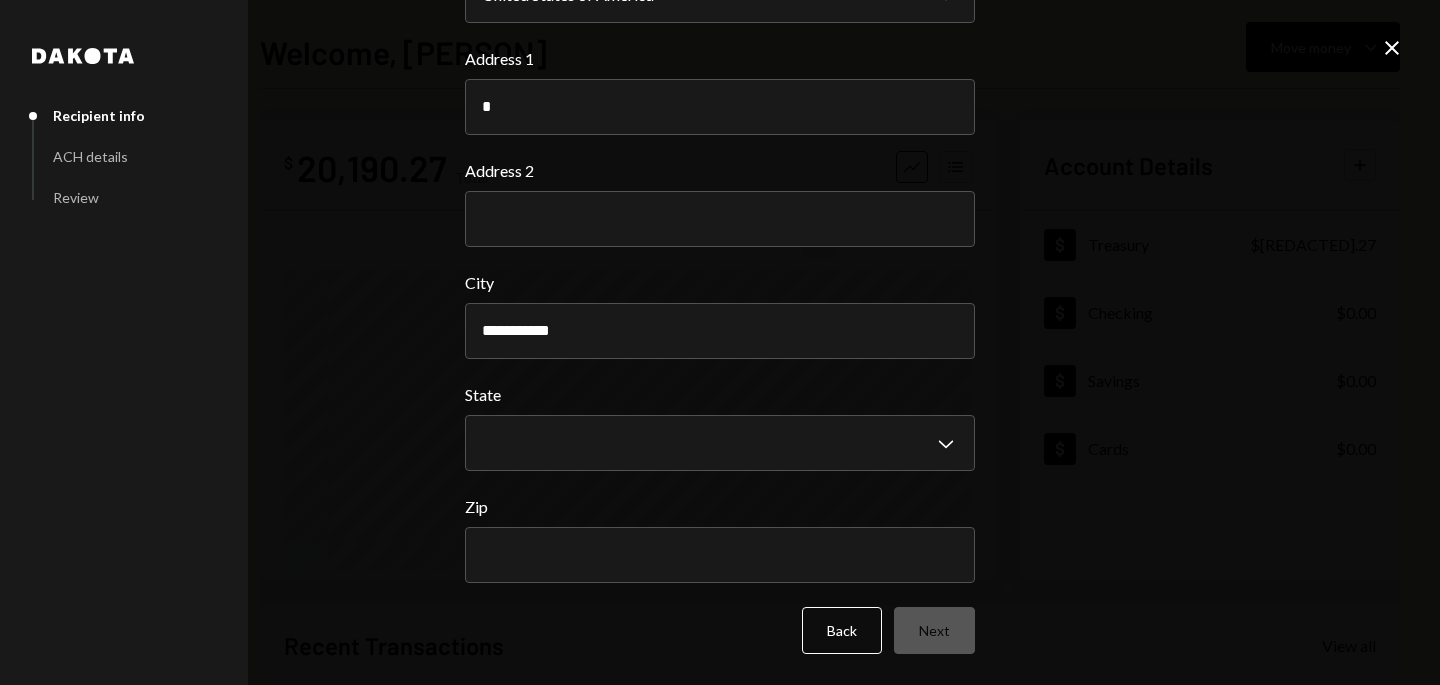 type 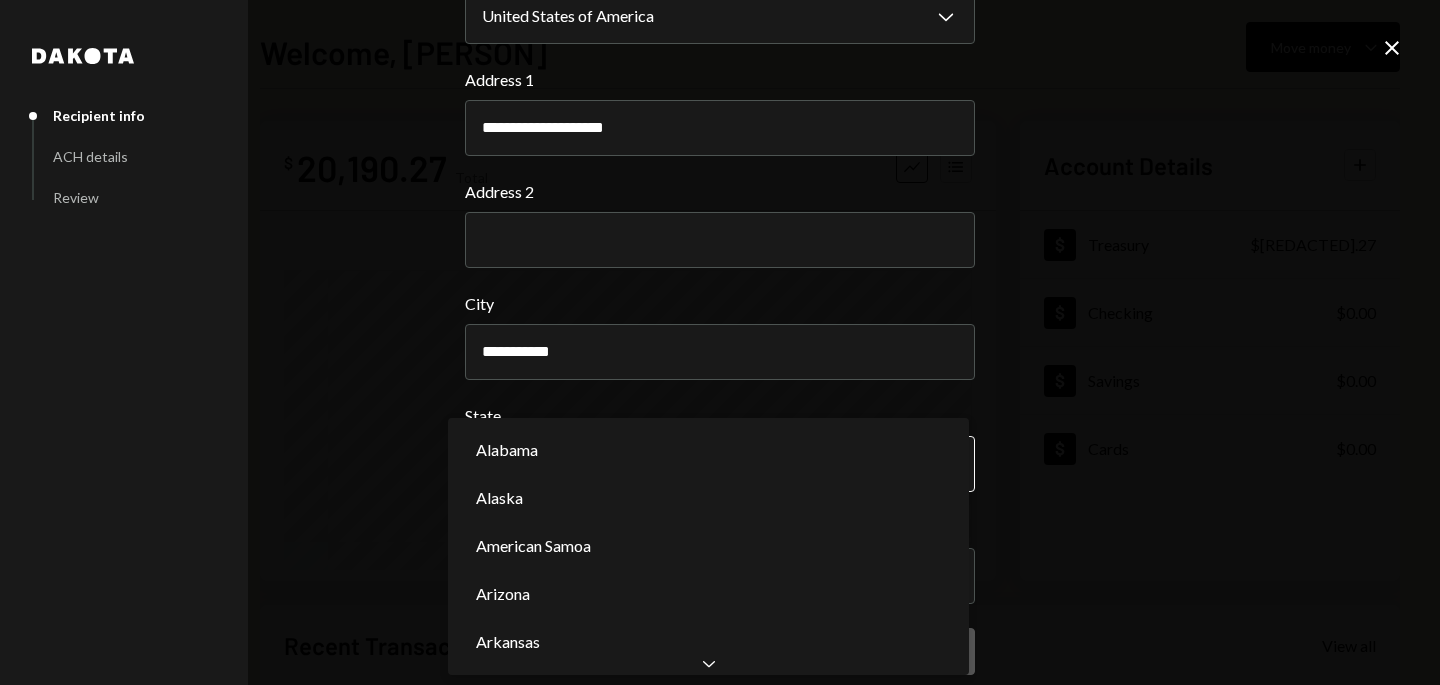 click on "**********" at bounding box center (720, 342) 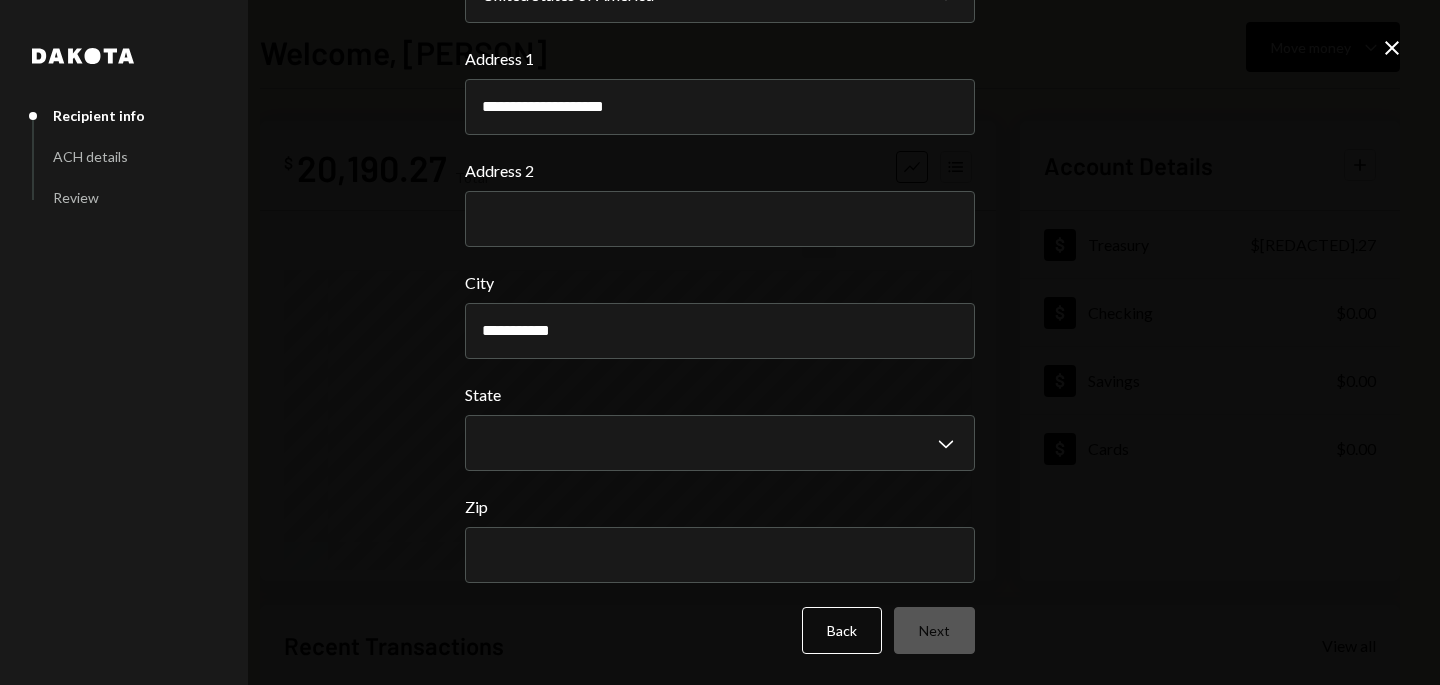 click on "Address 1" at bounding box center [720, 59] 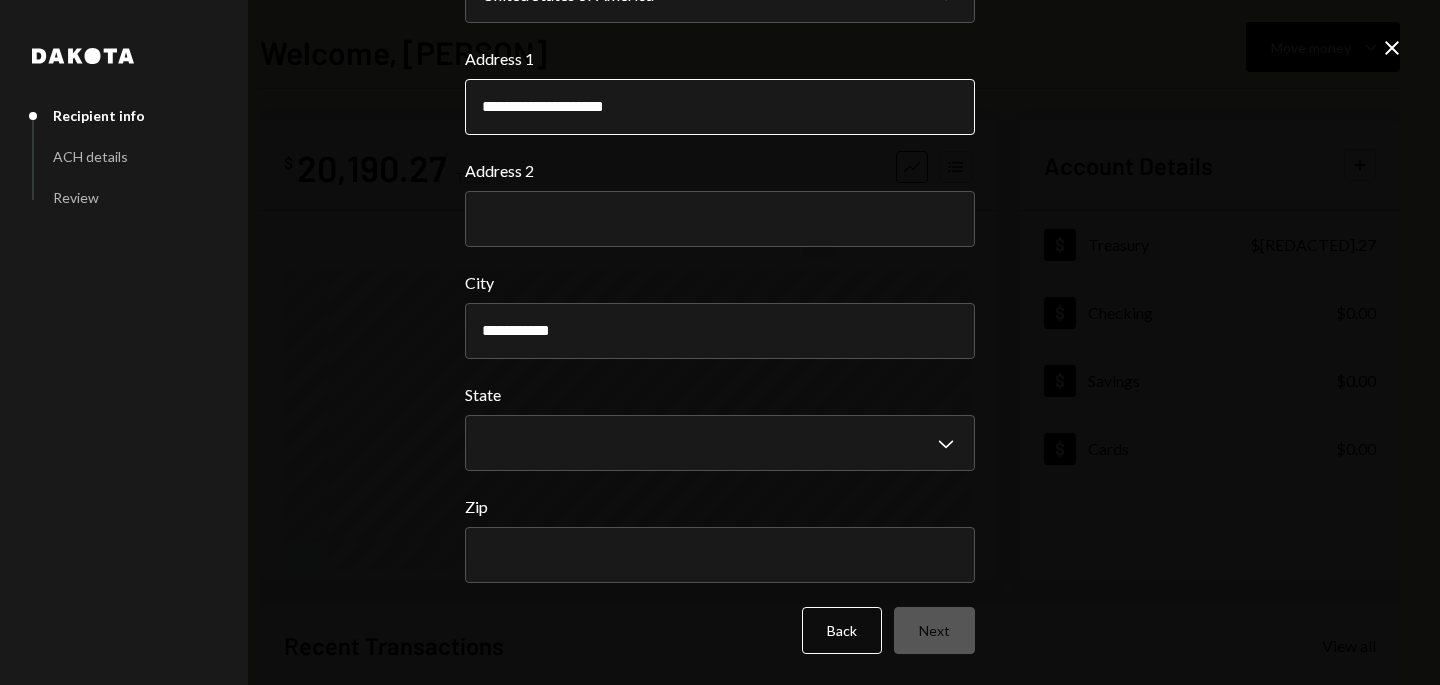 click on "**********" at bounding box center [720, 107] 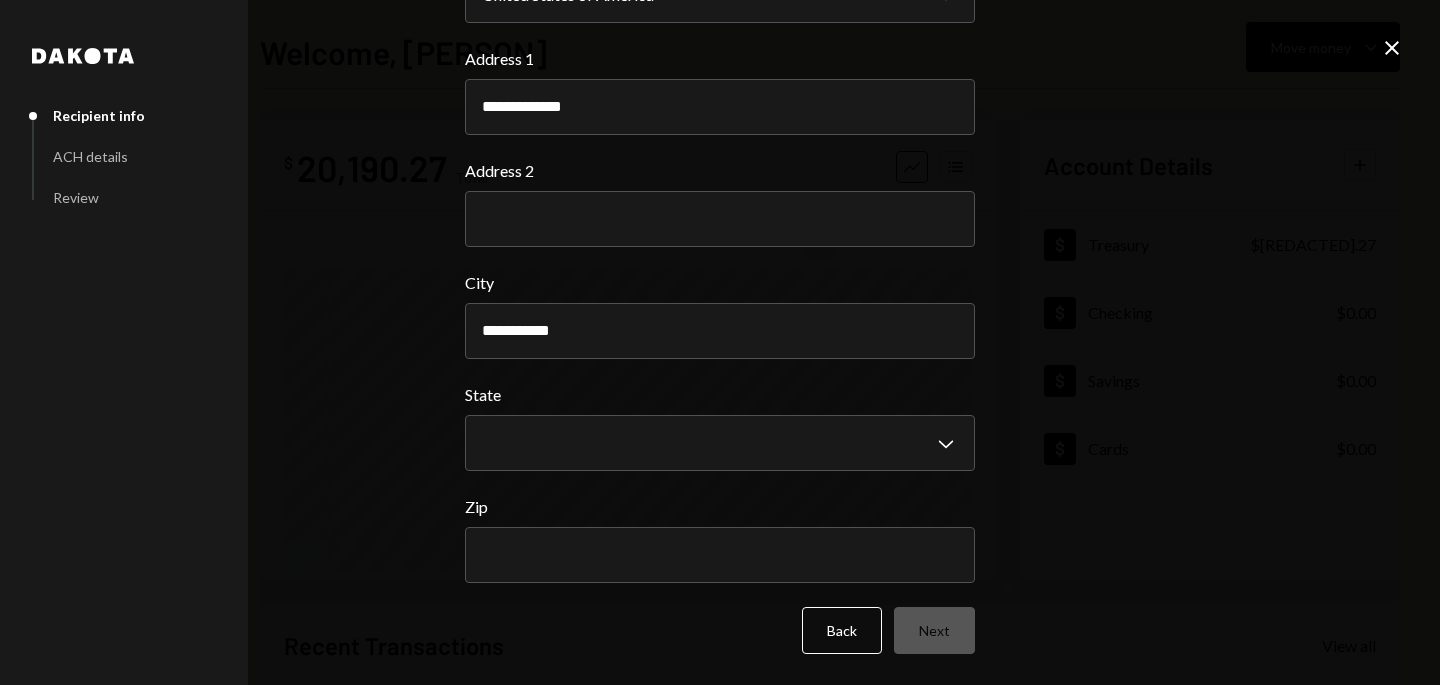 type on "**********" 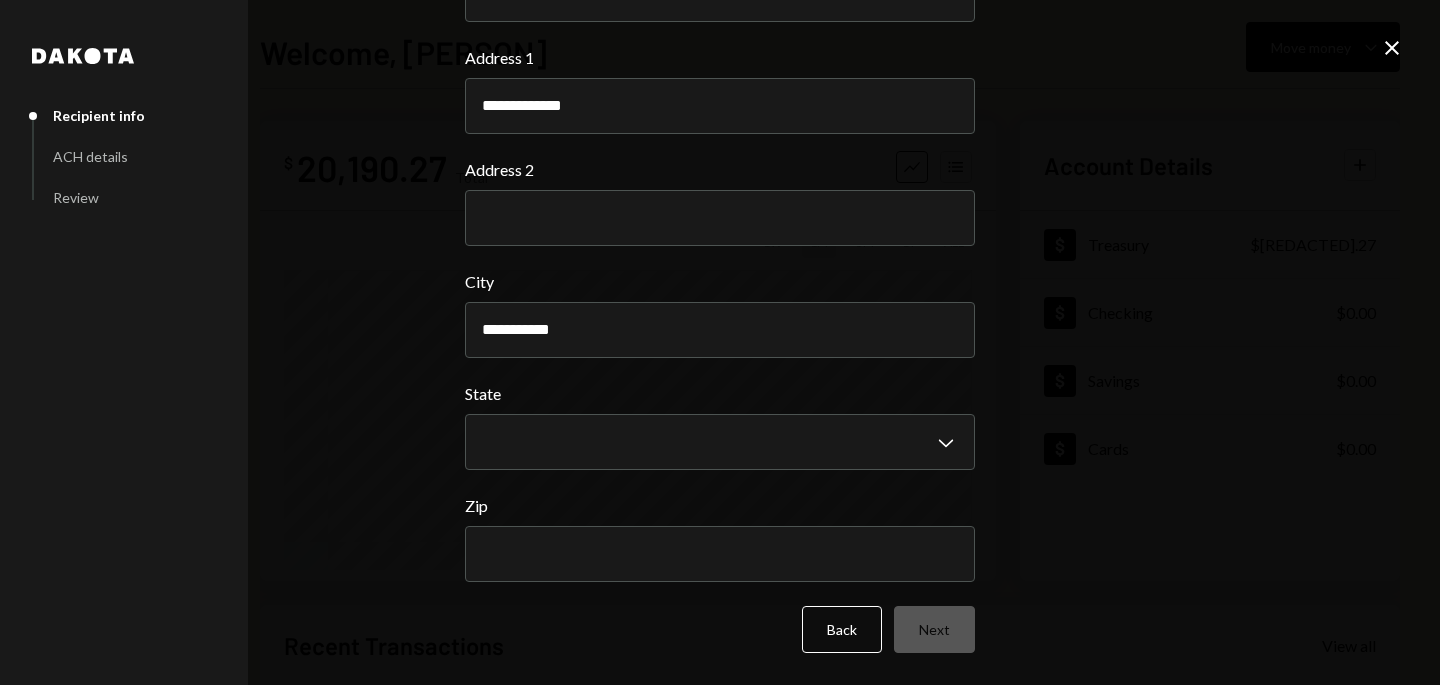 click on "Zip" at bounding box center [720, 538] 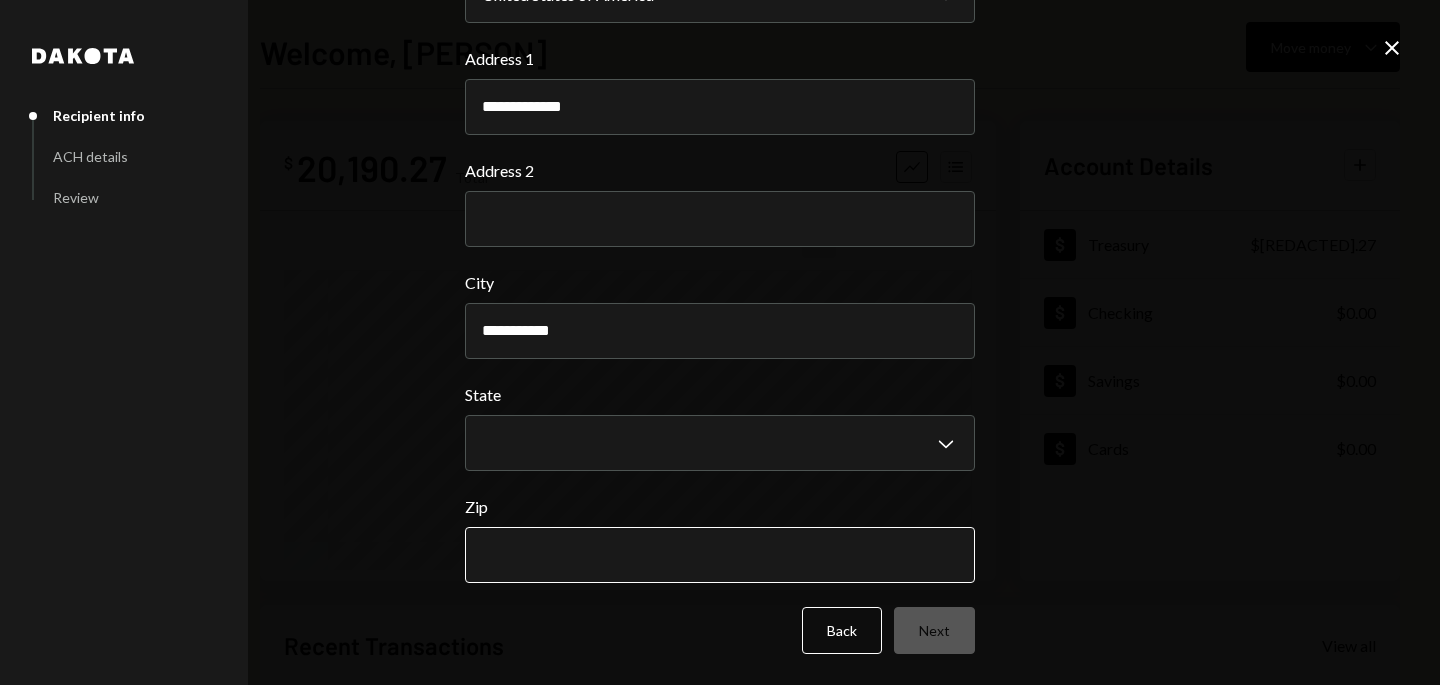 click on "Zip" at bounding box center (720, 555) 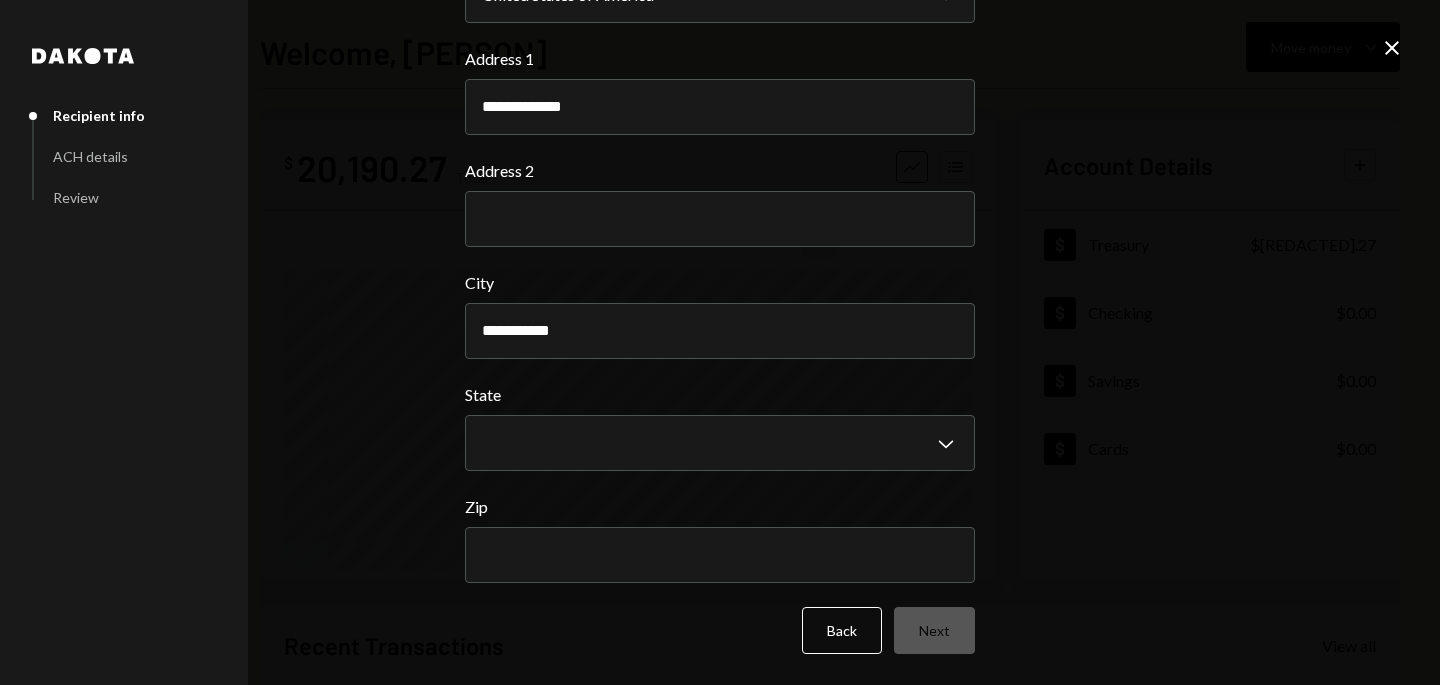 paste on "*****" 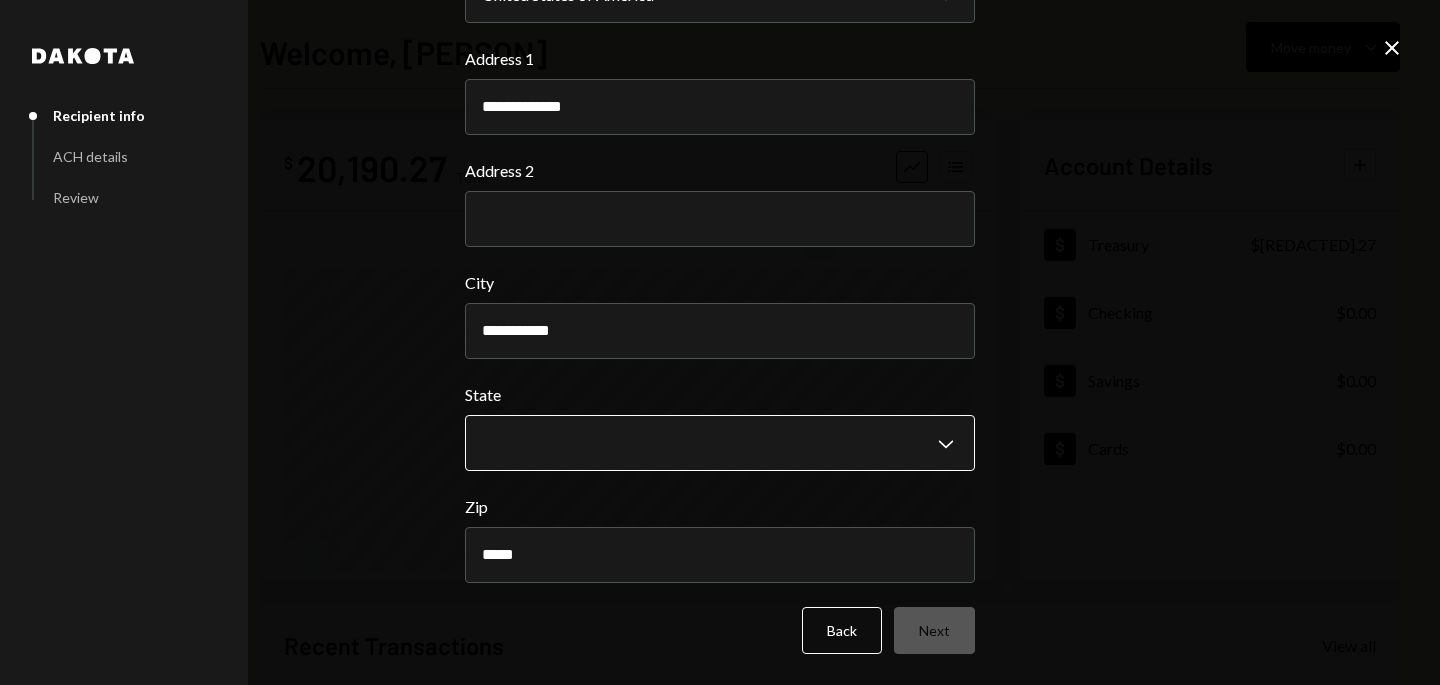 type on "*****" 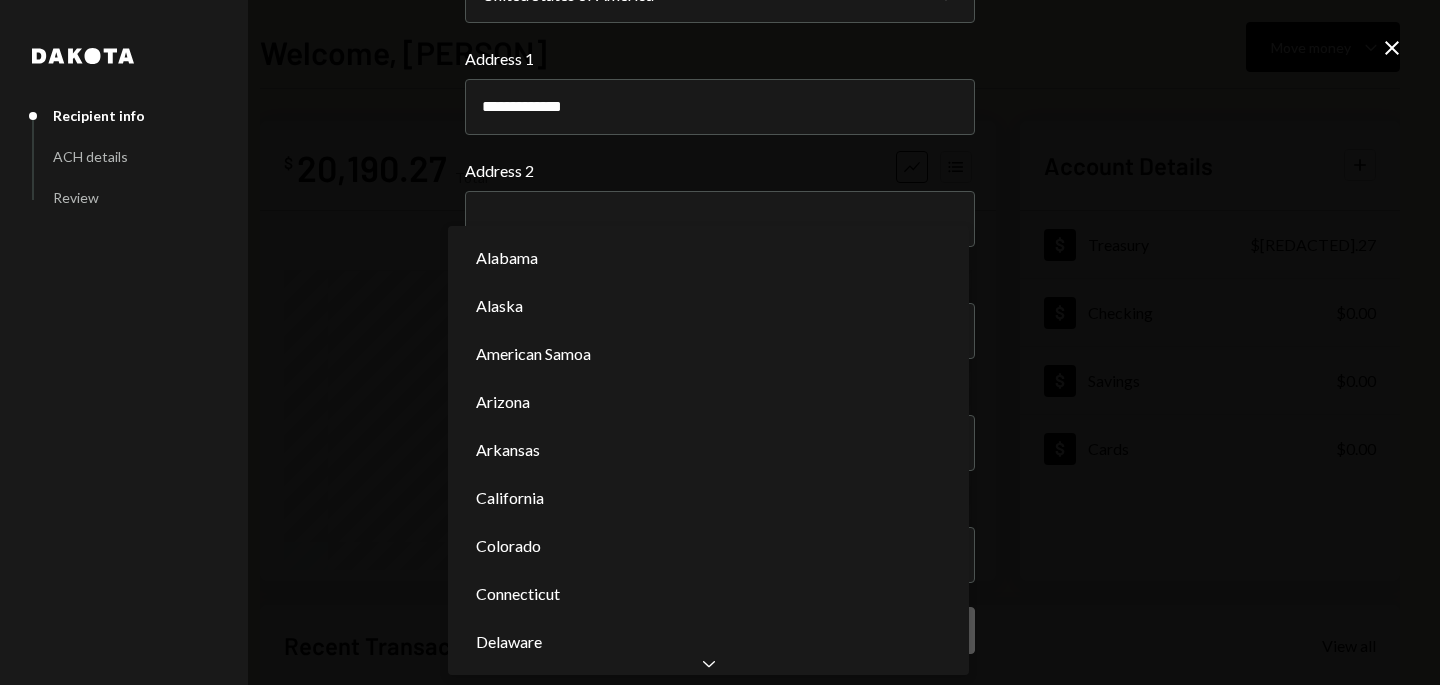 scroll, scrollTop: 0, scrollLeft: 0, axis: both 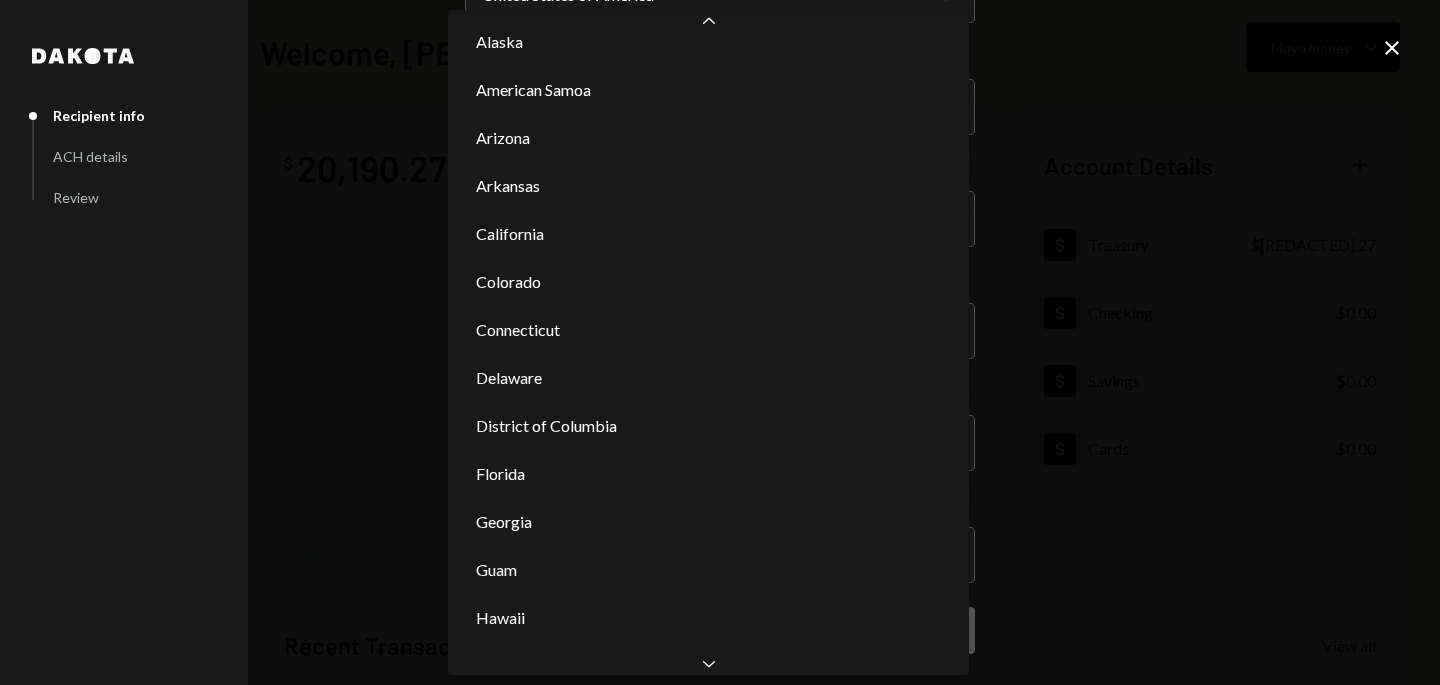 click on "Chevron Down" 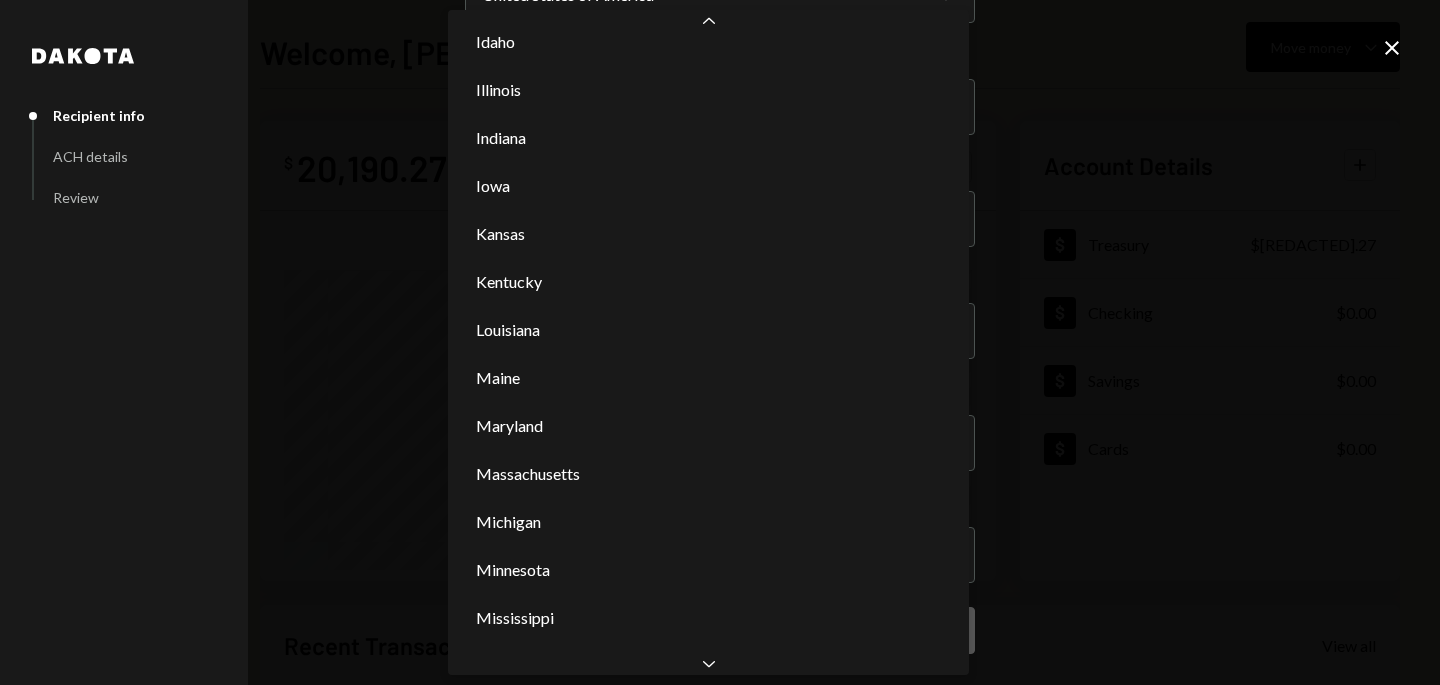 scroll, scrollTop: 792, scrollLeft: 0, axis: vertical 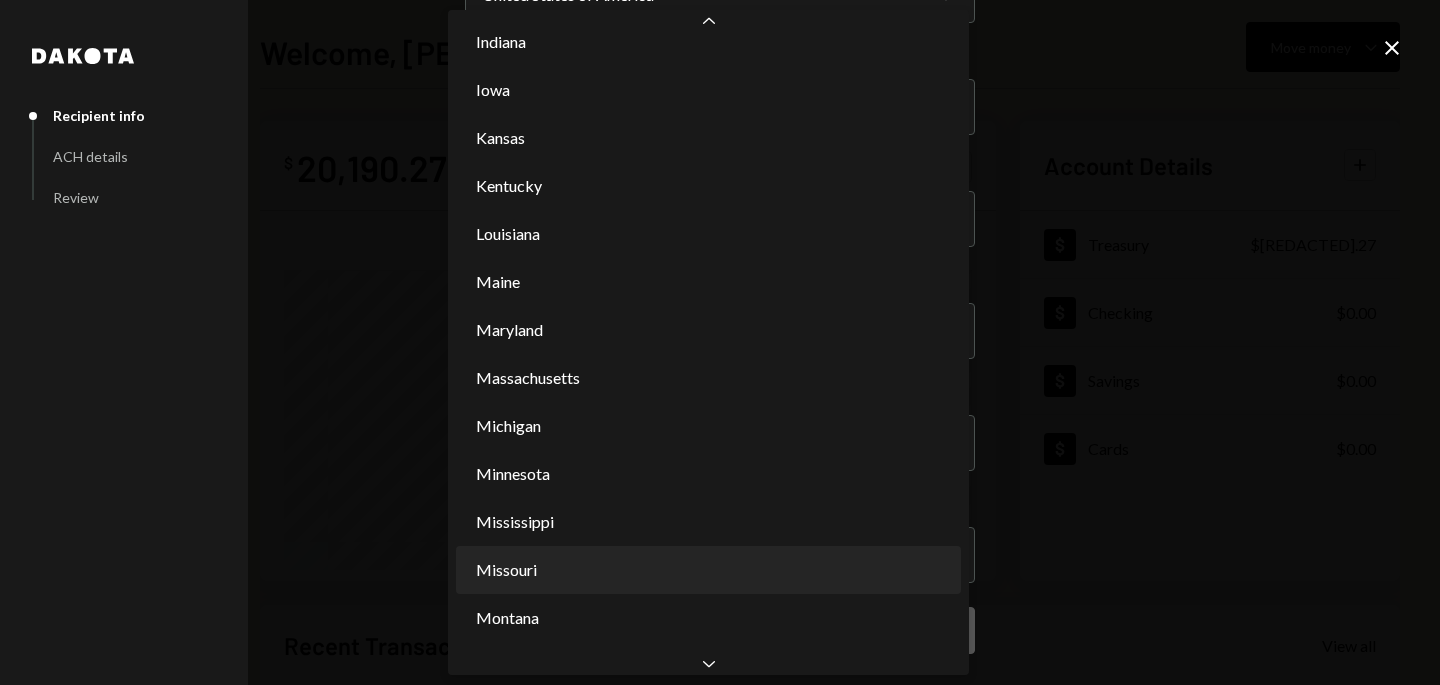 select on "**" 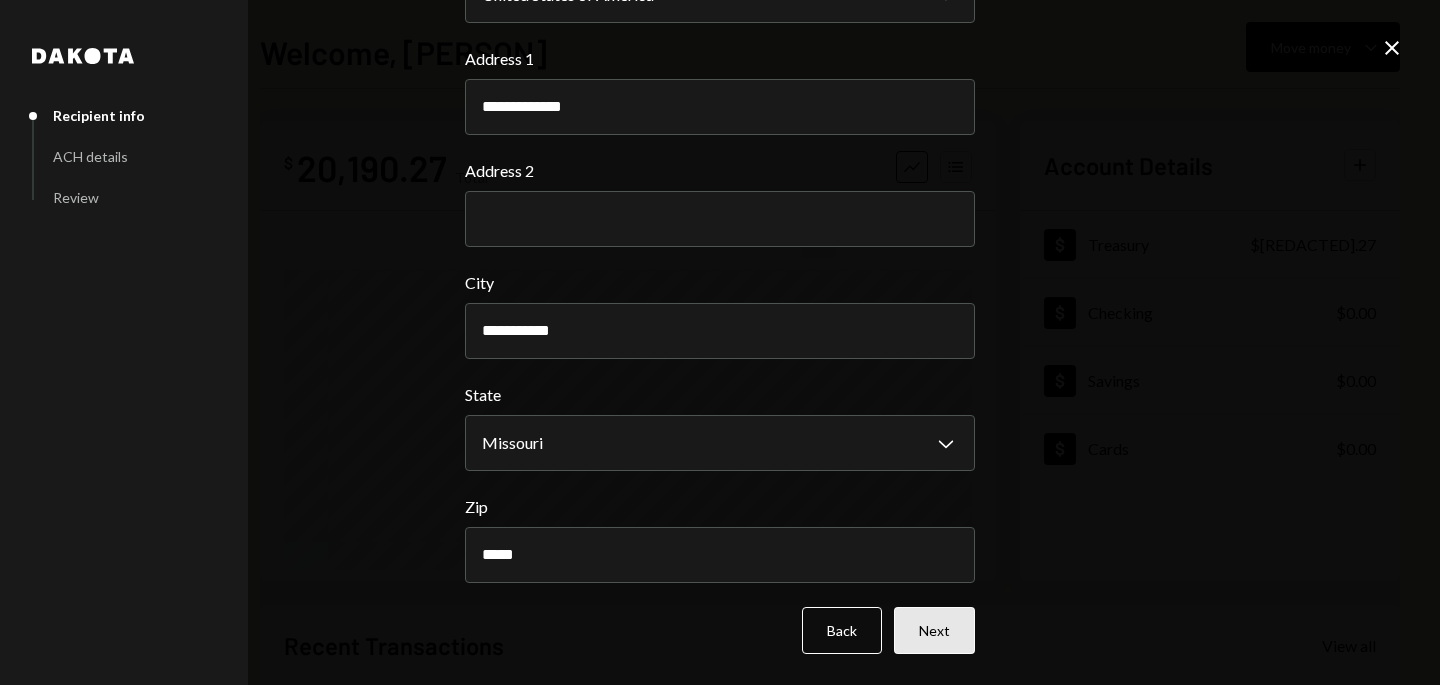 click on "Next" at bounding box center [934, 630] 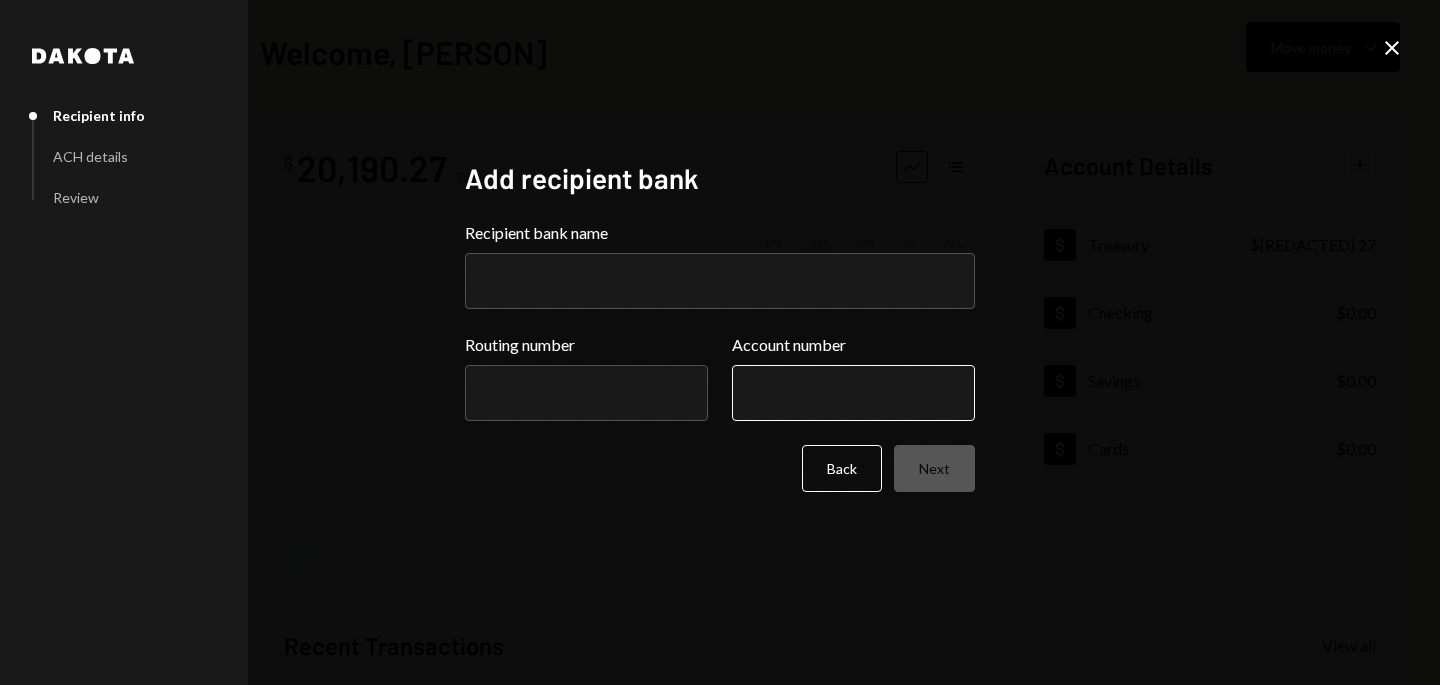 click on "Account number" at bounding box center [853, 393] 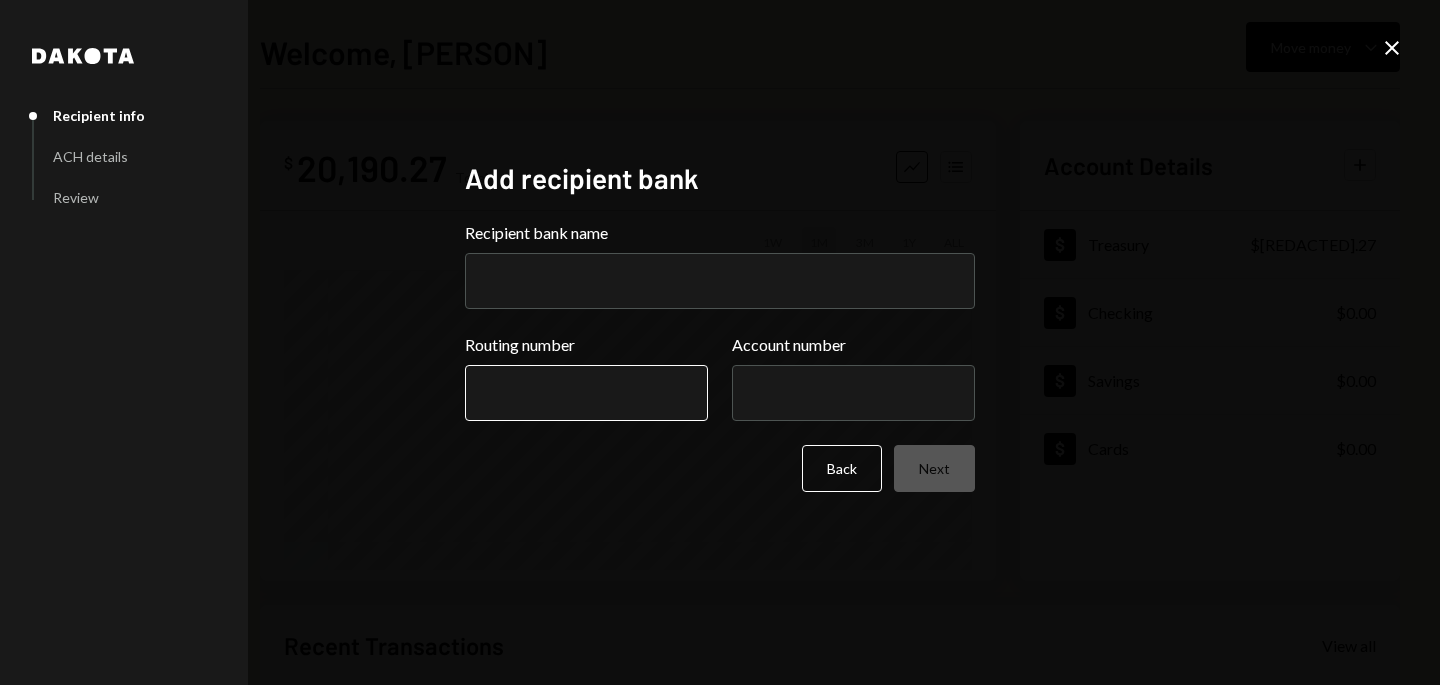 click on "Routing number" at bounding box center (586, 393) 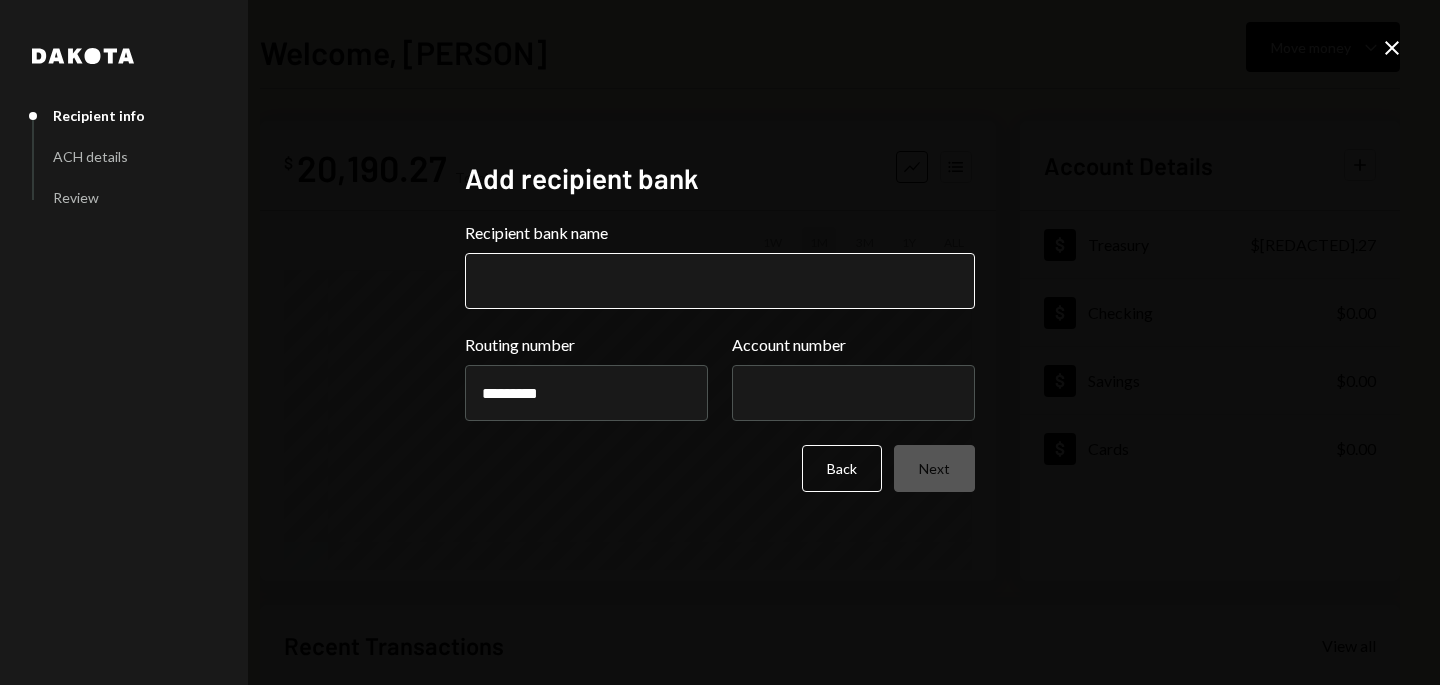 type on "*********" 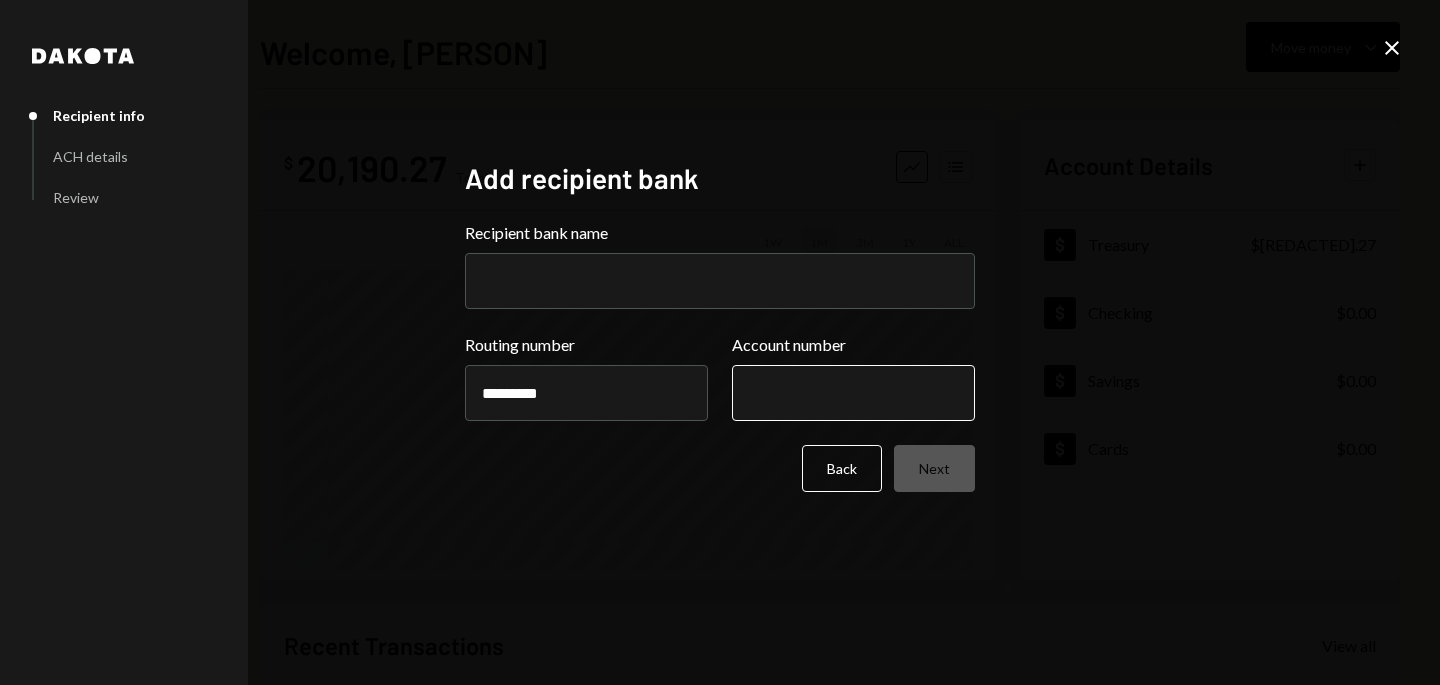 click on "Account number" at bounding box center (853, 393) 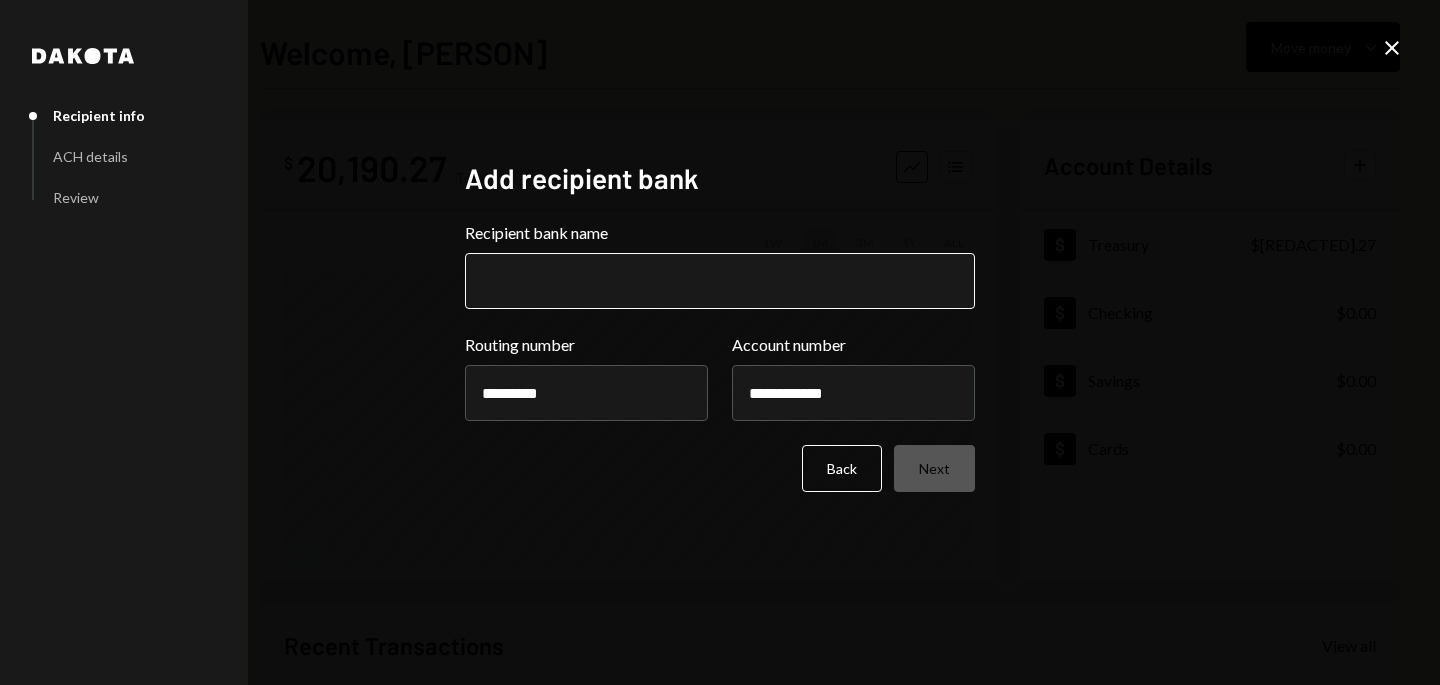 type on "**********" 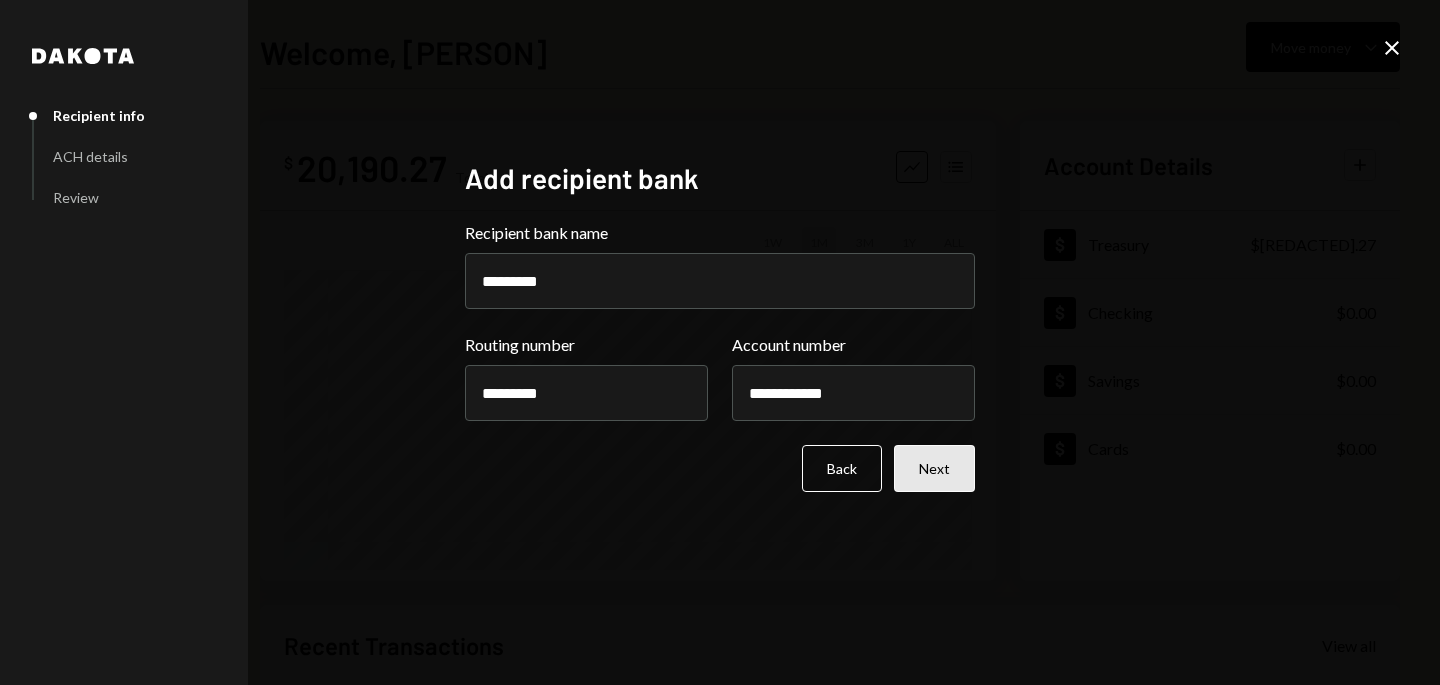 type on "*********" 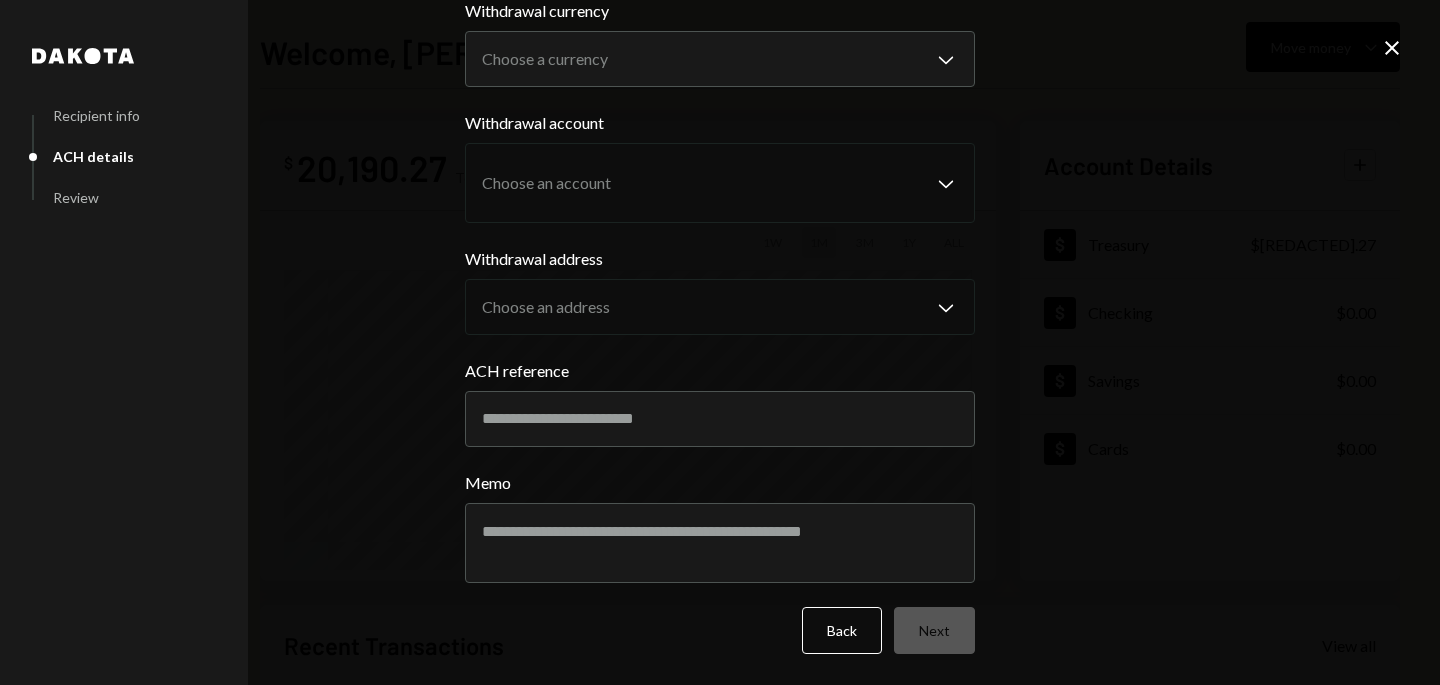 scroll, scrollTop: 88, scrollLeft: 0, axis: vertical 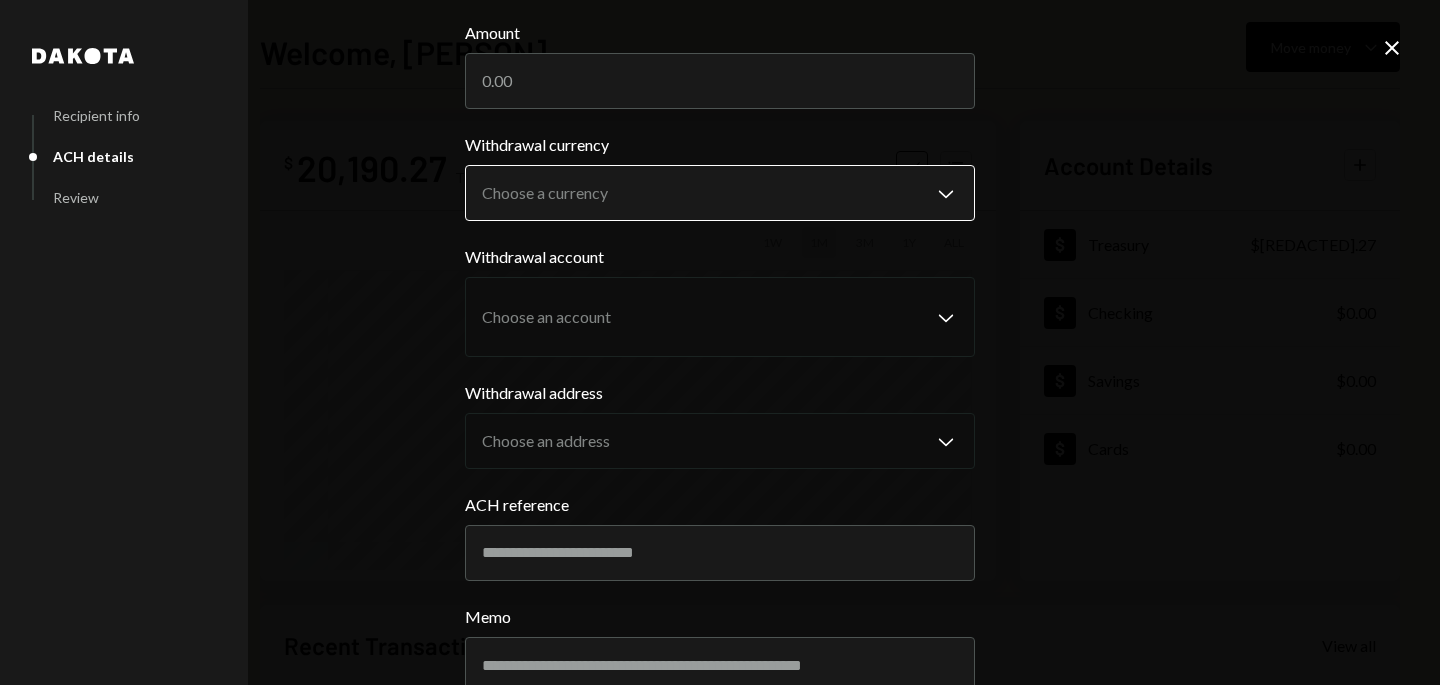 click on "L Lkz Systems LLC Caret Down Home Home Inbox Inbox Activities Transactions Accounts Accounts Caret Down Treasury $20,190.27 Checking $0.00 Savings $0.00 Cards $0.00 Dollar Rewards User Recipients Team Team Welcome, [FIRST] Move money Caret Down $ 20,190.27 Total Graph Accounts 1W 1M 3M 1Y ALL Account Details Plus Dollar Treasury $20,190.27 Dollar Checking $0.00 Dollar Savings $0.00 Dollar Cards $0.00 Recent Transactions View all Type Initiated By Initiated At Account Status Withdrawal 22,000  USDC [FIRST] [LAST] [DATE] [TIME] Treasury Completed Withdrawal 10,000  USDC [FIRST] [LAST] [DATE] [TIME] Treasury Completed Deposit 35,000  USDC 0xA9D1...1d3E43 Copy [DATE] [TIME] Treasury Completed Stablecoin Conversion $35,000.00 [FIRST] [LAST] [DATE] [TIME] Treasury Completed Bank Deposit $16,900.00 L Lkz Systems LLC [DATE] [TIME] Treasury Completed Welcome, [FIRST] - [LAST] [LAST] Recipient info ACH details Review ACH Transfer Arrives 1-2 business days Amount Withdrawal currency Choose a currency Chevron Down" at bounding box center [720, 342] 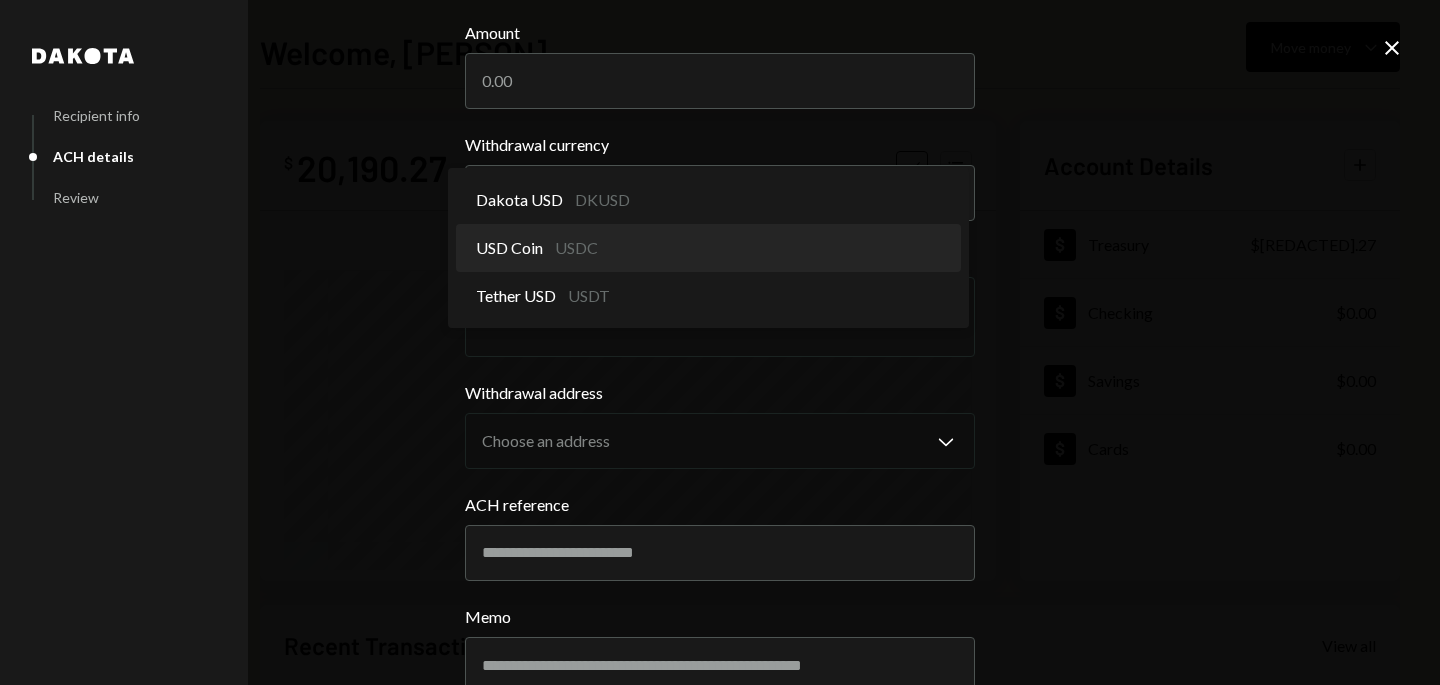 select on "****" 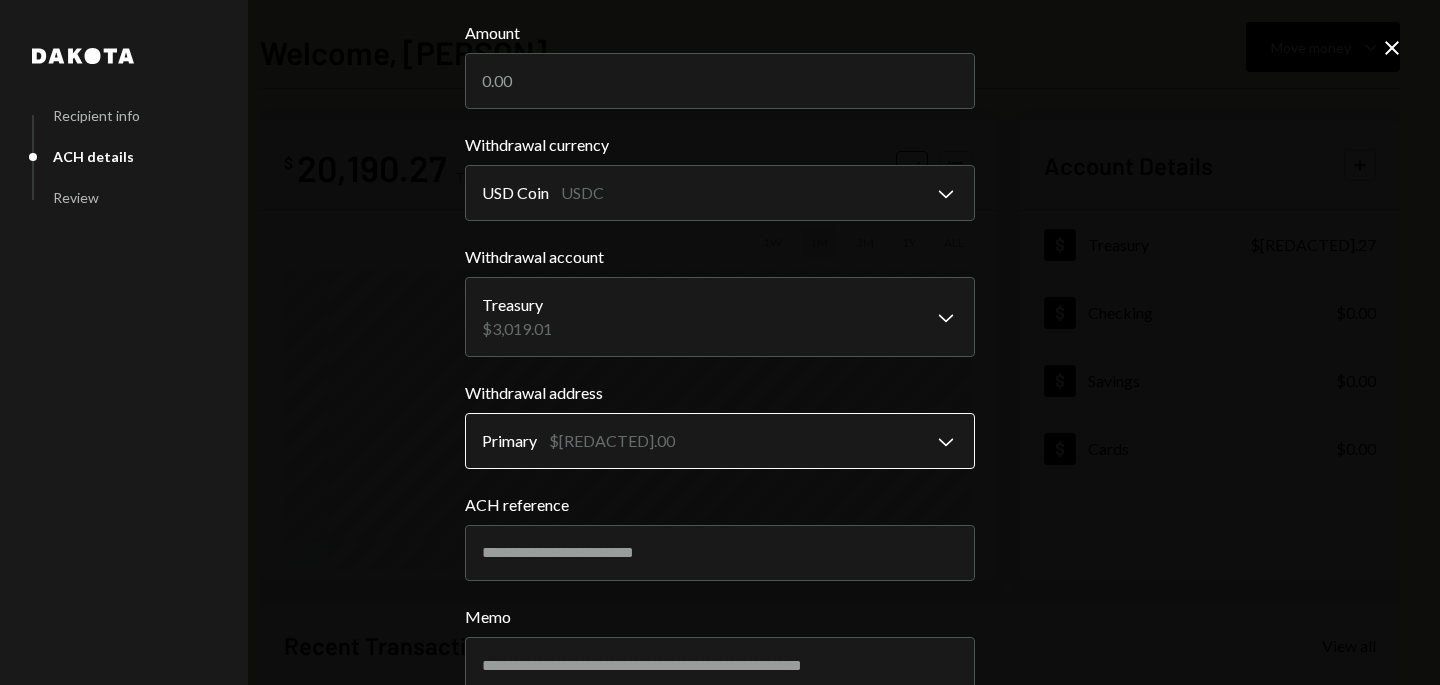scroll, scrollTop: 0, scrollLeft: 0, axis: both 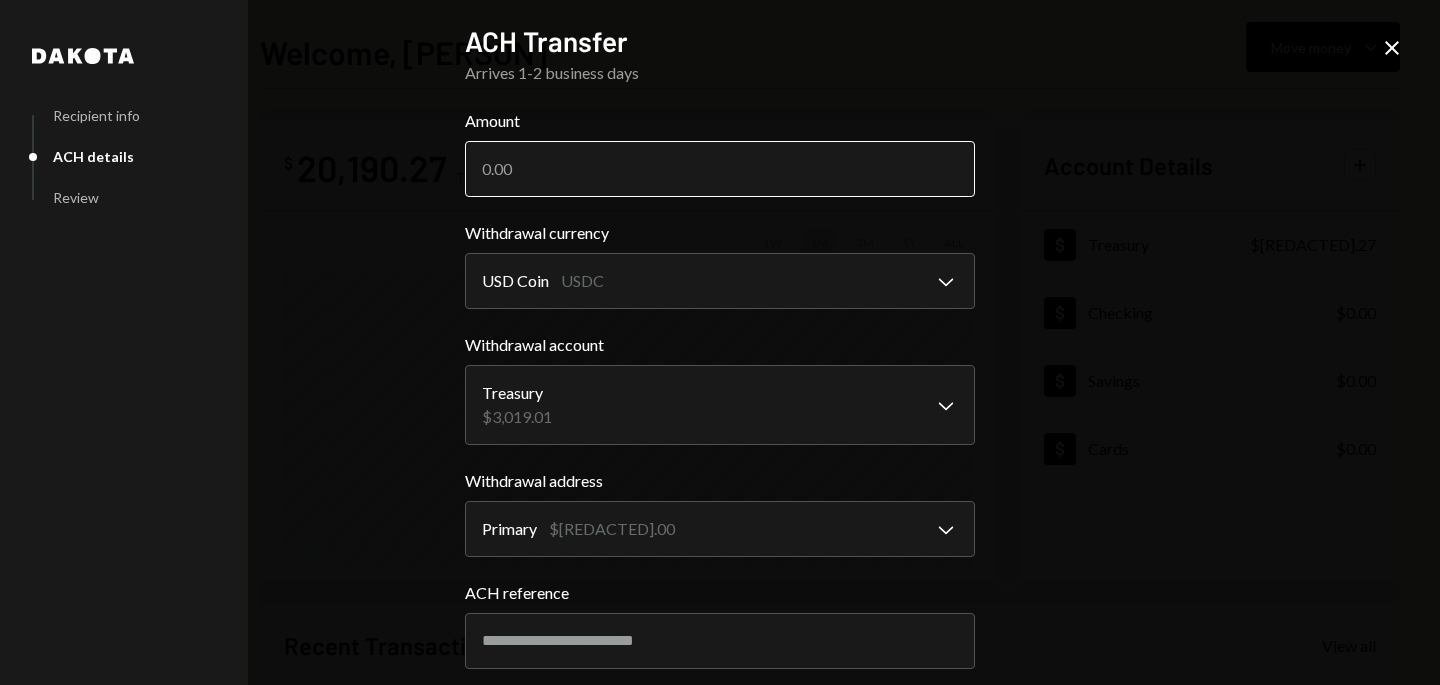 click on "Amount" at bounding box center (720, 169) 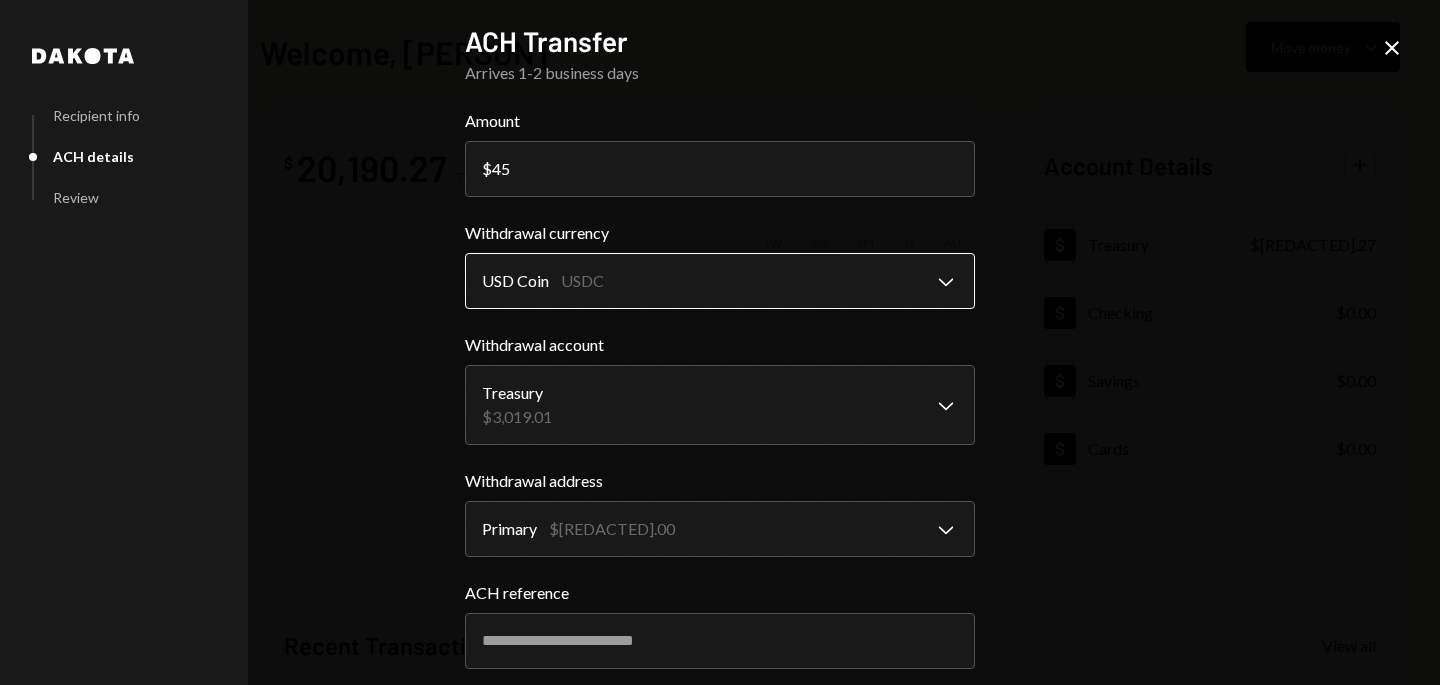 type on "455" 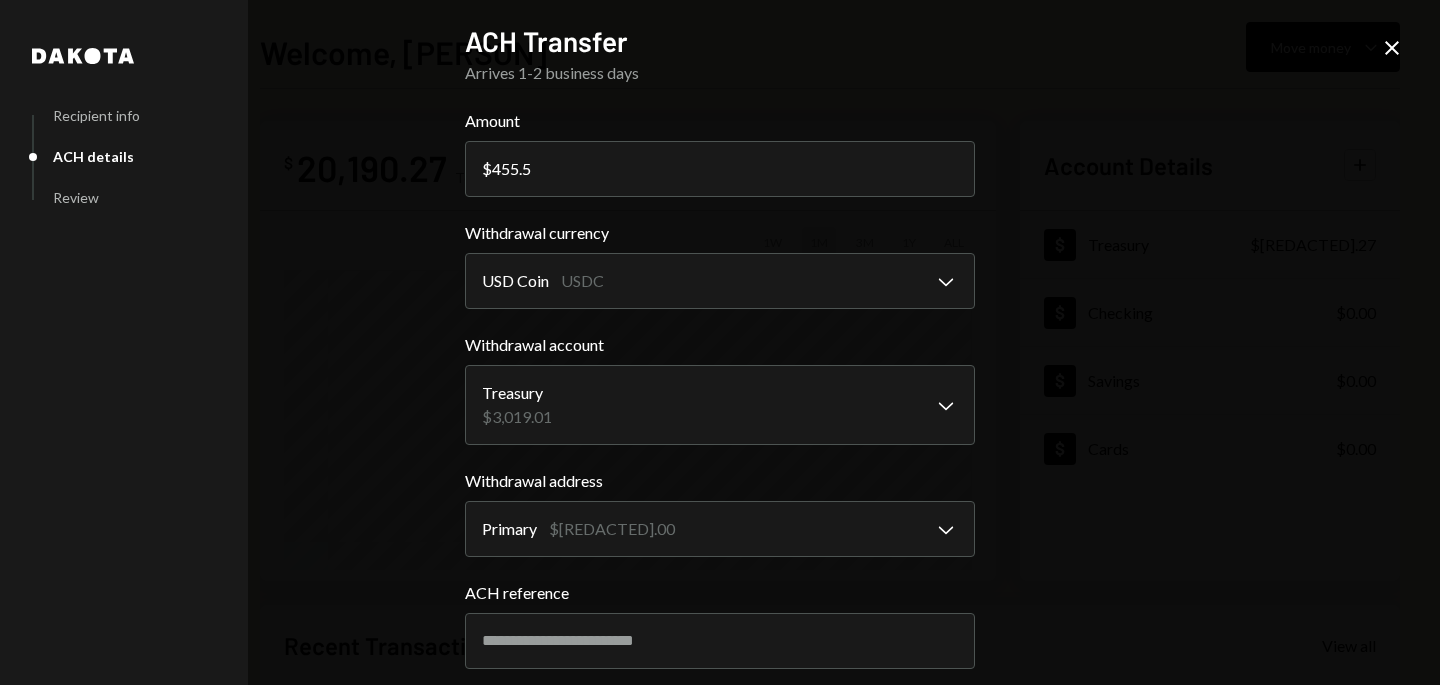type on "455.5" 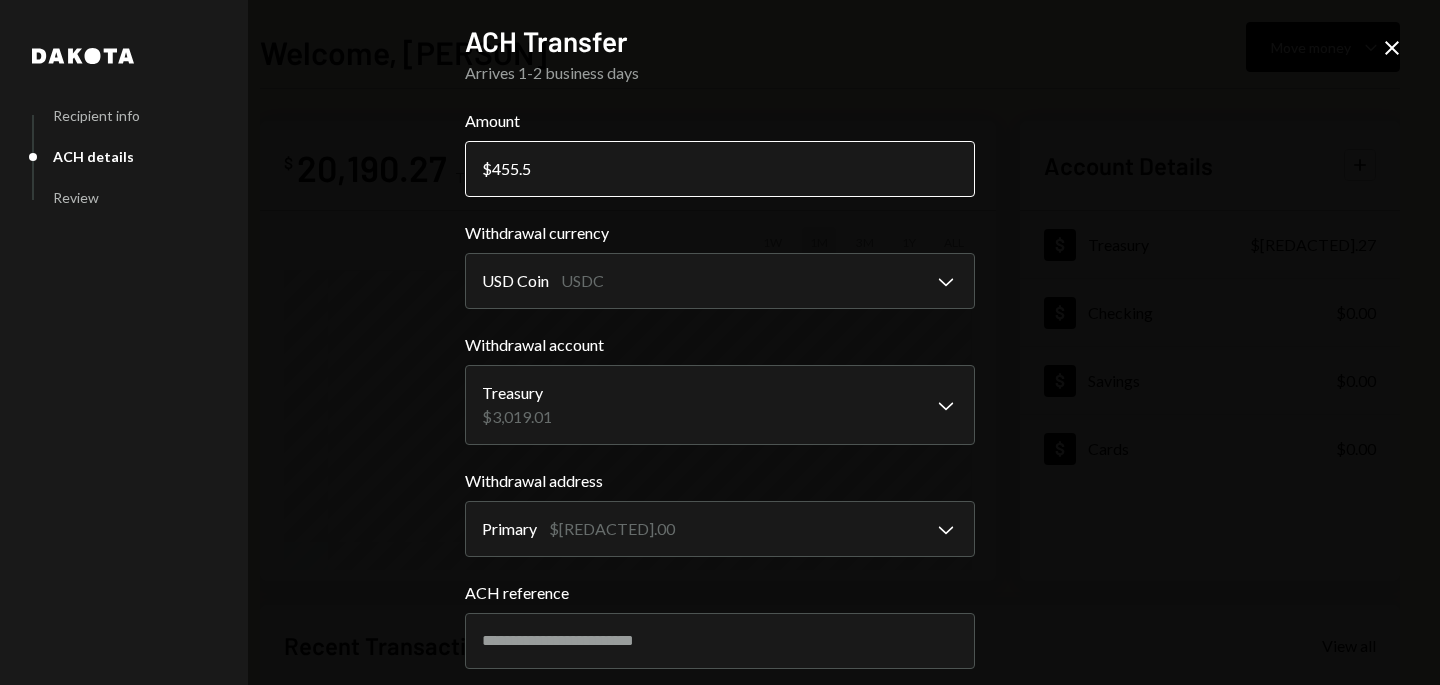 click on "455.5" at bounding box center [720, 169] 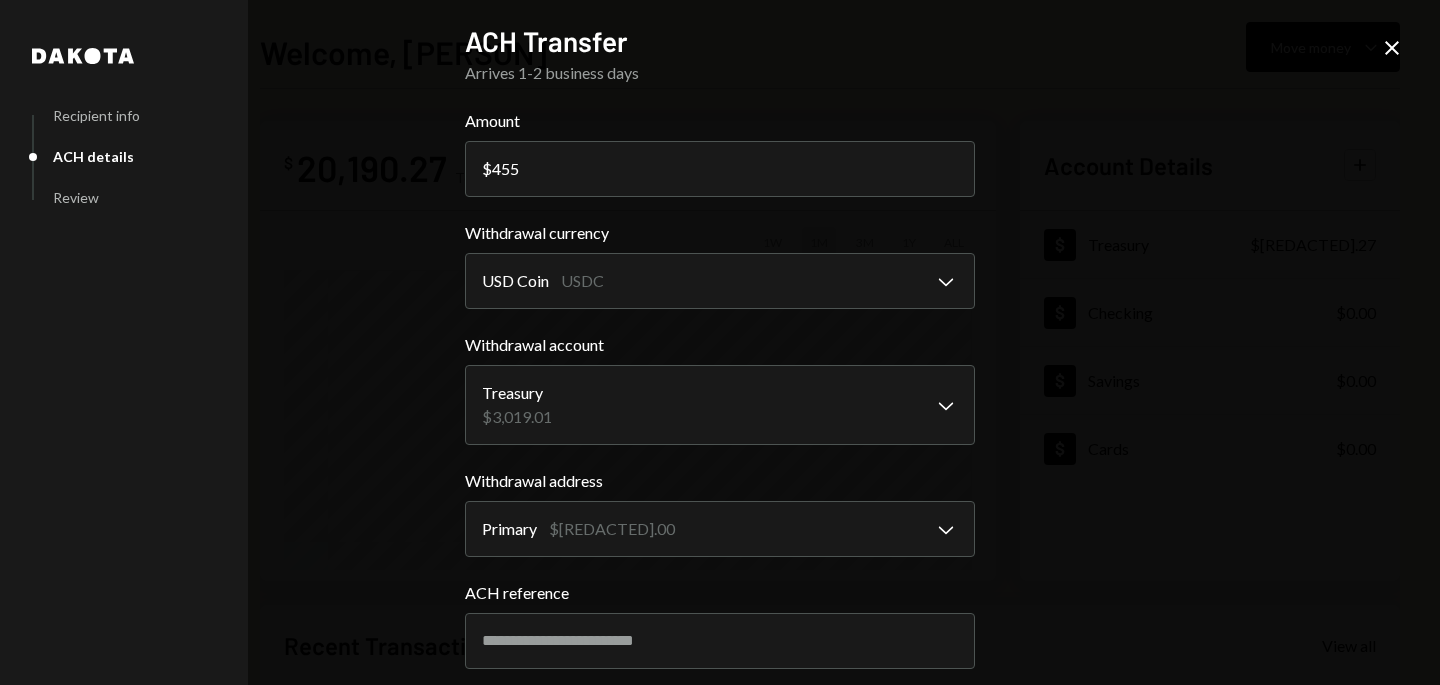 type on "455" 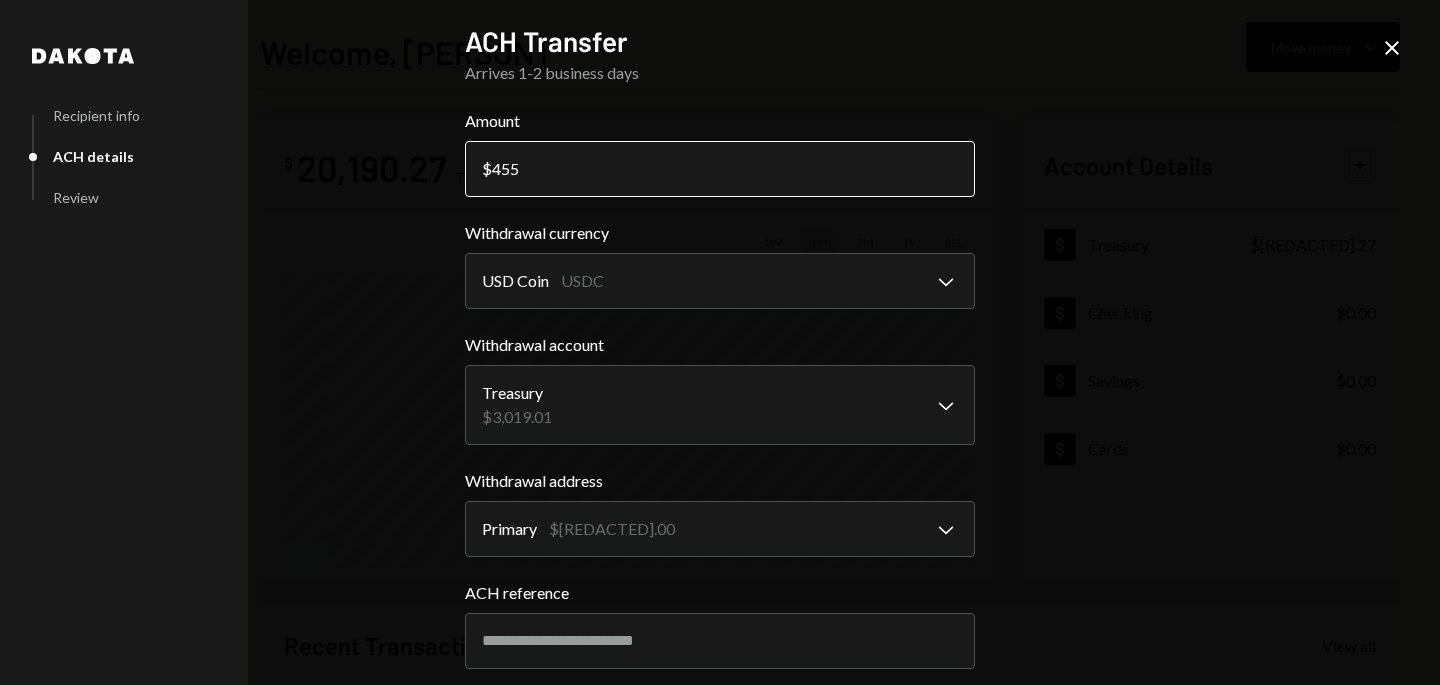 scroll, scrollTop: 222, scrollLeft: 0, axis: vertical 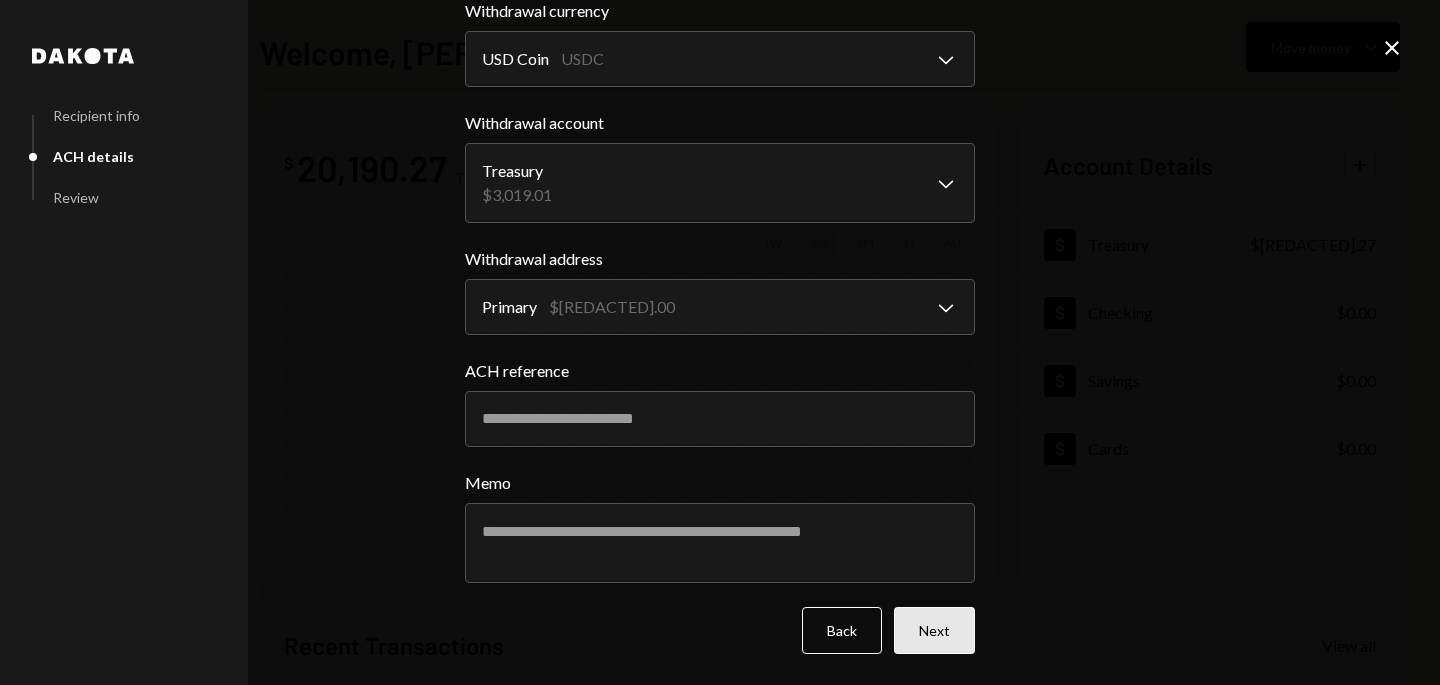 click on "Next" at bounding box center (934, 630) 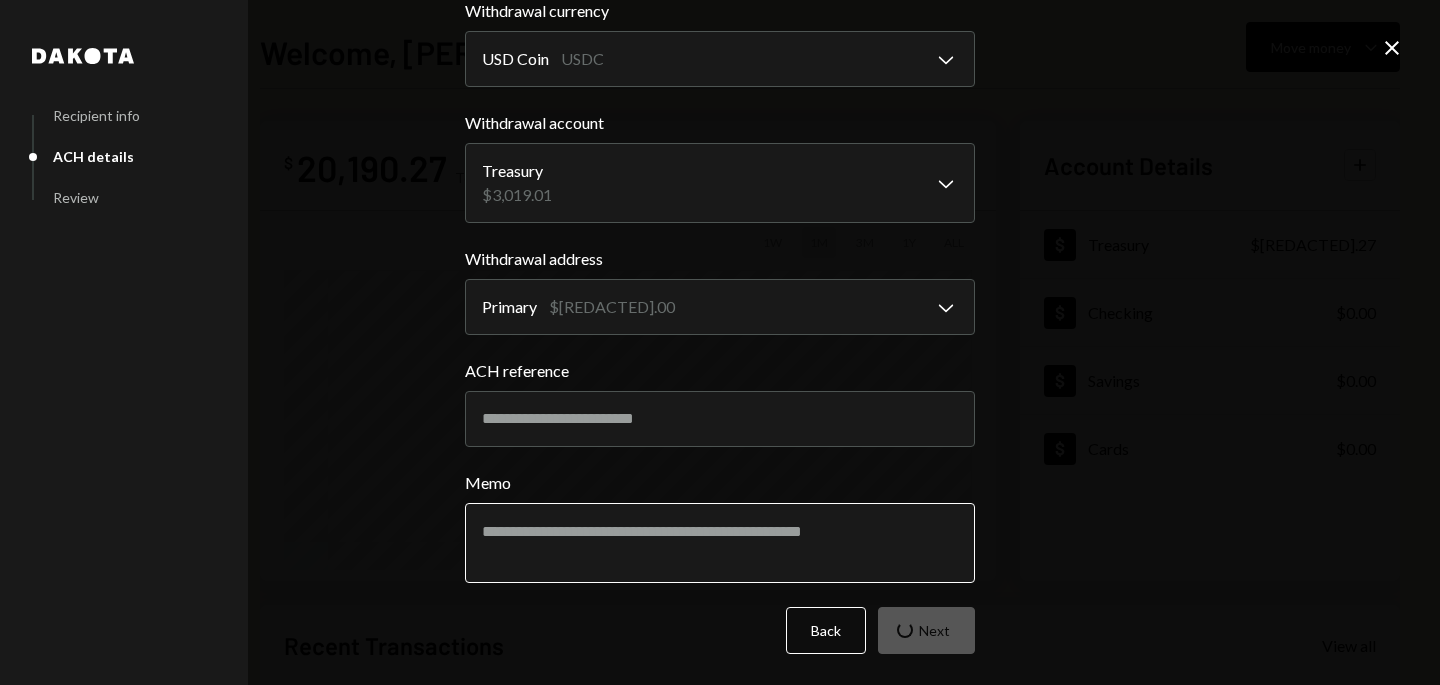 scroll, scrollTop: 0, scrollLeft: 0, axis: both 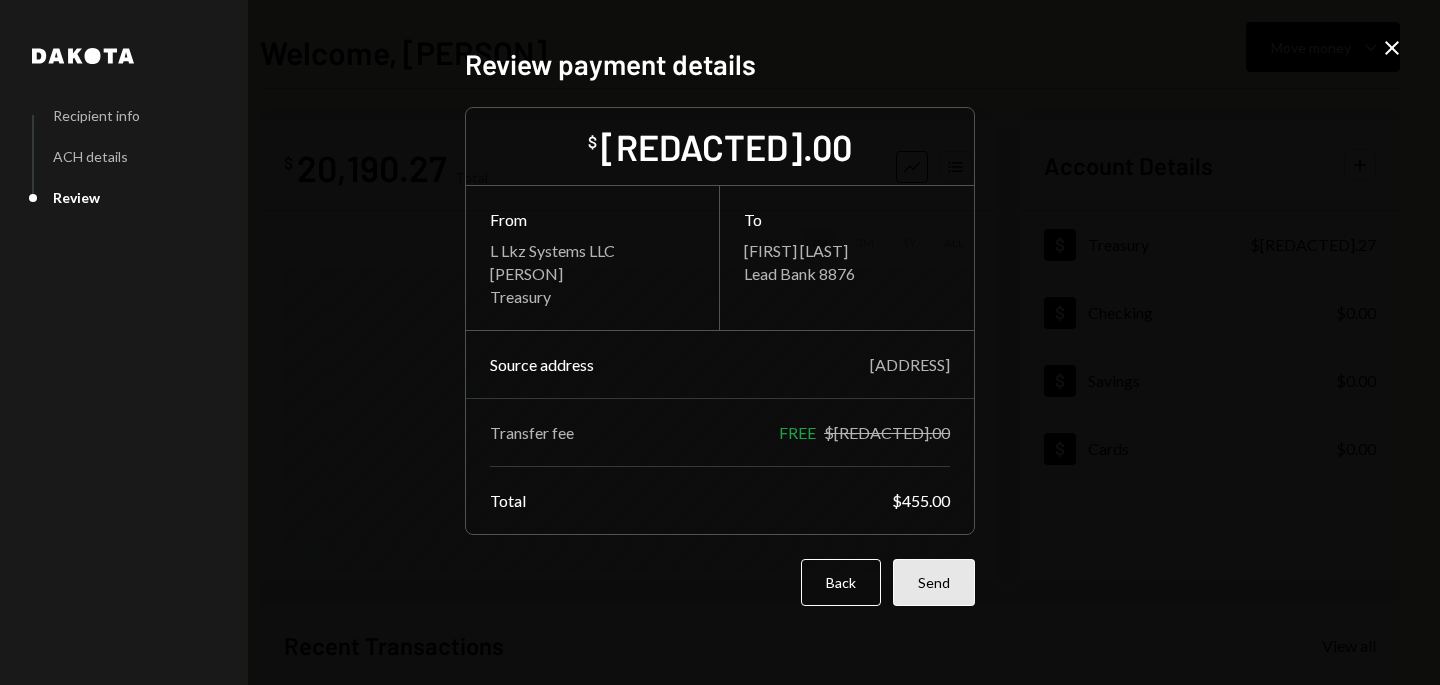 click on "Send" at bounding box center [934, 582] 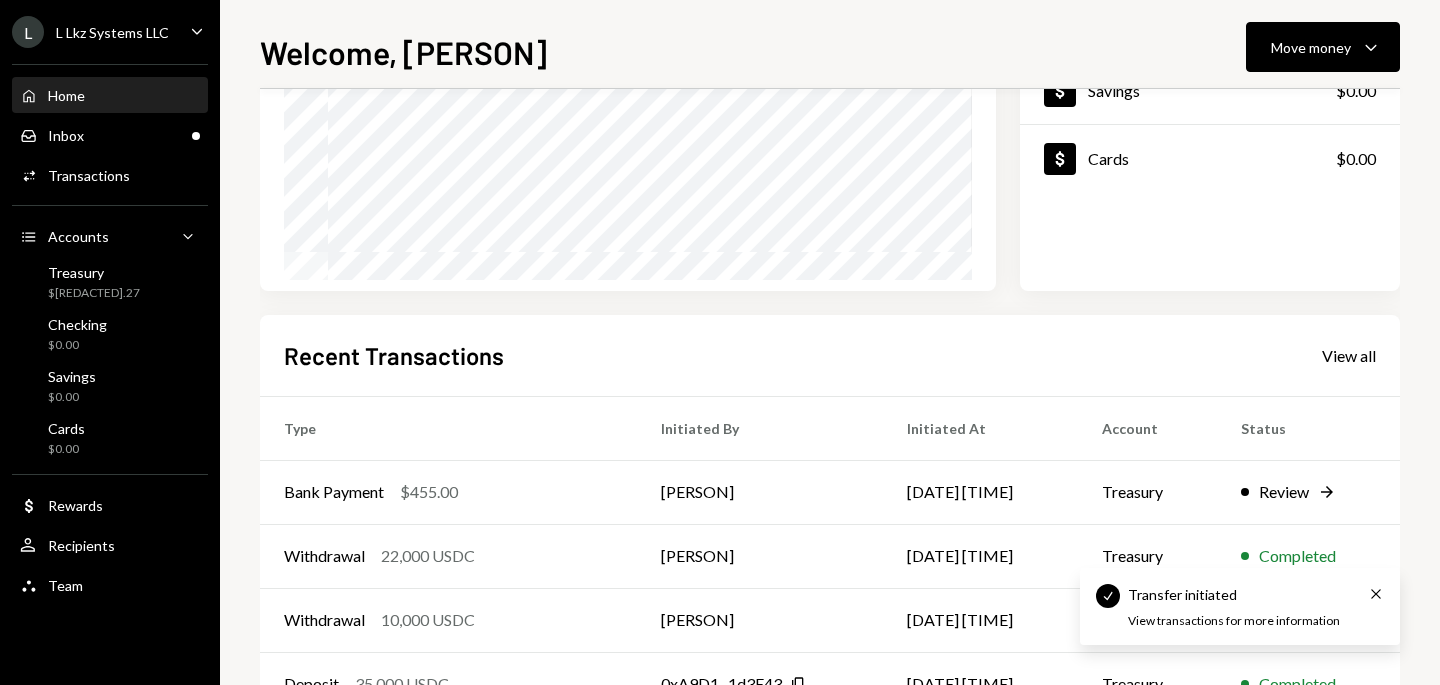scroll, scrollTop: 419, scrollLeft: 0, axis: vertical 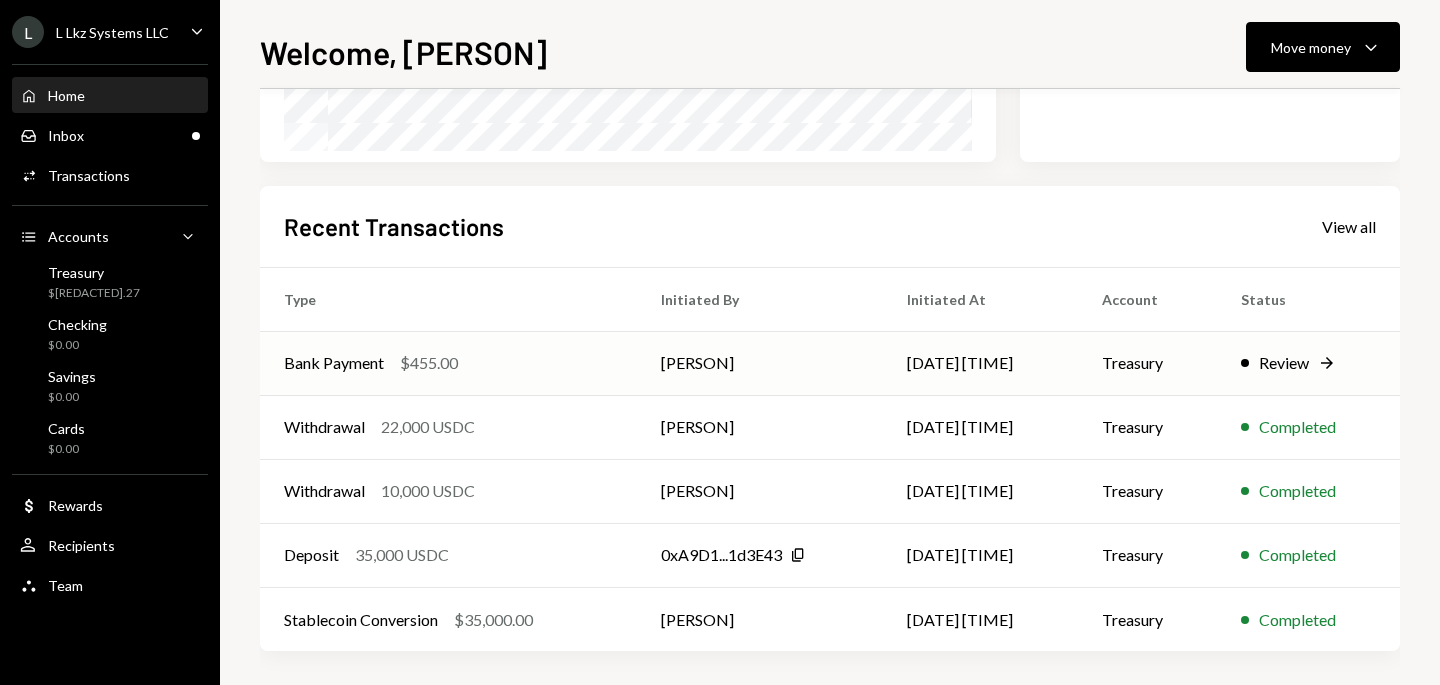 click on "[DATE] [TIME]" at bounding box center (981, 363) 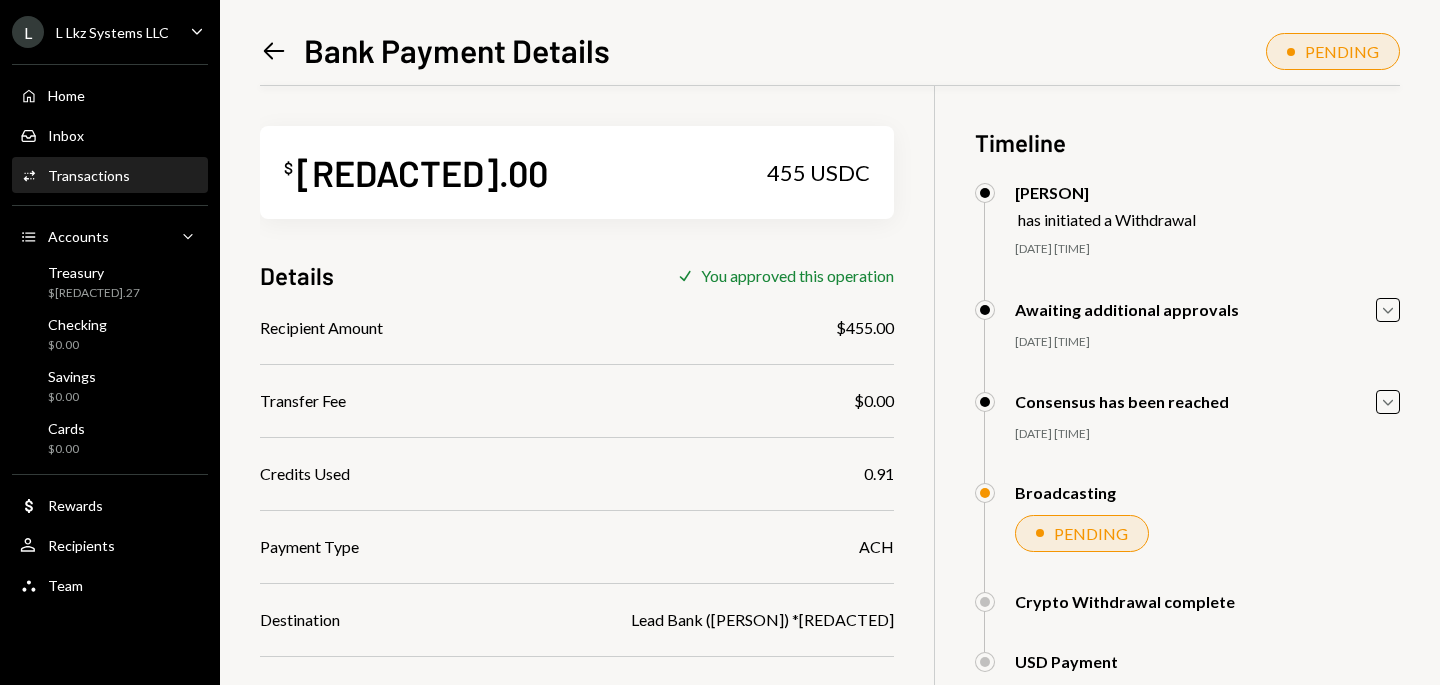 scroll, scrollTop: 93, scrollLeft: 0, axis: vertical 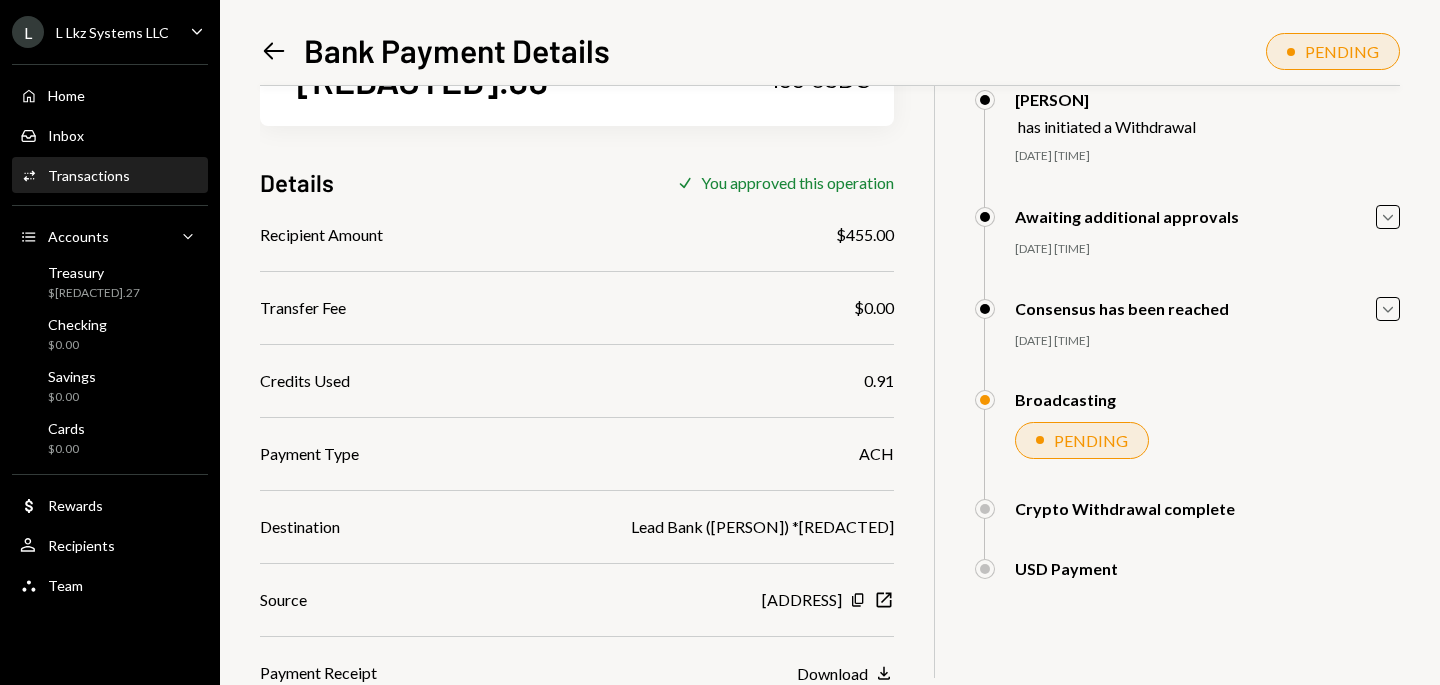 click on "Recipient Amount $455.00 Transfer Fee $0.00 Credits Used 0.91 Payment Type ACH Destination Lead Bank ([FIRST] [LAST]) *8876 Source 0xa4B8...AC1f44 Copy New Window Payment Receipt Download   Download" at bounding box center (577, 454) 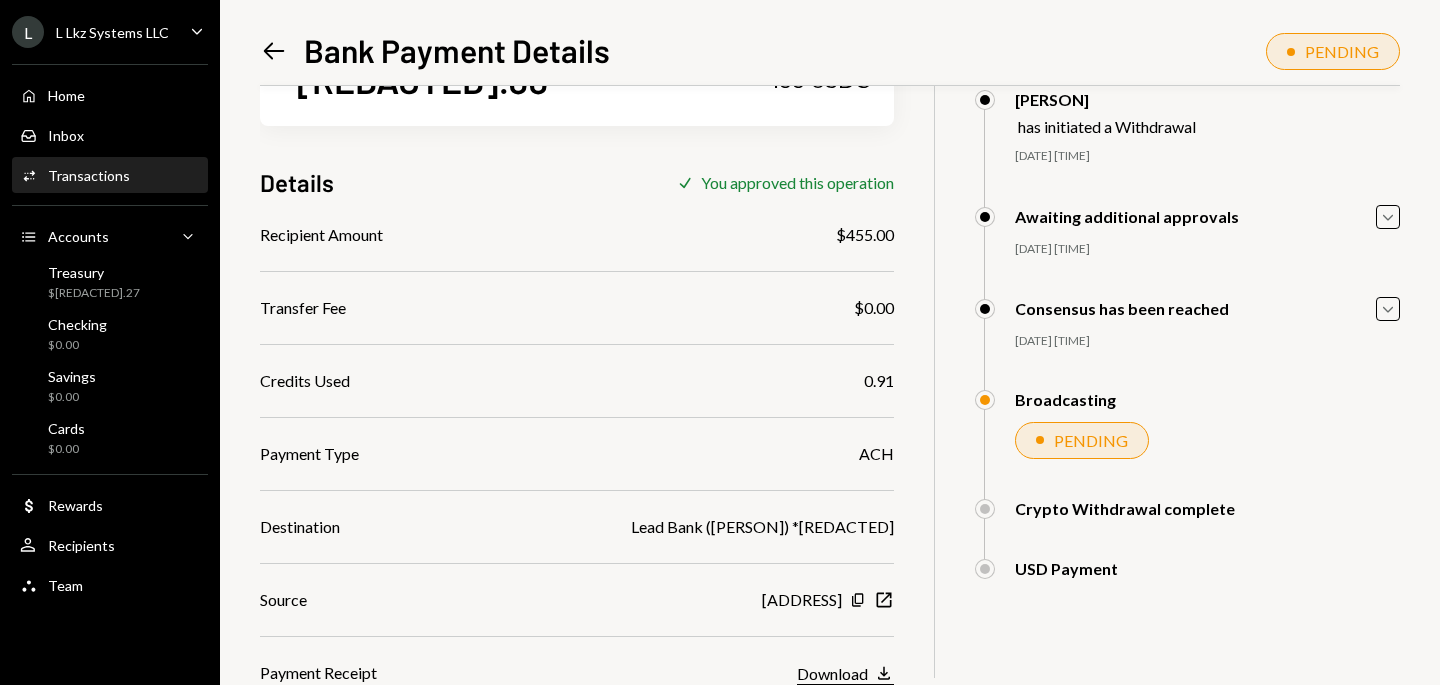 click on "Download" at bounding box center [832, 673] 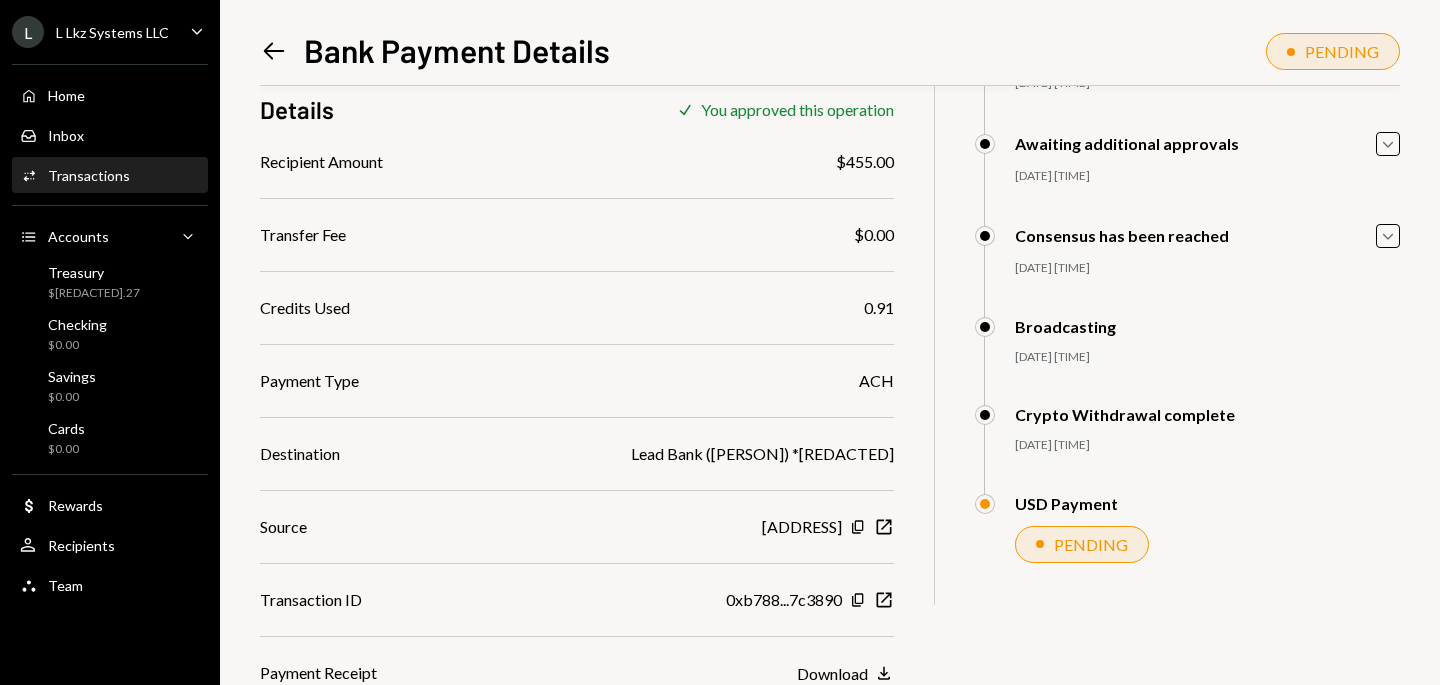 scroll, scrollTop: 0, scrollLeft: 0, axis: both 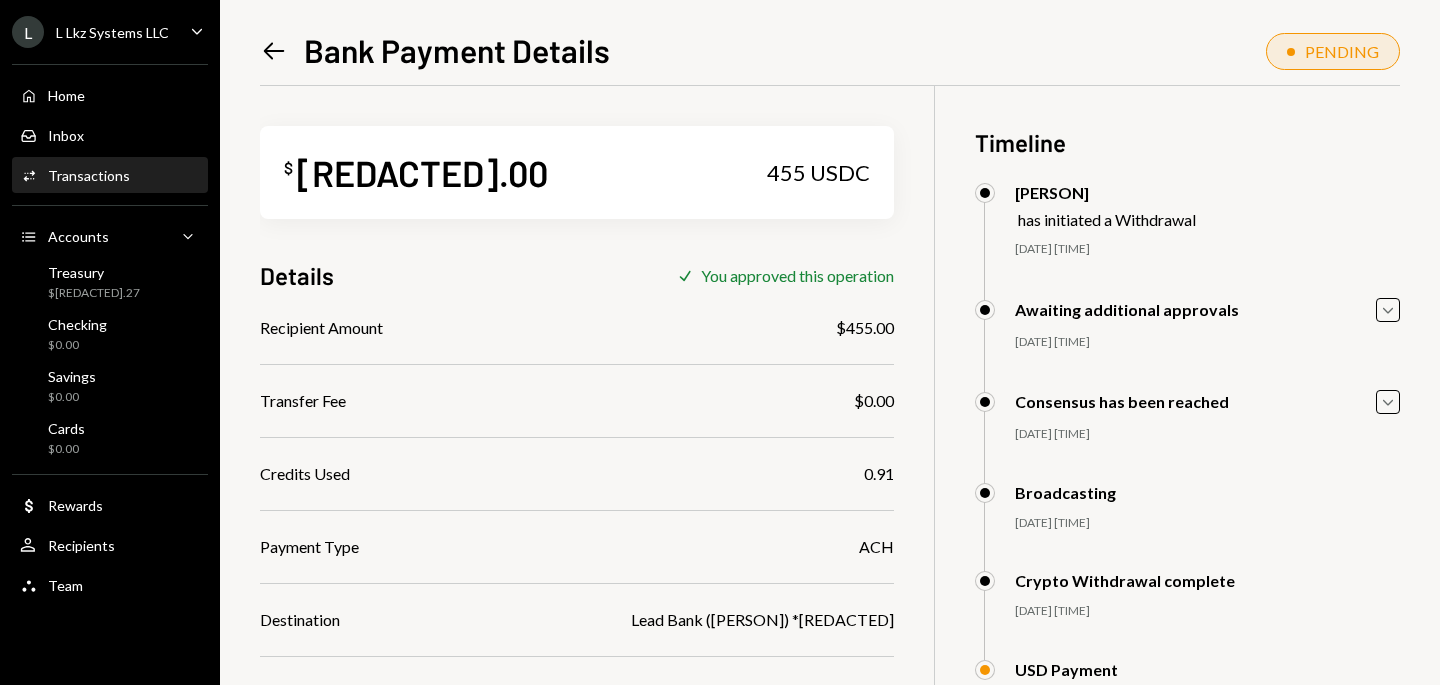 click on "Left Arrow" at bounding box center (274, 51) 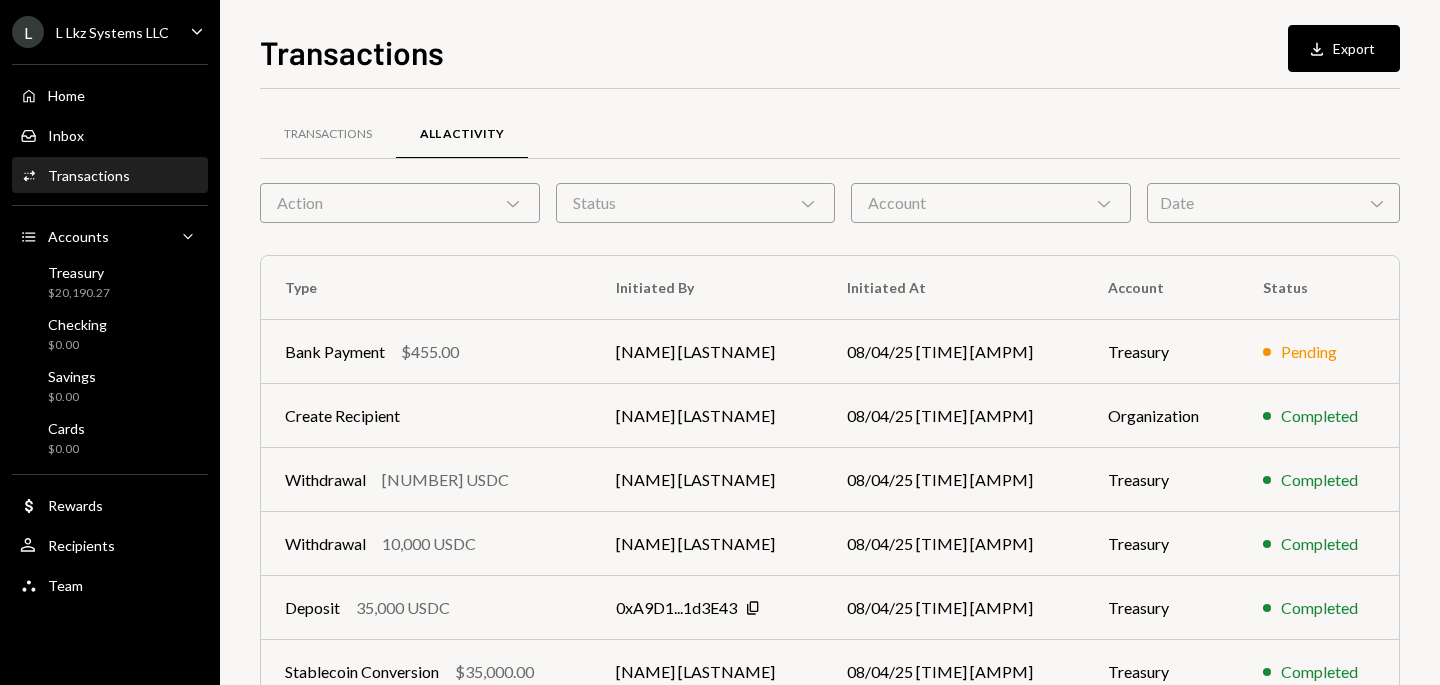 scroll, scrollTop: 0, scrollLeft: 0, axis: both 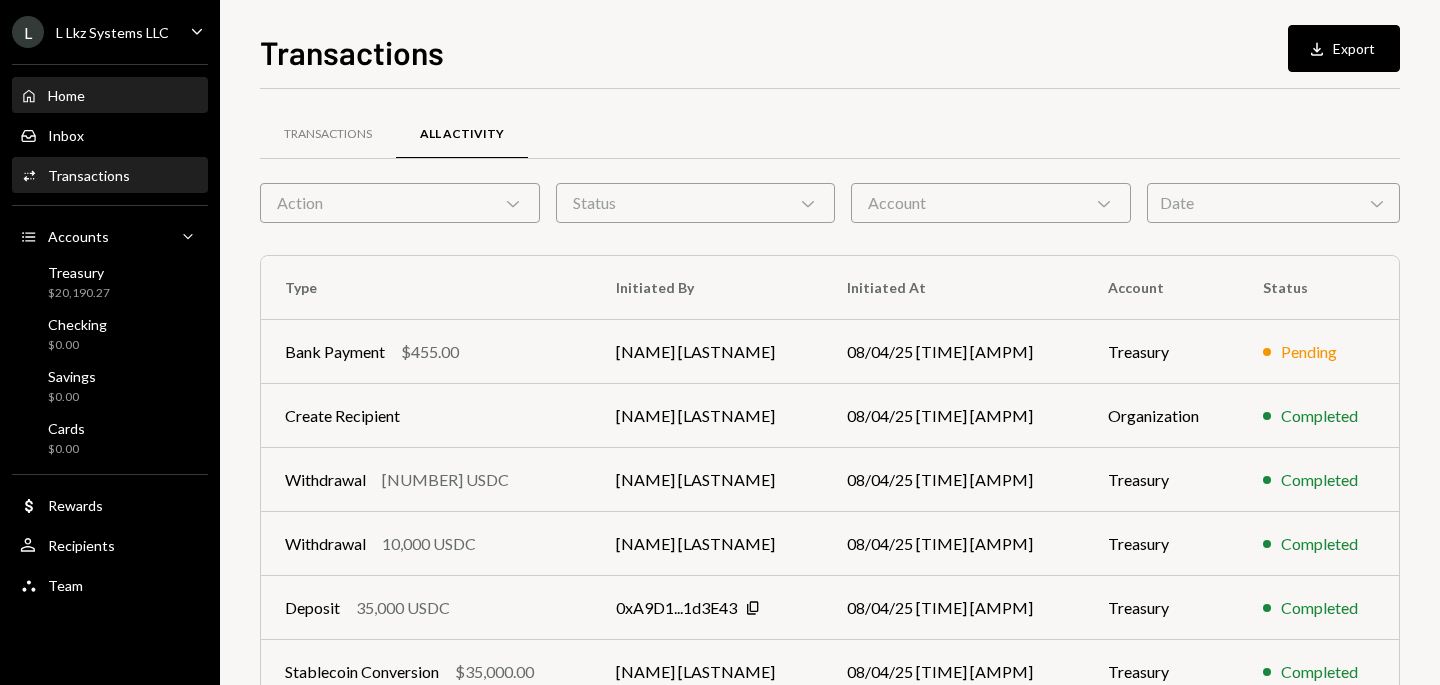 click on "Home Home" at bounding box center [110, 96] 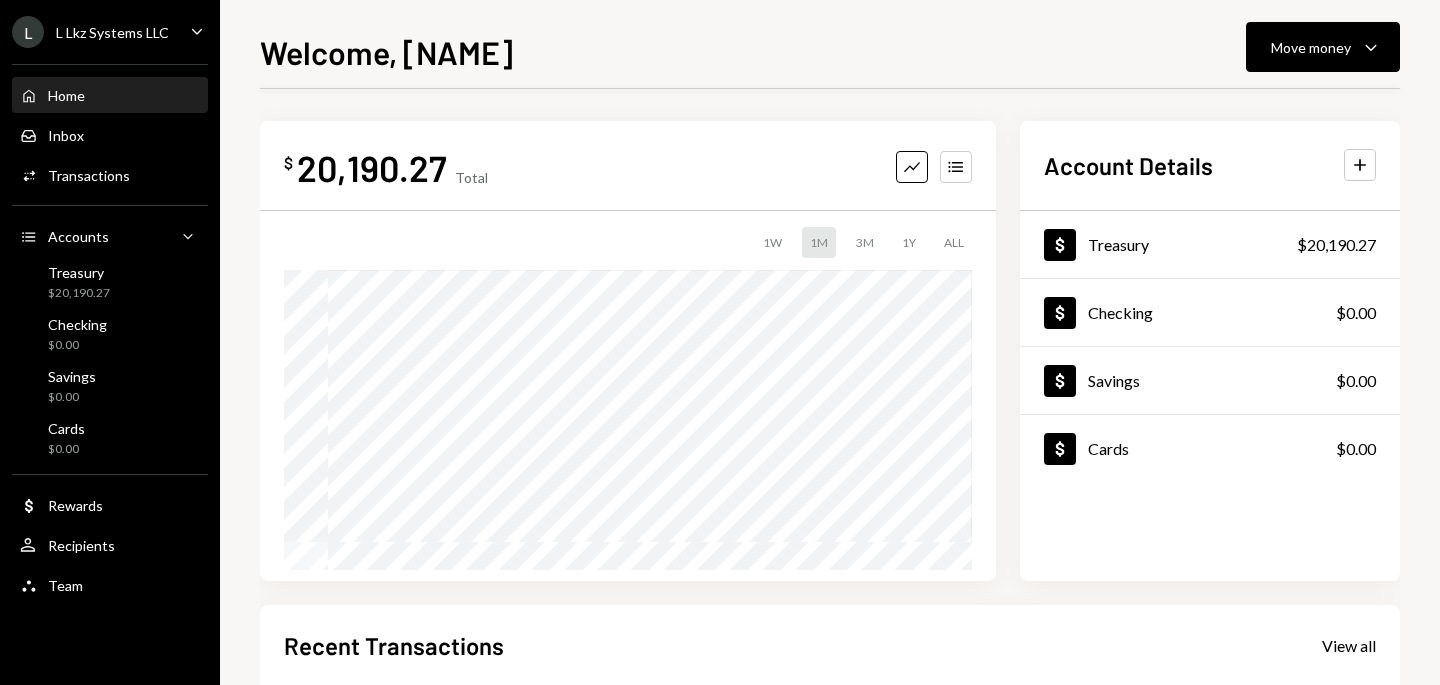 scroll, scrollTop: 425, scrollLeft: 0, axis: vertical 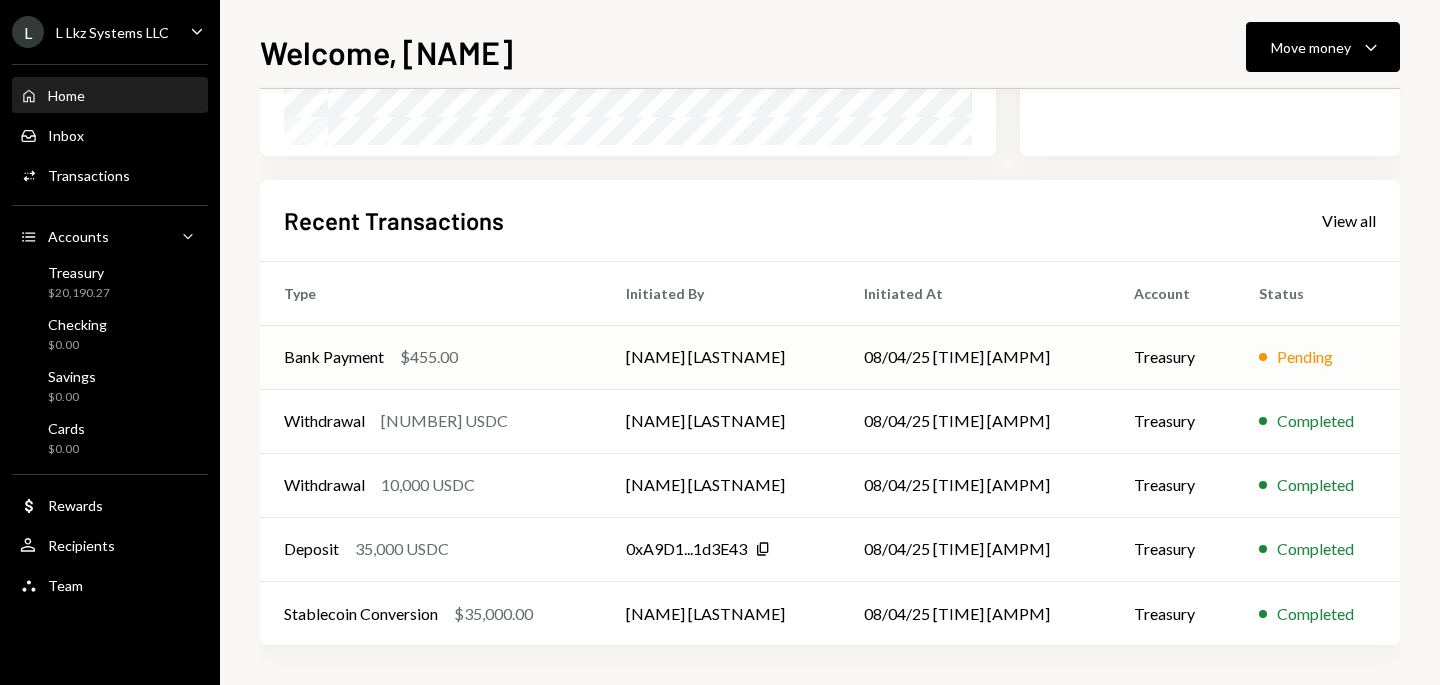 click on "[DATE] [TIME]" at bounding box center [974, 357] 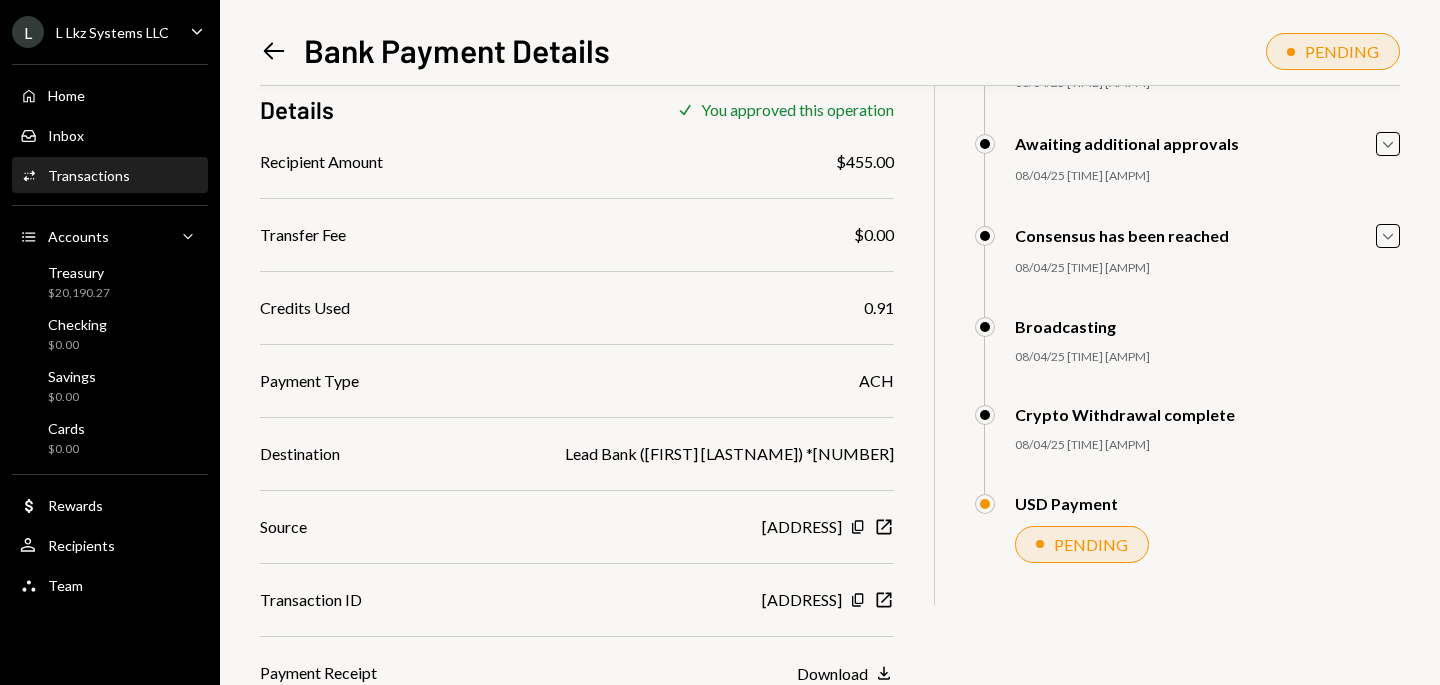 scroll, scrollTop: 0, scrollLeft: 0, axis: both 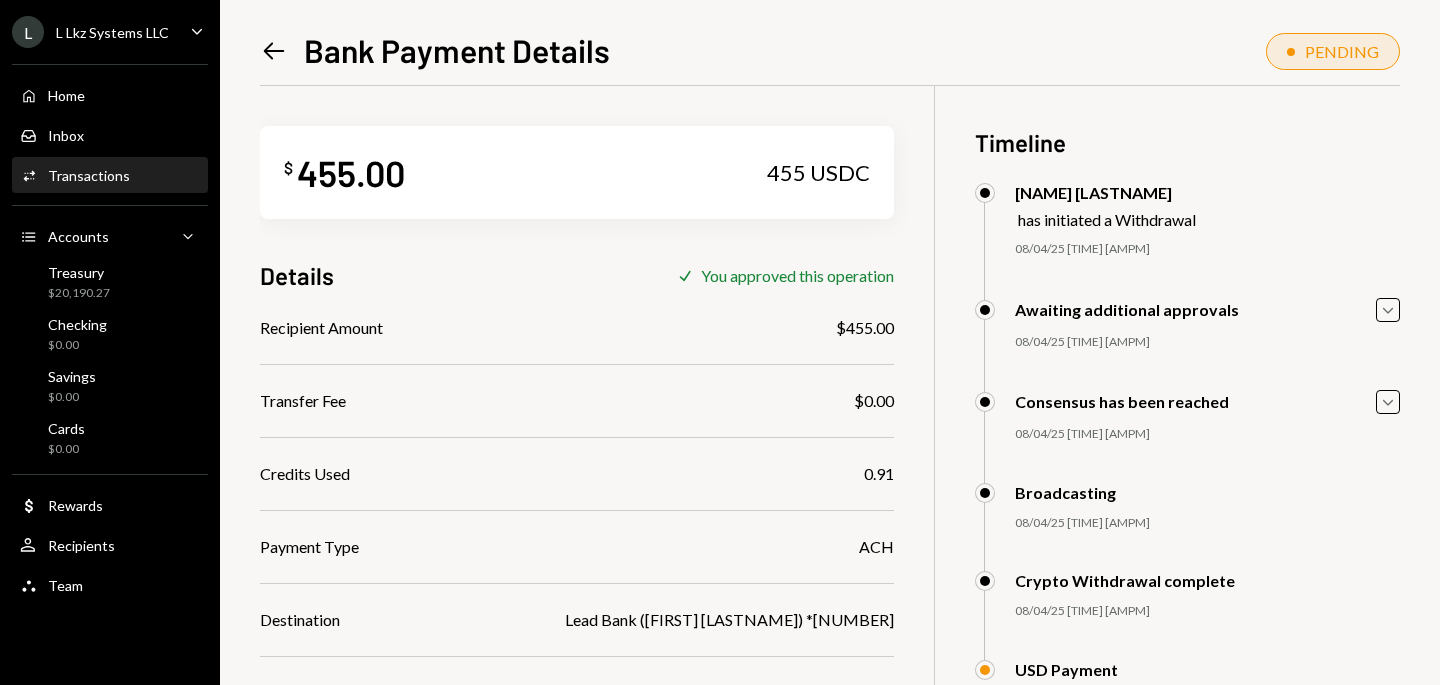 click on "Left Arrow" 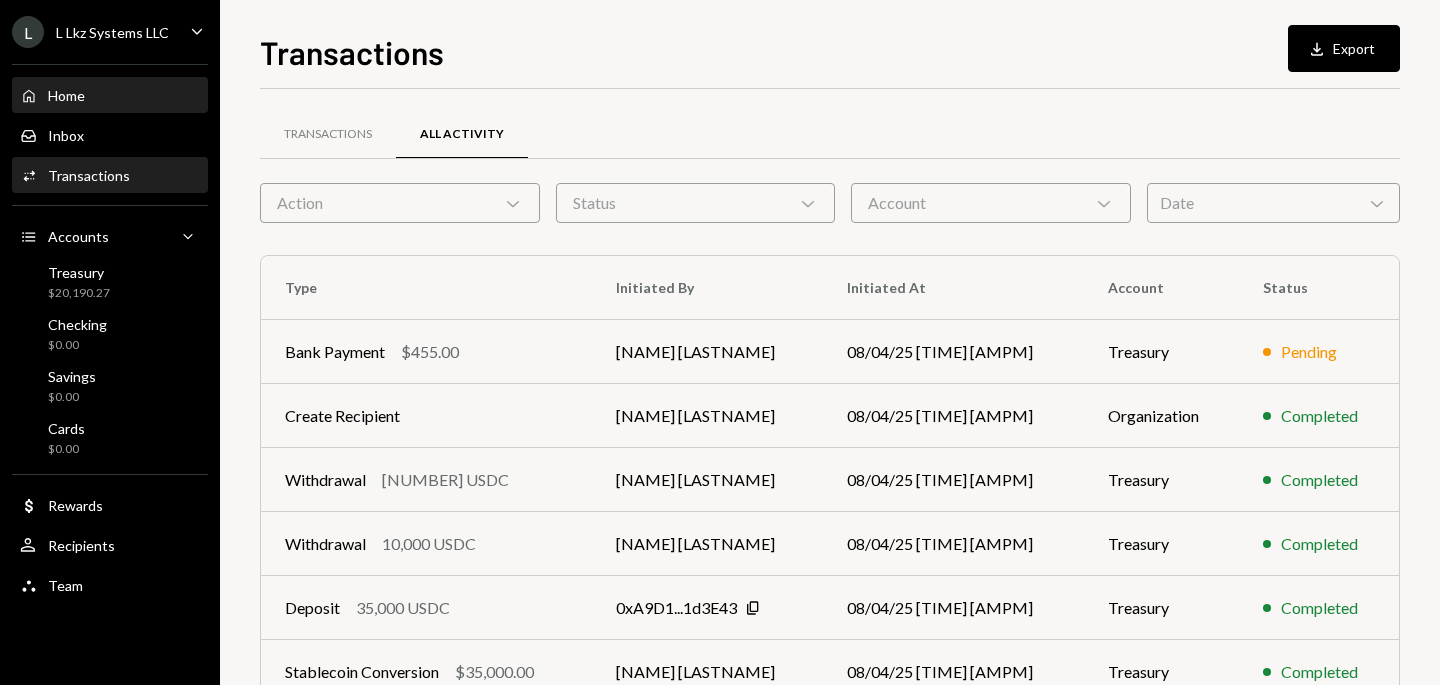 click on "Home Home" at bounding box center (110, 96) 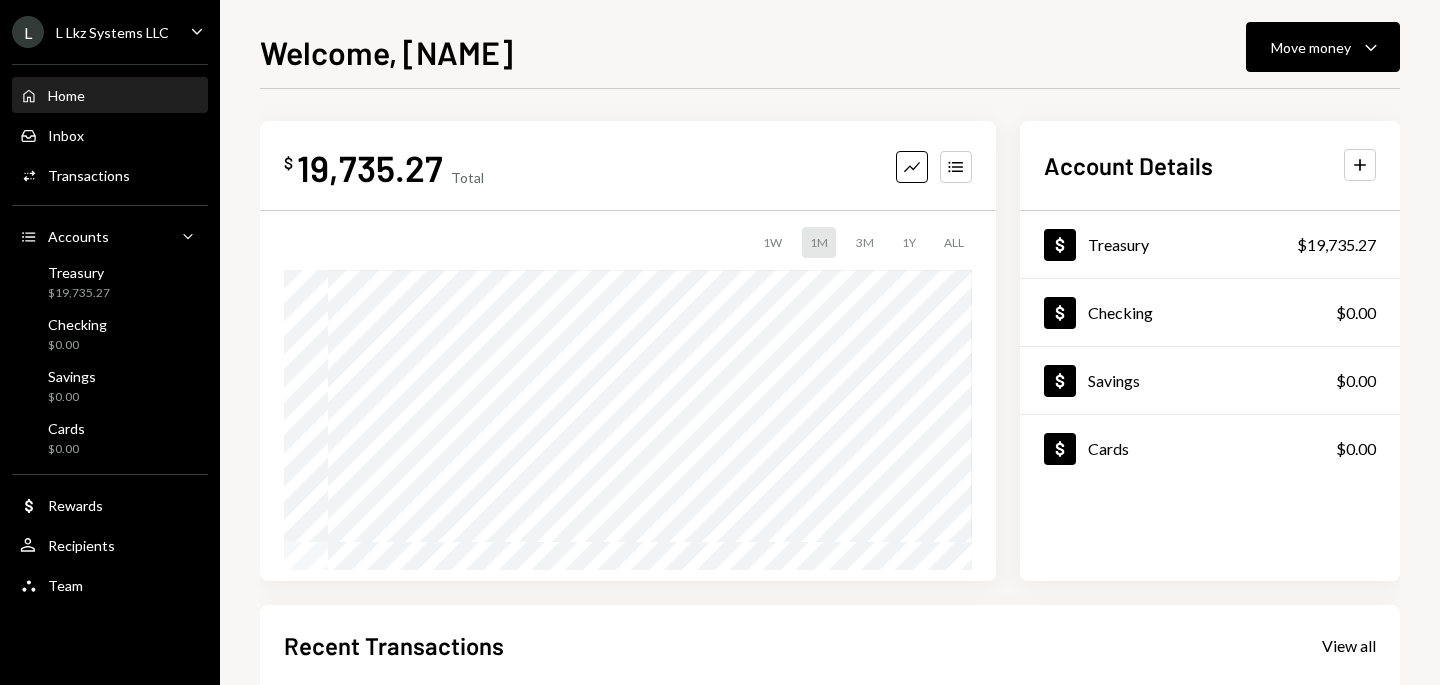 click on "Welcome, Libor Move money Caret Down $ 19,735.27 Total Graph Accounts 1W 1M 3M 1Y ALL Account Details Plus Dollar Treasury $19,735.27 Dollar Checking $0.00 Dollar Savings $0.00 Dollar Cards $0.00 Recent Transactions View all Type Initiated By Initiated At Account Status Bank Payment $455.00 Libor Pavera 08/04/25 11:19 PM Treasury Pending Withdrawal 22,000  USDC Libor Pavera 08/04/25 10:55 PM Treasury Completed Withdrawal 10,000  USDC Libor Pavera 08/04/25 10:43 PM Treasury Completed Deposit 35,000  USDC 0xA9D1...1d3E43 Copy 08/04/25 10:33 PM Treasury Completed Stablecoin Conversion $35,000.00 Libor Pavera 08/04/25 10:32 PM Treasury Completed" at bounding box center [830, 342] 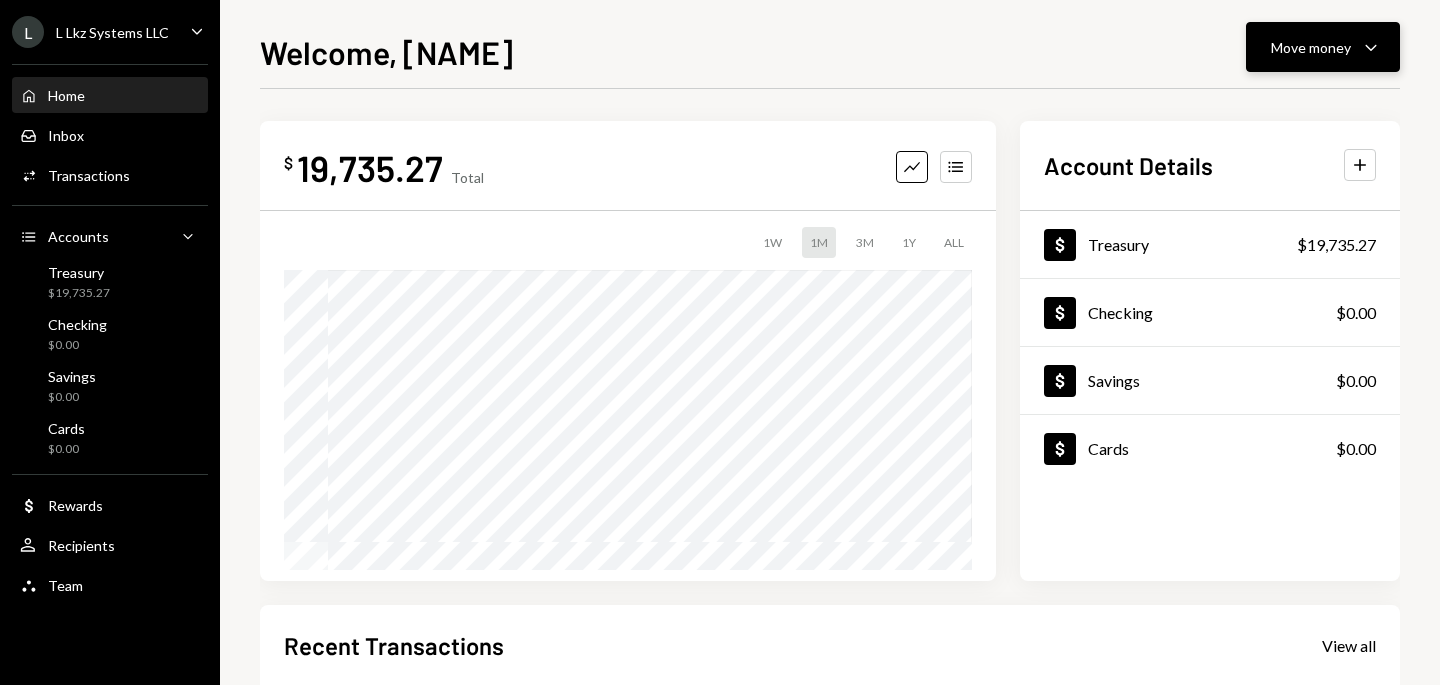 click on "Move money Caret Down" at bounding box center (1323, 47) 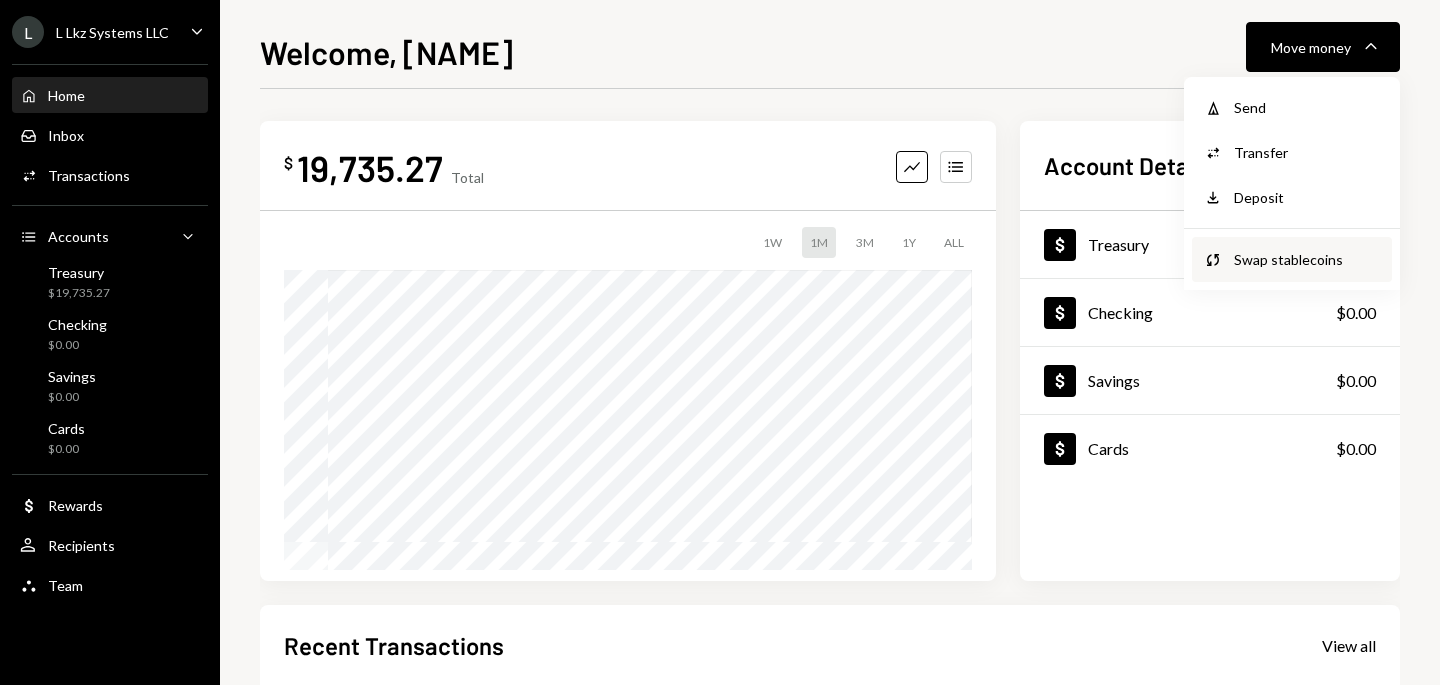 click on "Swap stablecoins" at bounding box center (1307, 259) 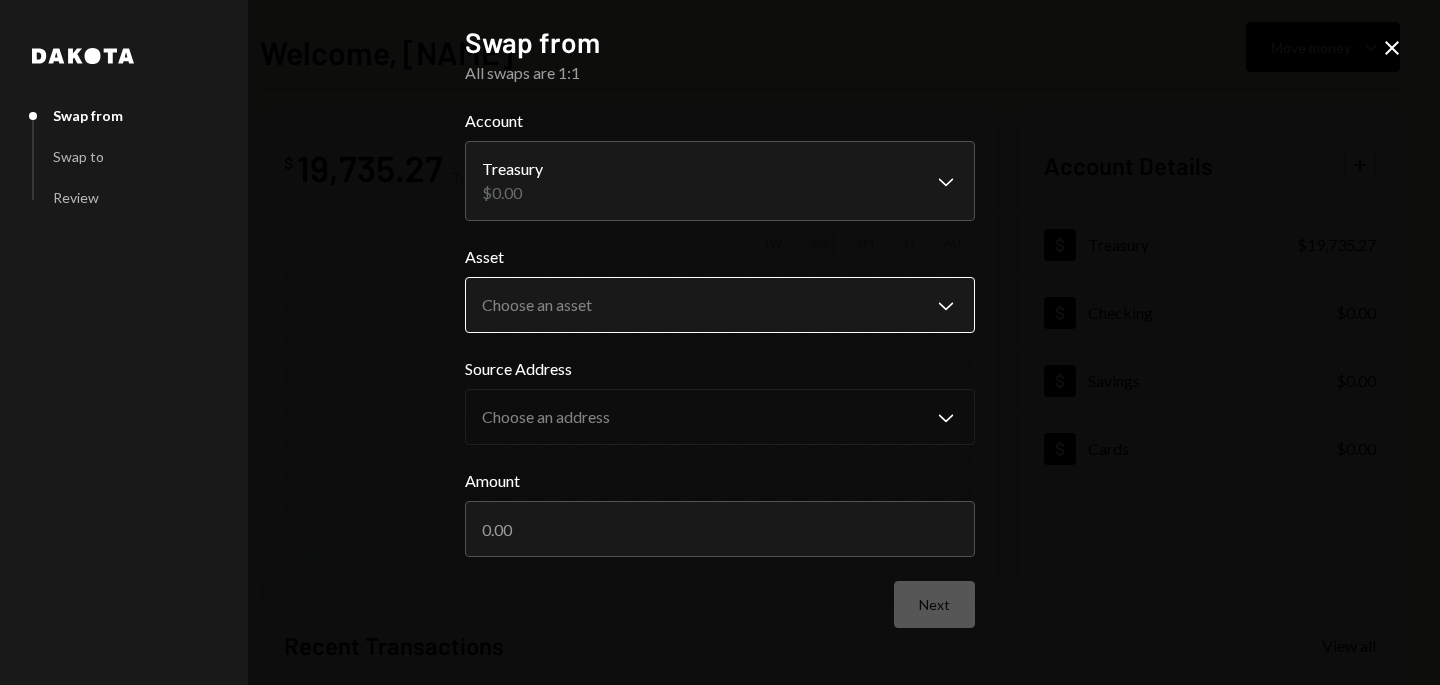 drag, startPoint x: 684, startPoint y: 266, endPoint x: 684, endPoint y: 286, distance: 20 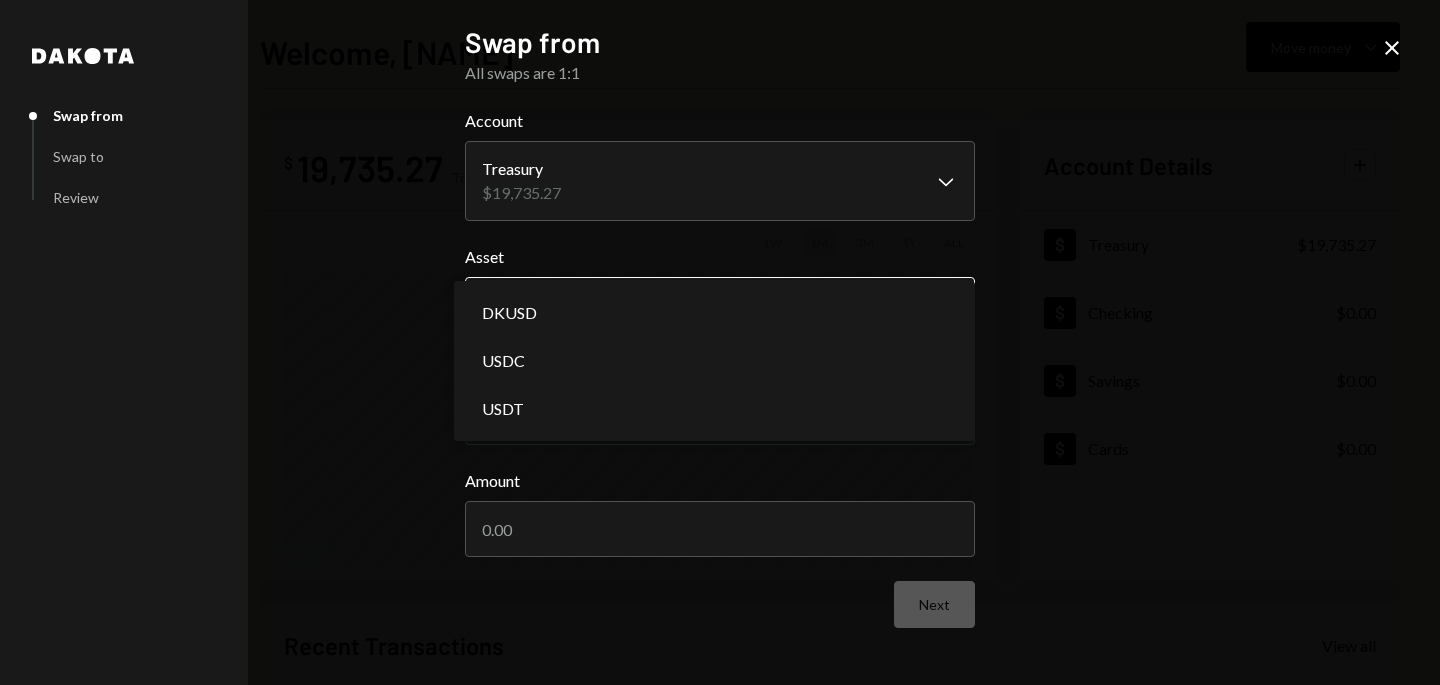 click on "**********" at bounding box center [720, 342] 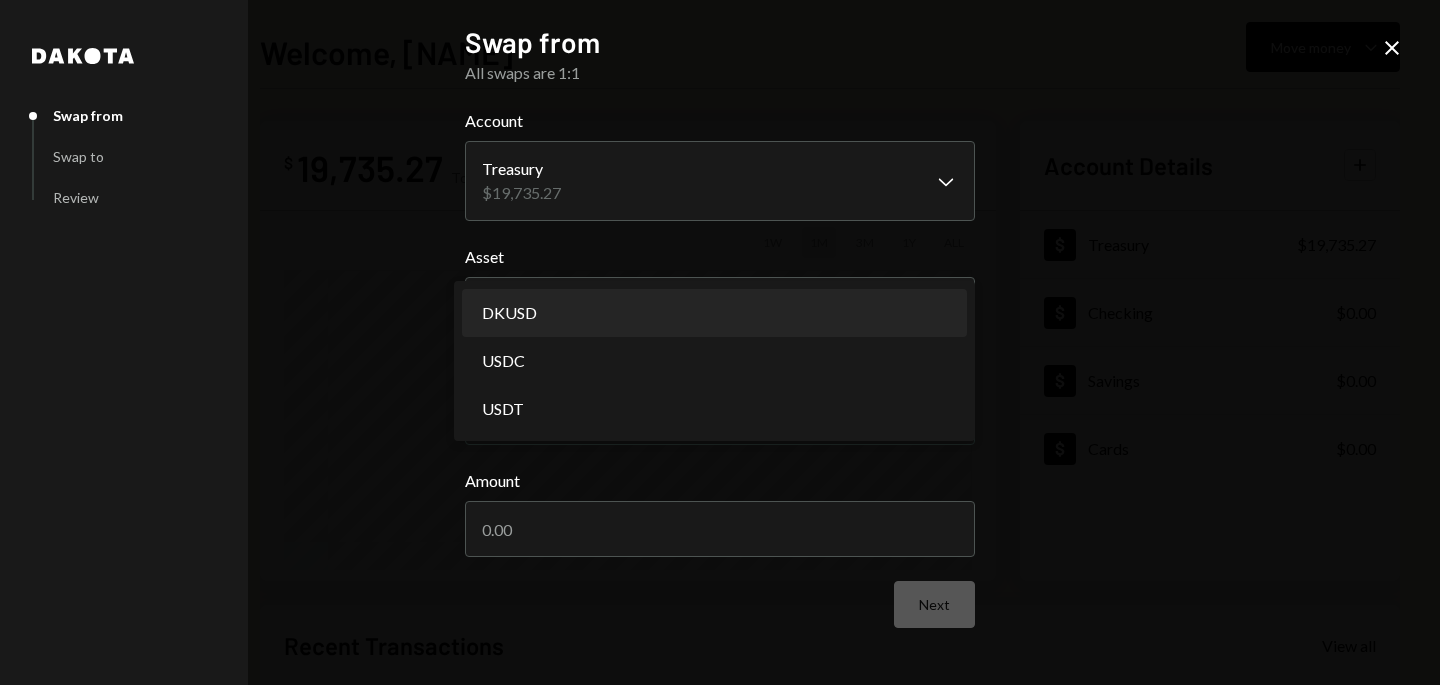 select on "*****" 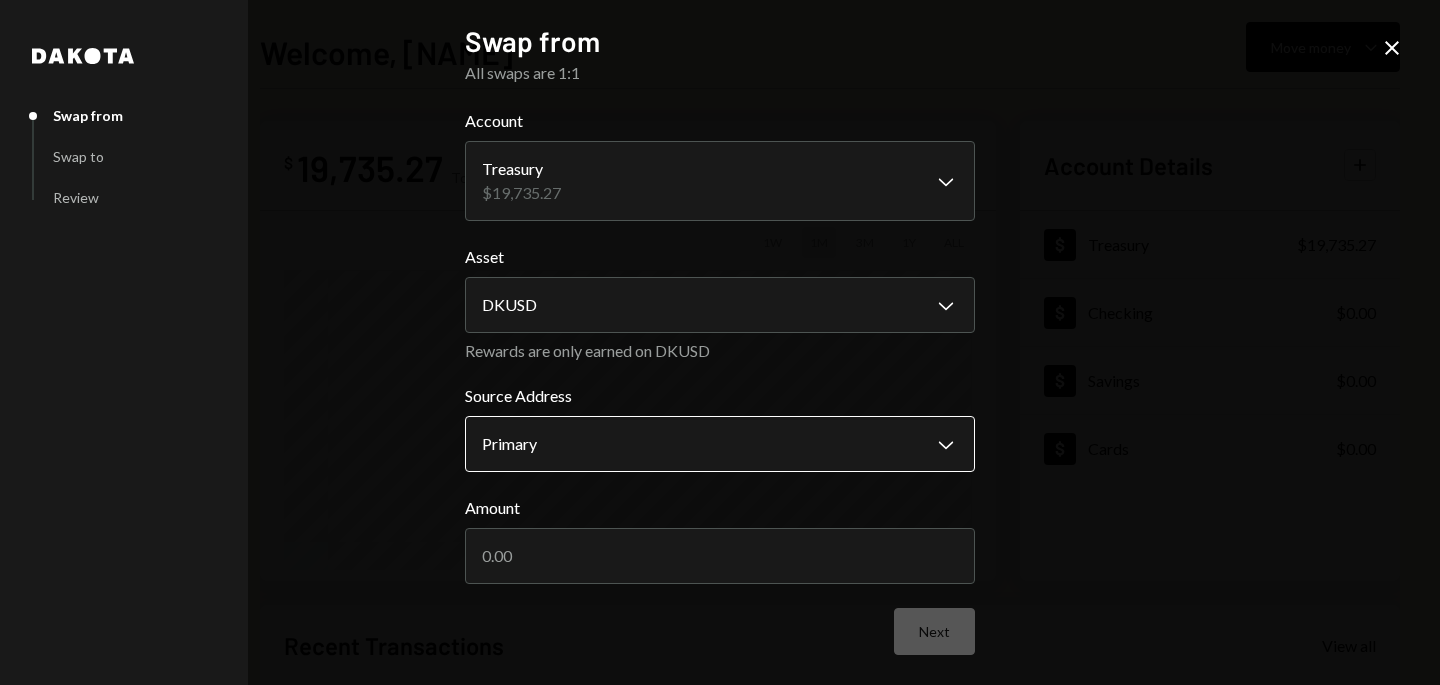 click on "**********" at bounding box center (720, 342) 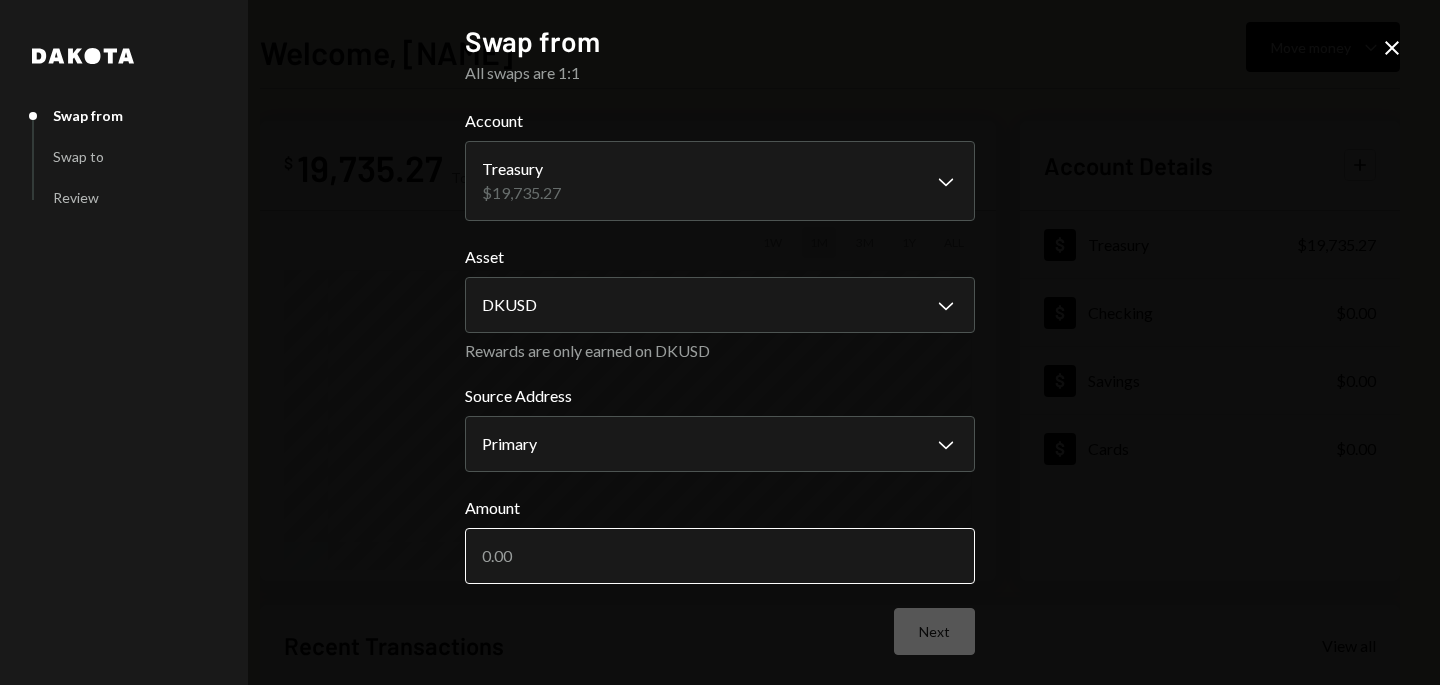 click on "Amount" at bounding box center [720, 556] 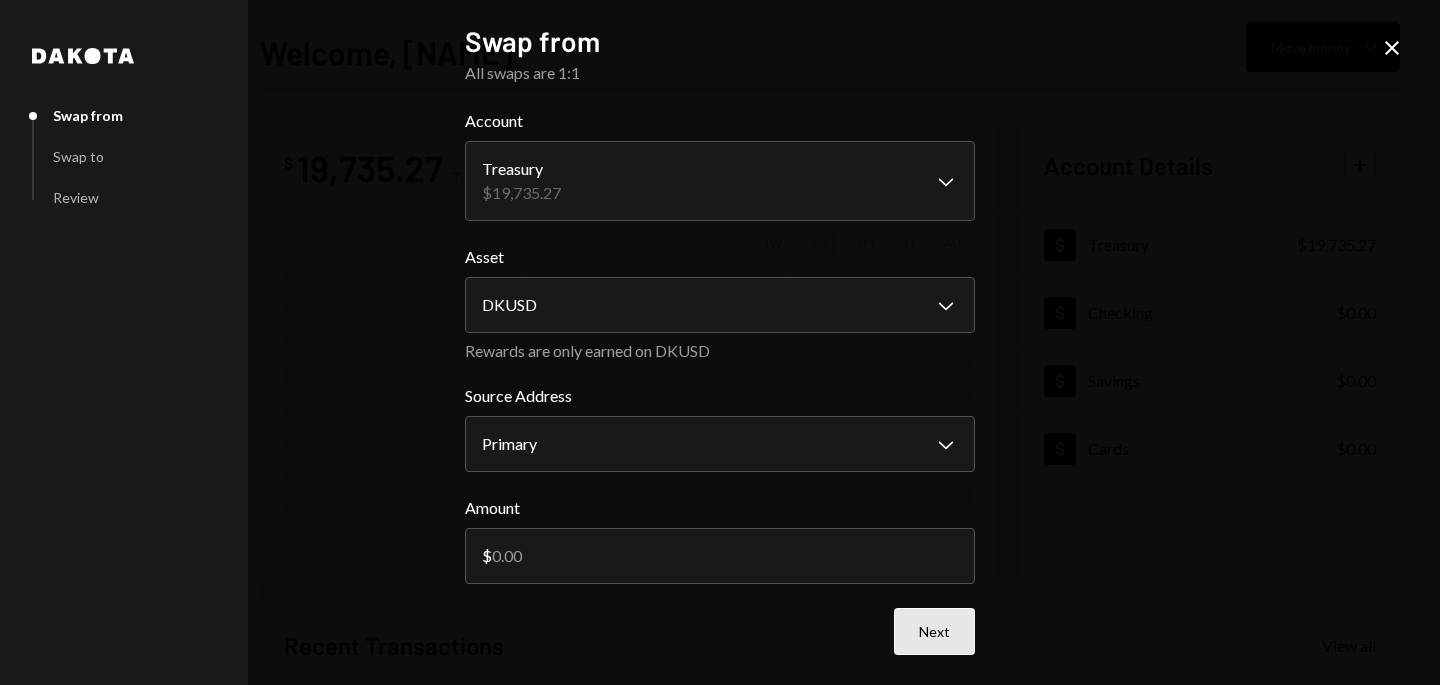 type on "4100" 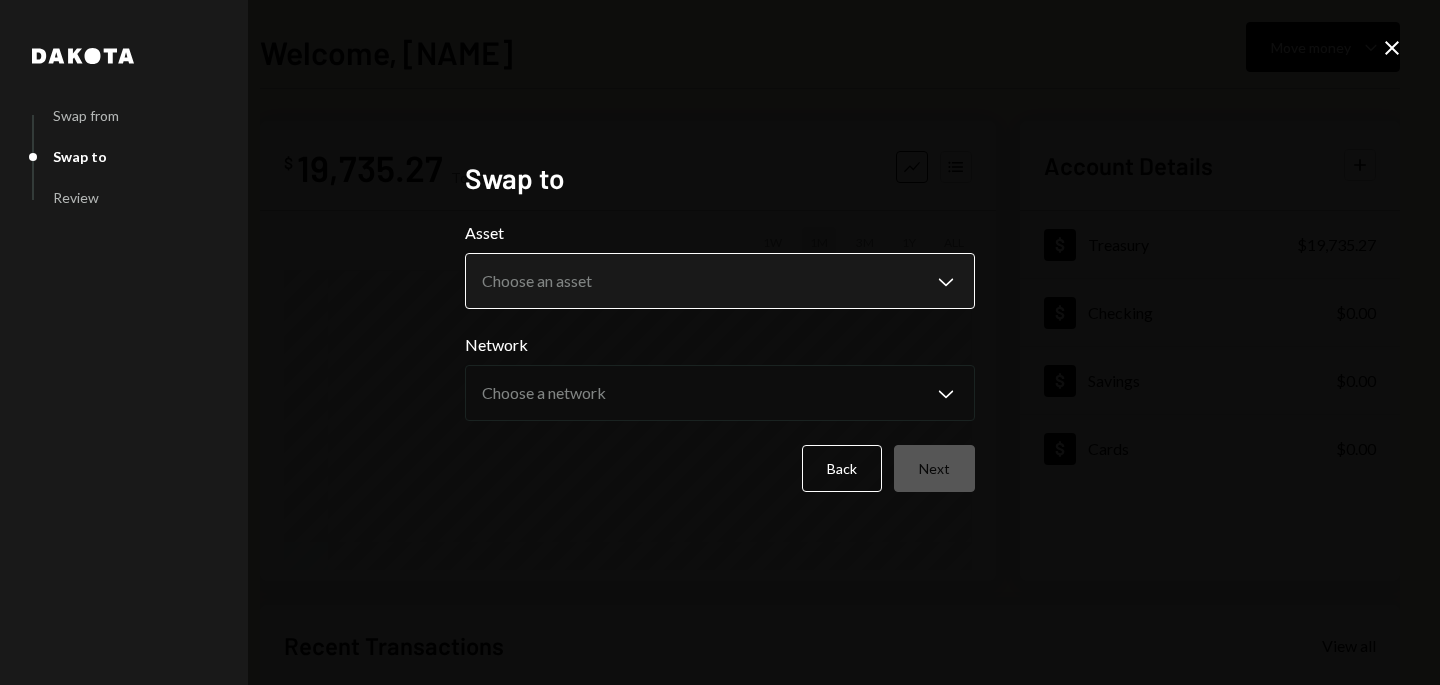 click on "**********" at bounding box center [720, 342] 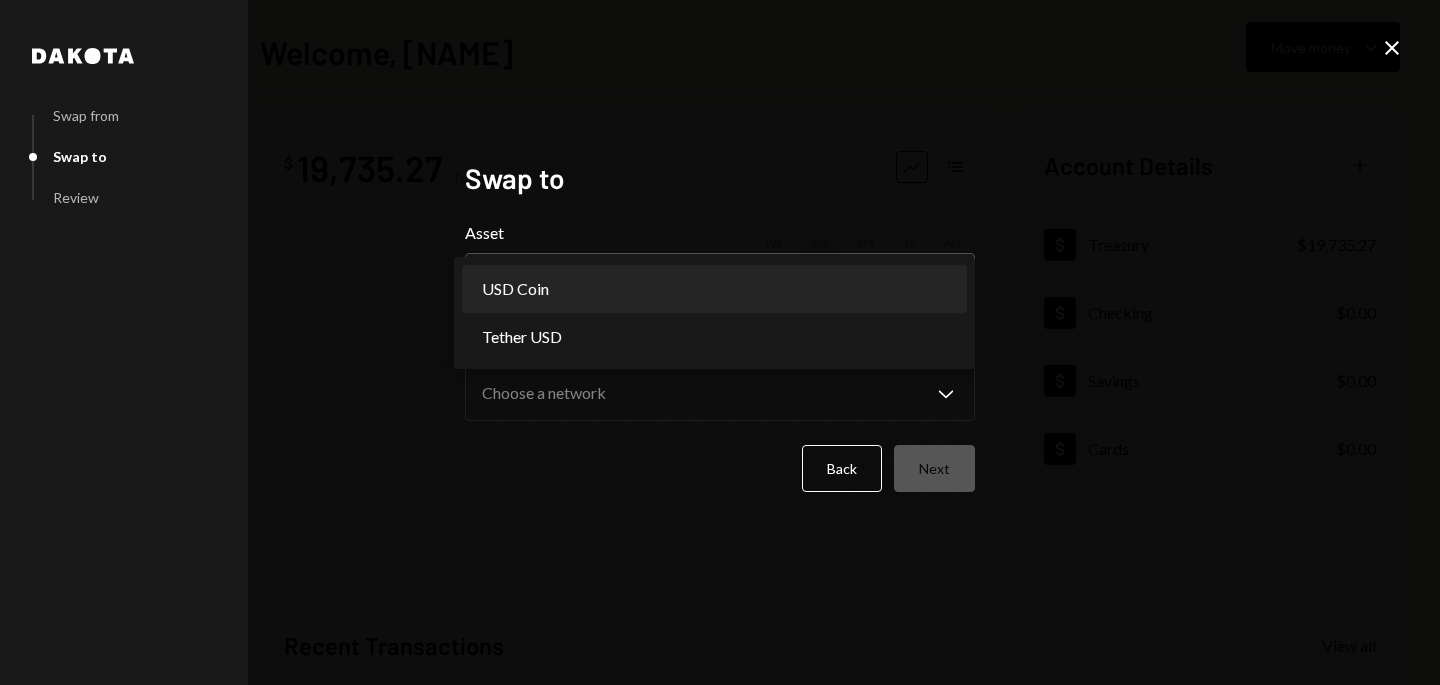 select on "****" 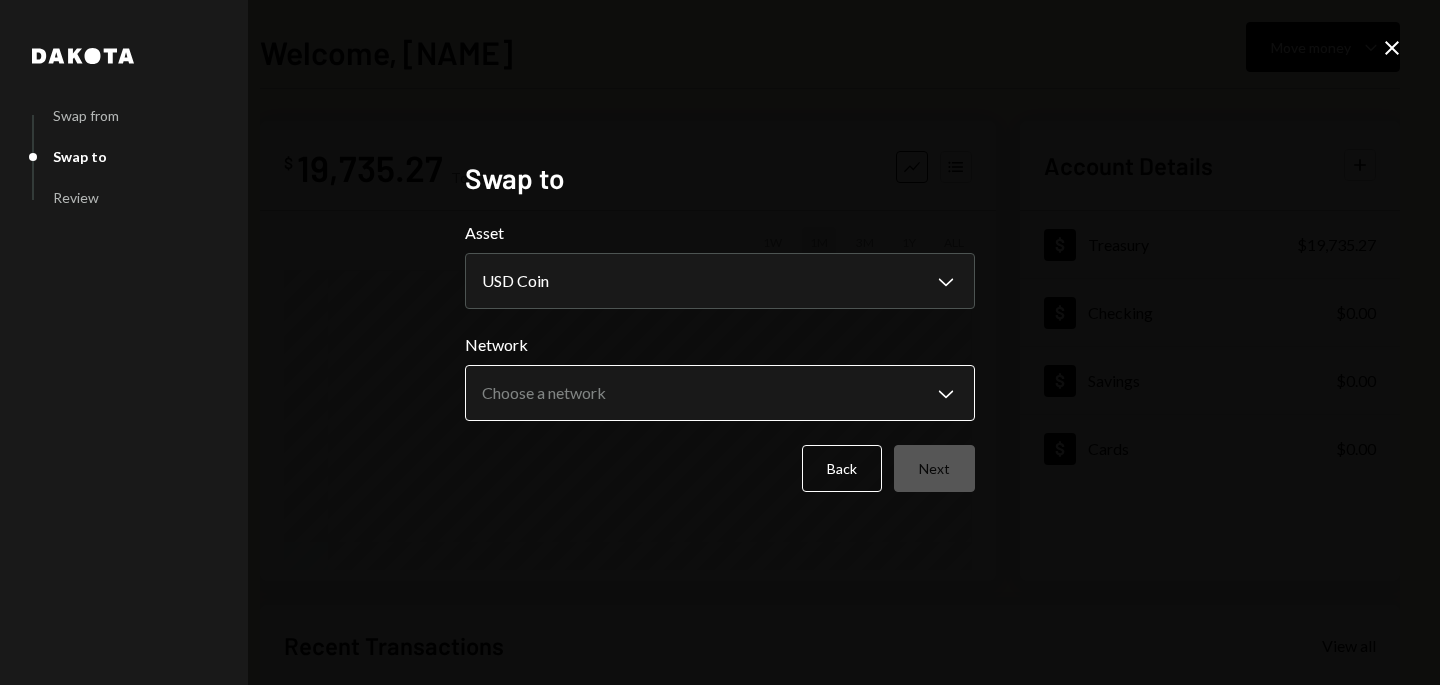 click on "**********" at bounding box center [720, 342] 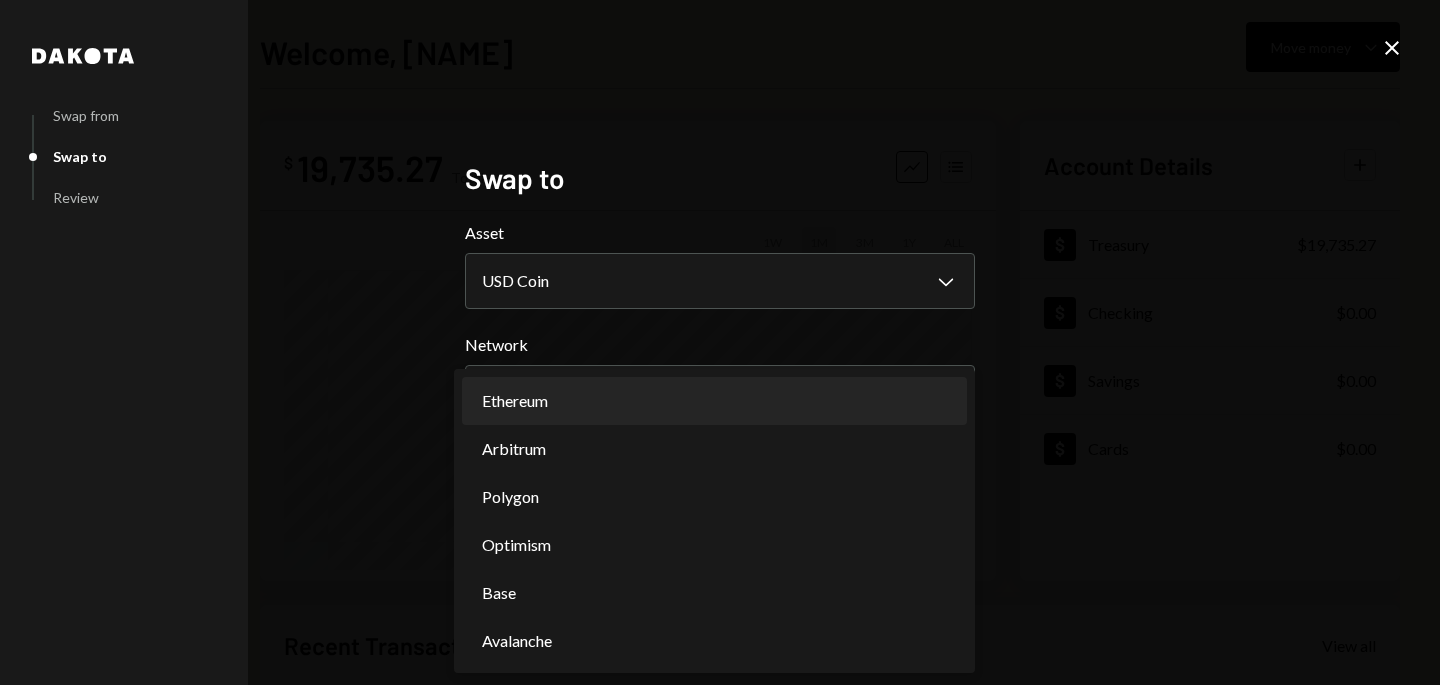 select on "**********" 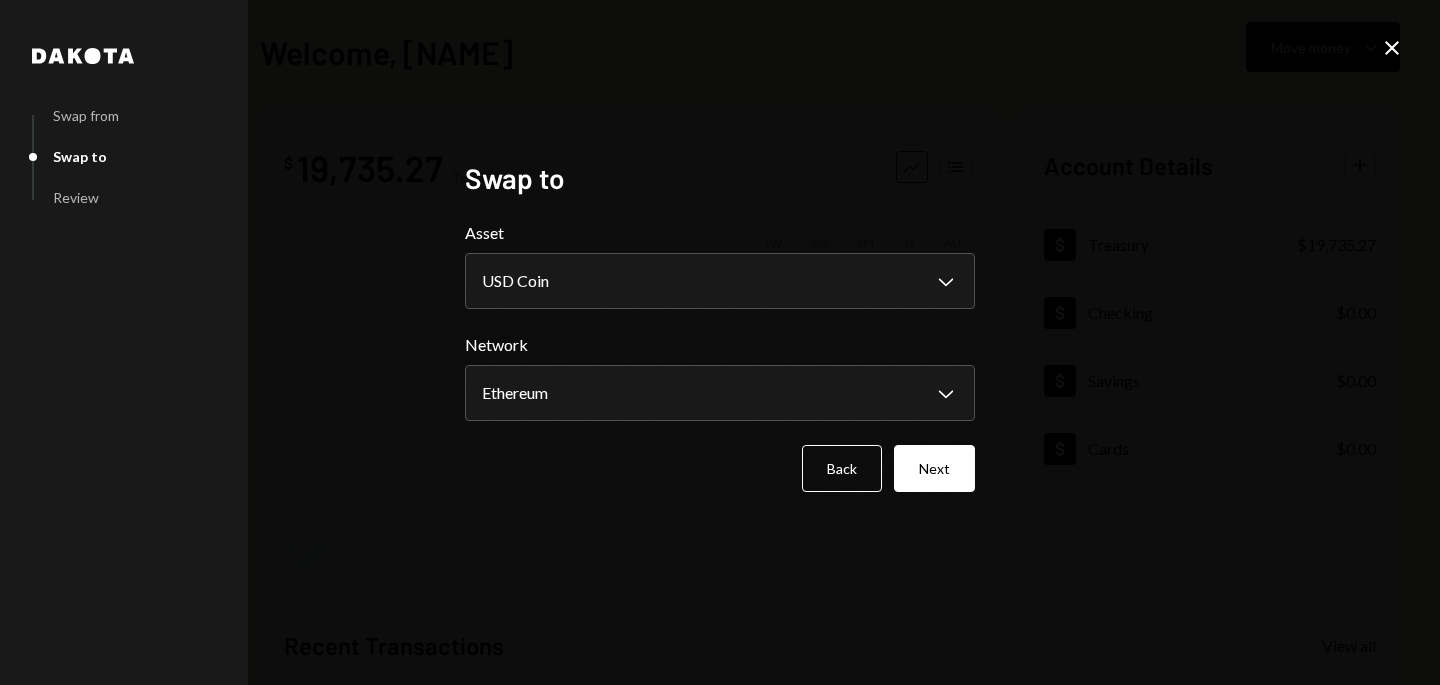 click on "Back Next" at bounding box center [720, 468] 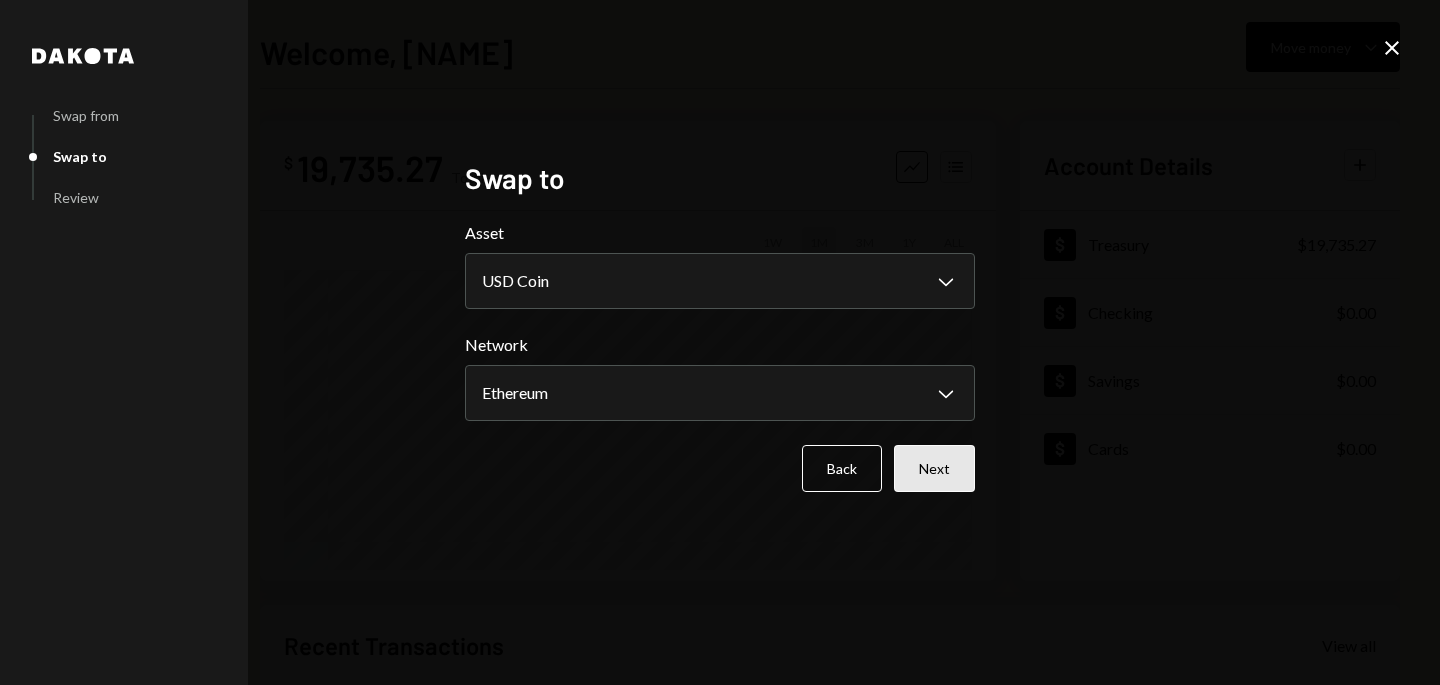 click on "Next" at bounding box center [934, 468] 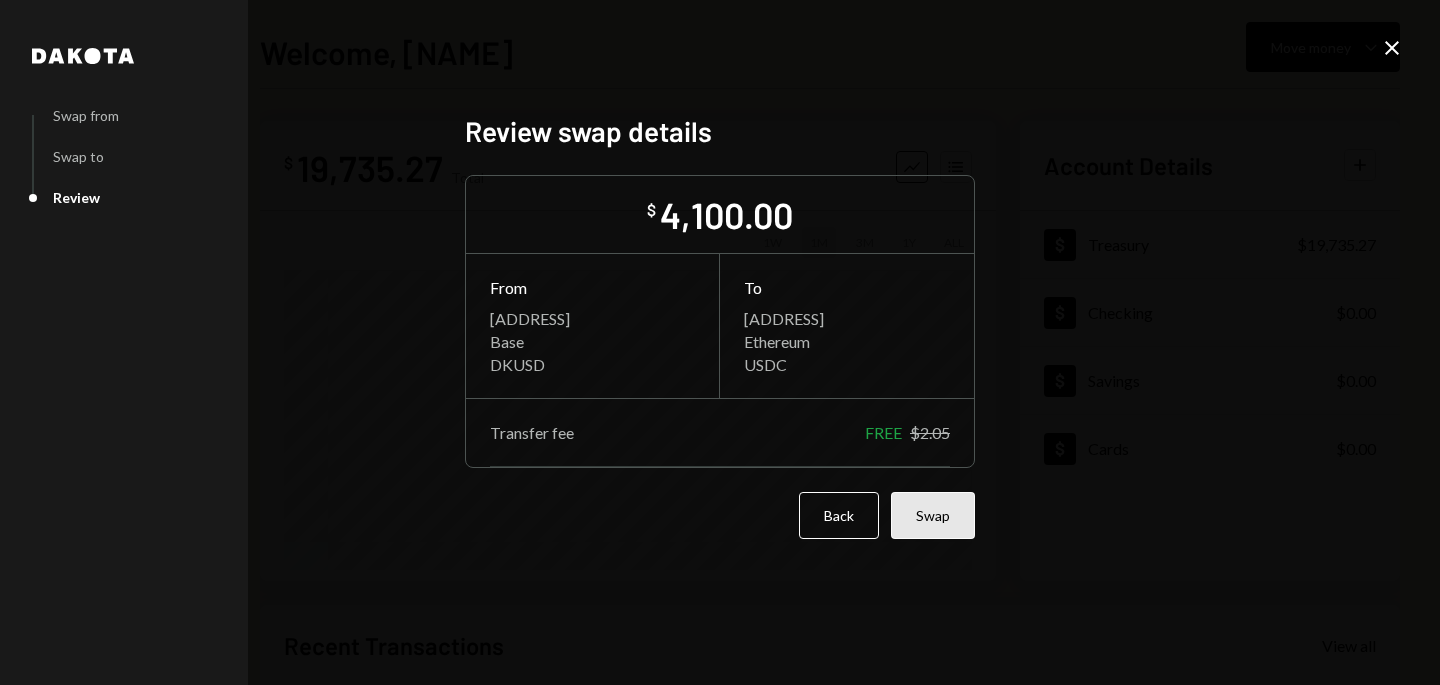 click on "Swap" at bounding box center (933, 515) 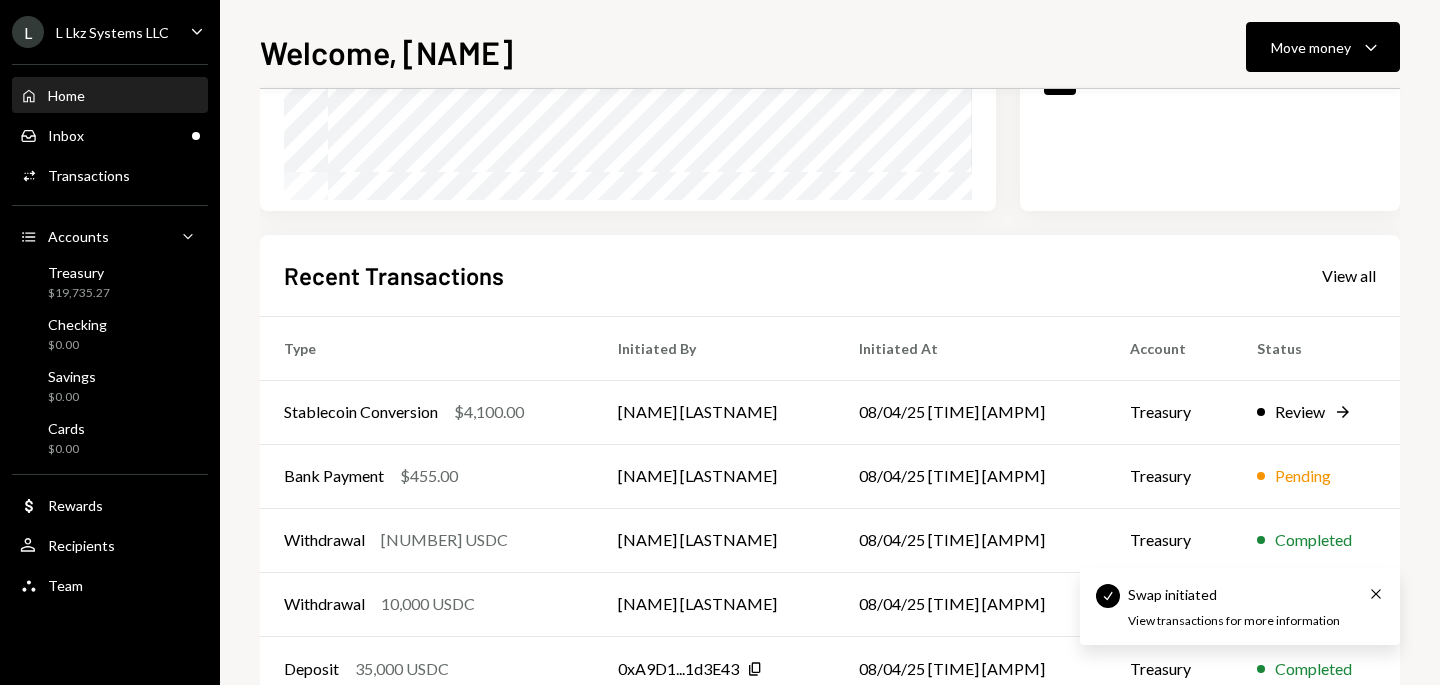 scroll, scrollTop: 425, scrollLeft: 0, axis: vertical 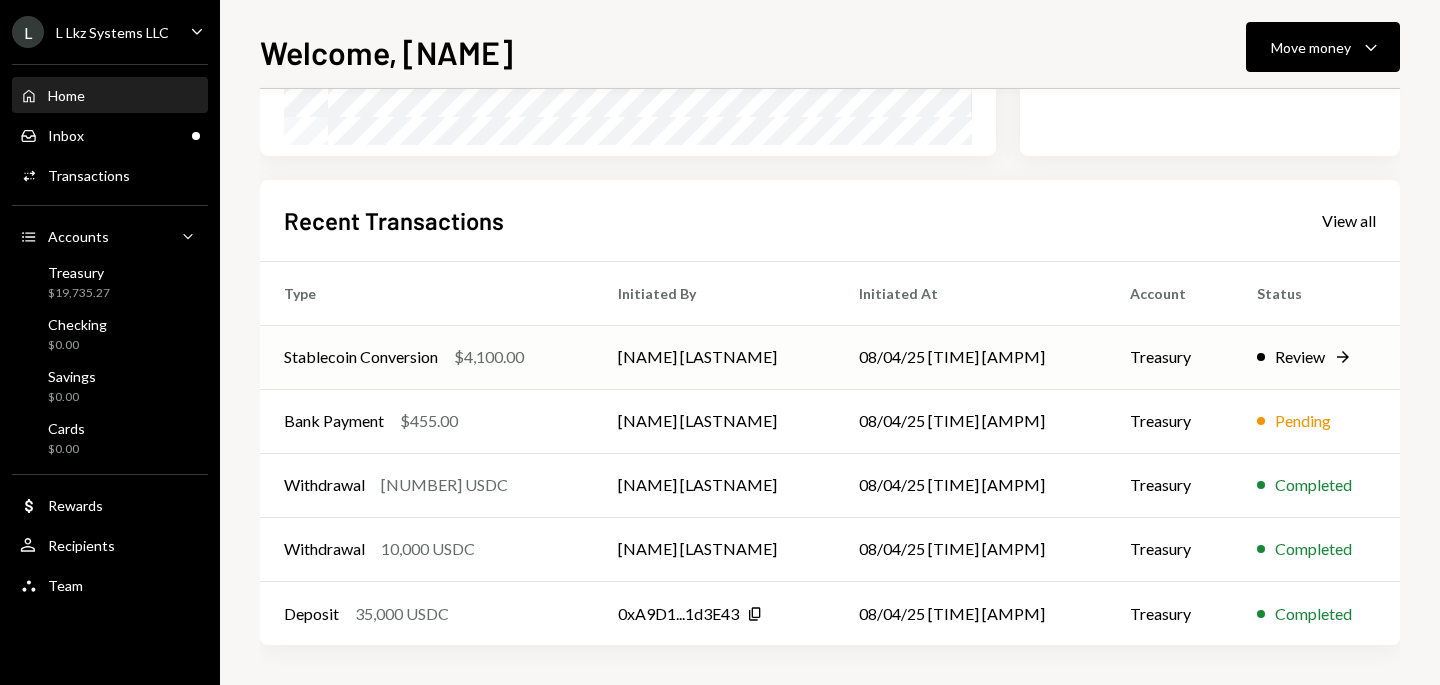 click on "Treasury" at bounding box center [1169, 357] 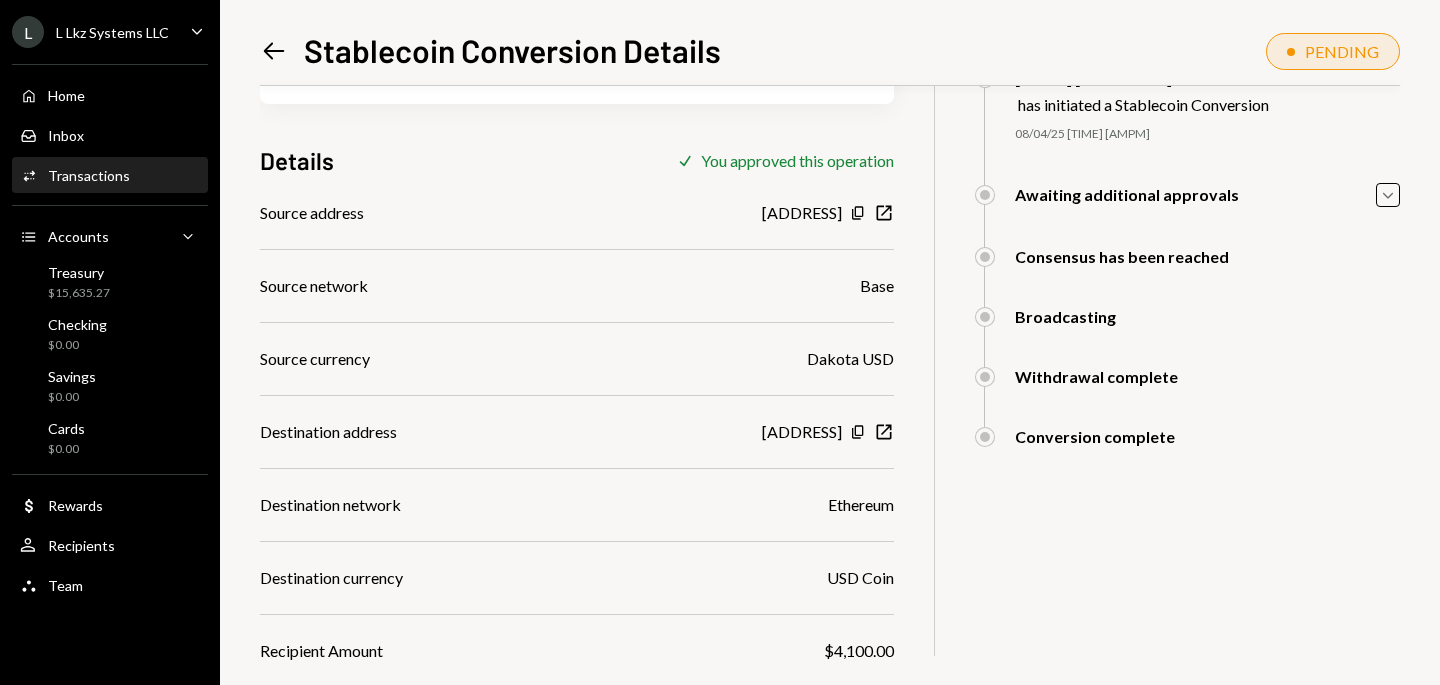 scroll, scrollTop: 119, scrollLeft: 0, axis: vertical 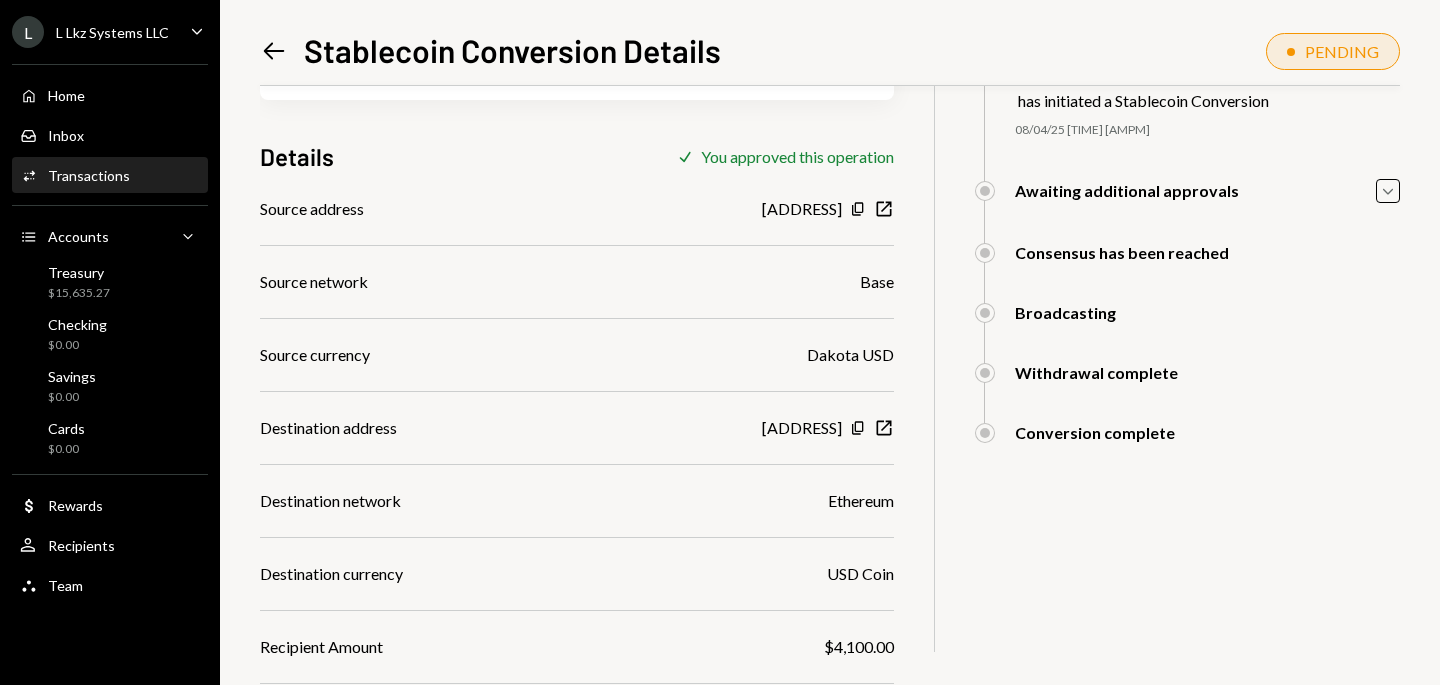 click on "Stablecoin Conversion Details" at bounding box center [512, 50] 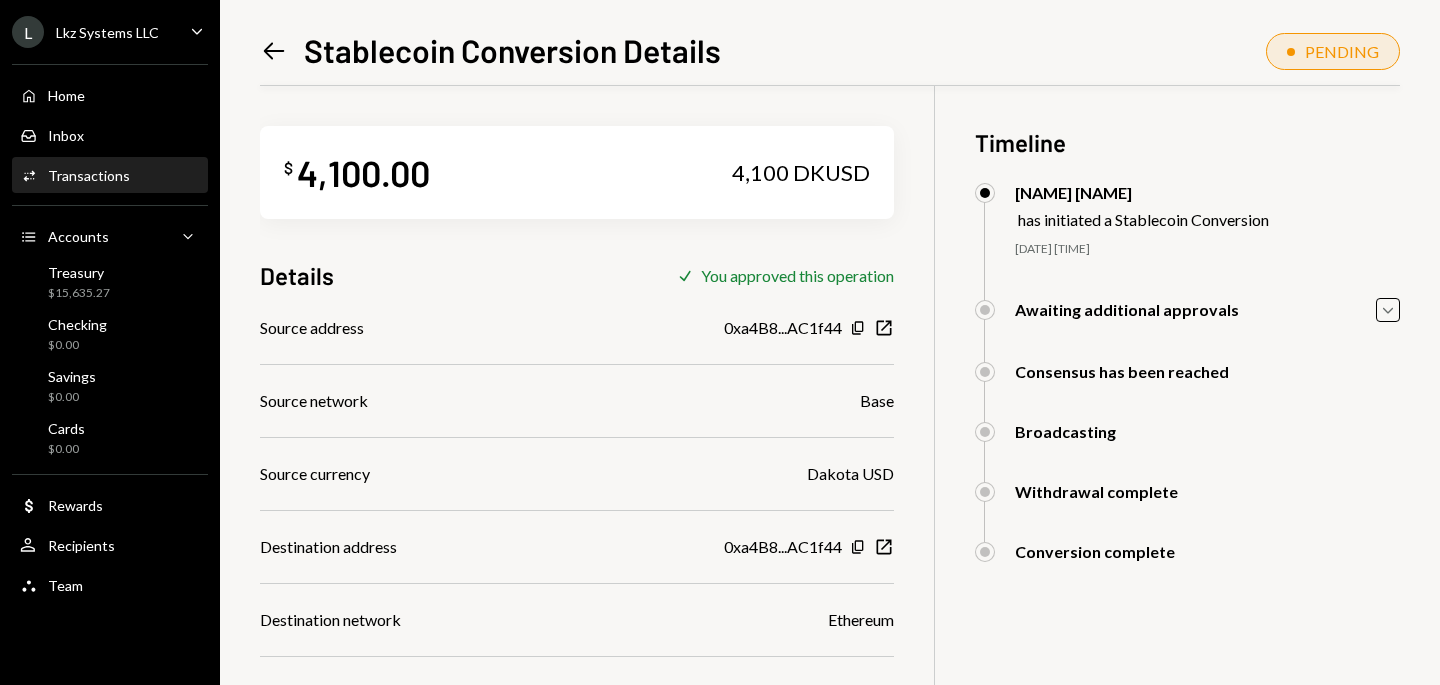 scroll, scrollTop: 0, scrollLeft: 0, axis: both 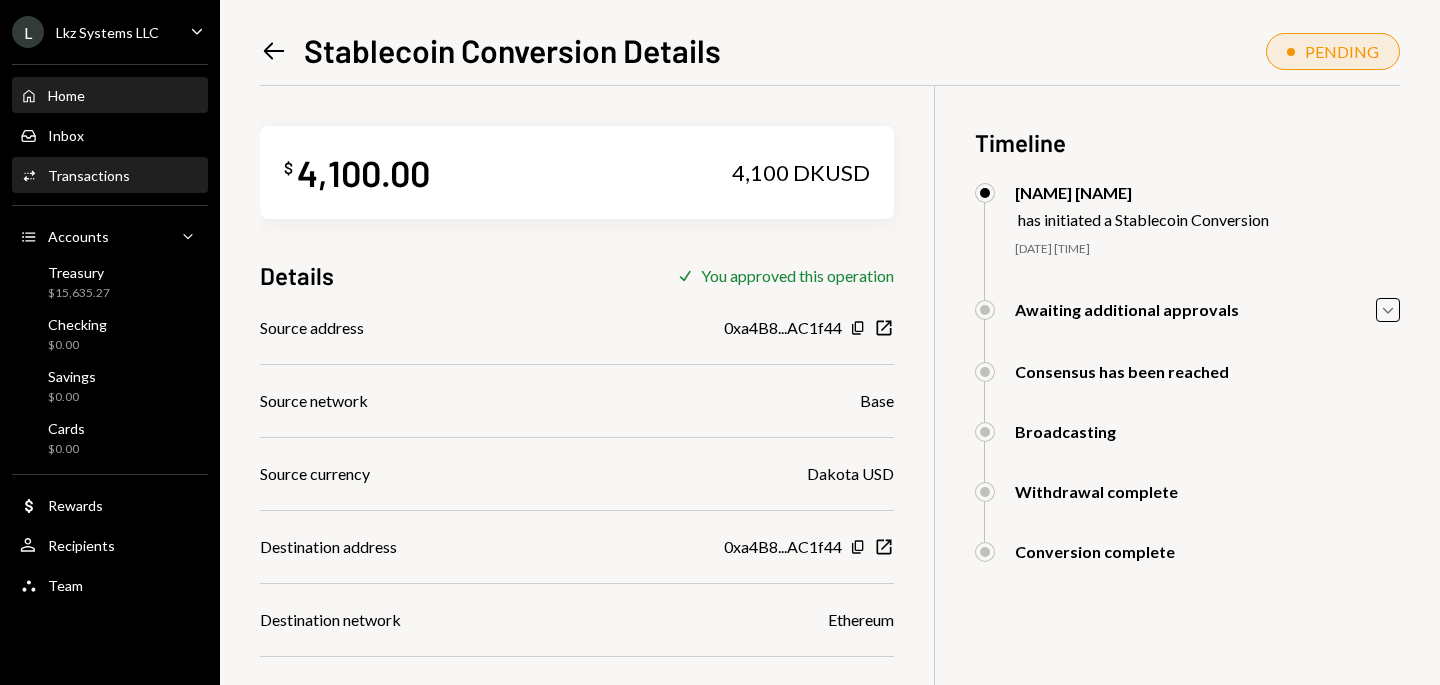 click on "Home" at bounding box center [66, 95] 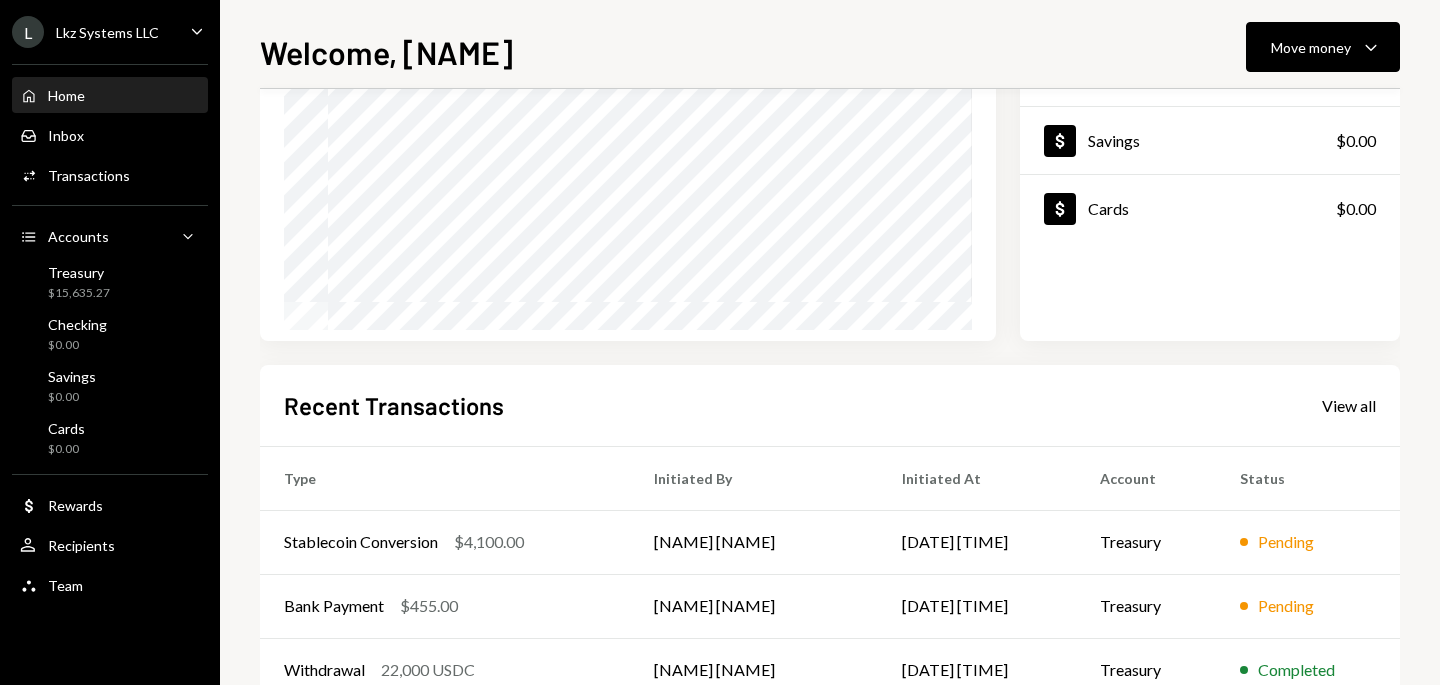 scroll, scrollTop: 339, scrollLeft: 0, axis: vertical 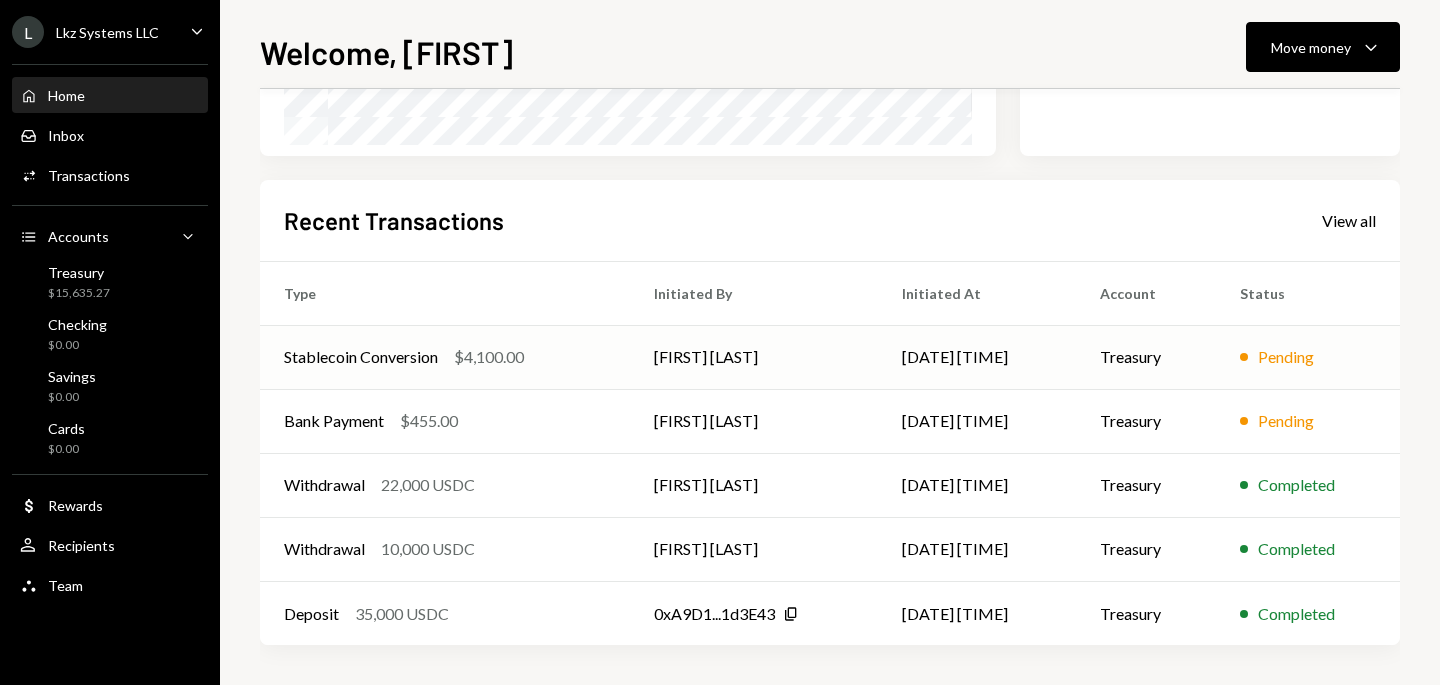 click on "[FIRST] [LAST]" at bounding box center (754, 357) 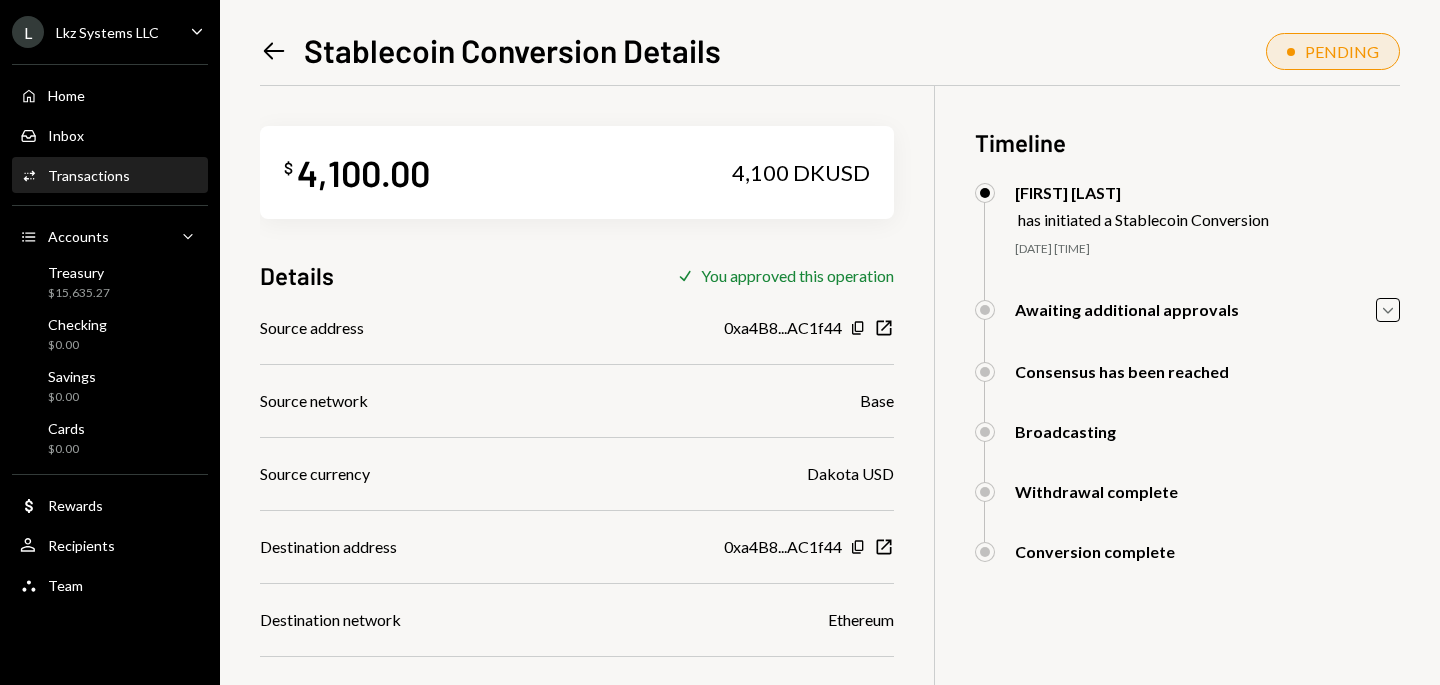 click on "Awaiting additional approvals Caret Down Libor Pavera Approved Libor Pavera Approved" at bounding box center [1187, 330] 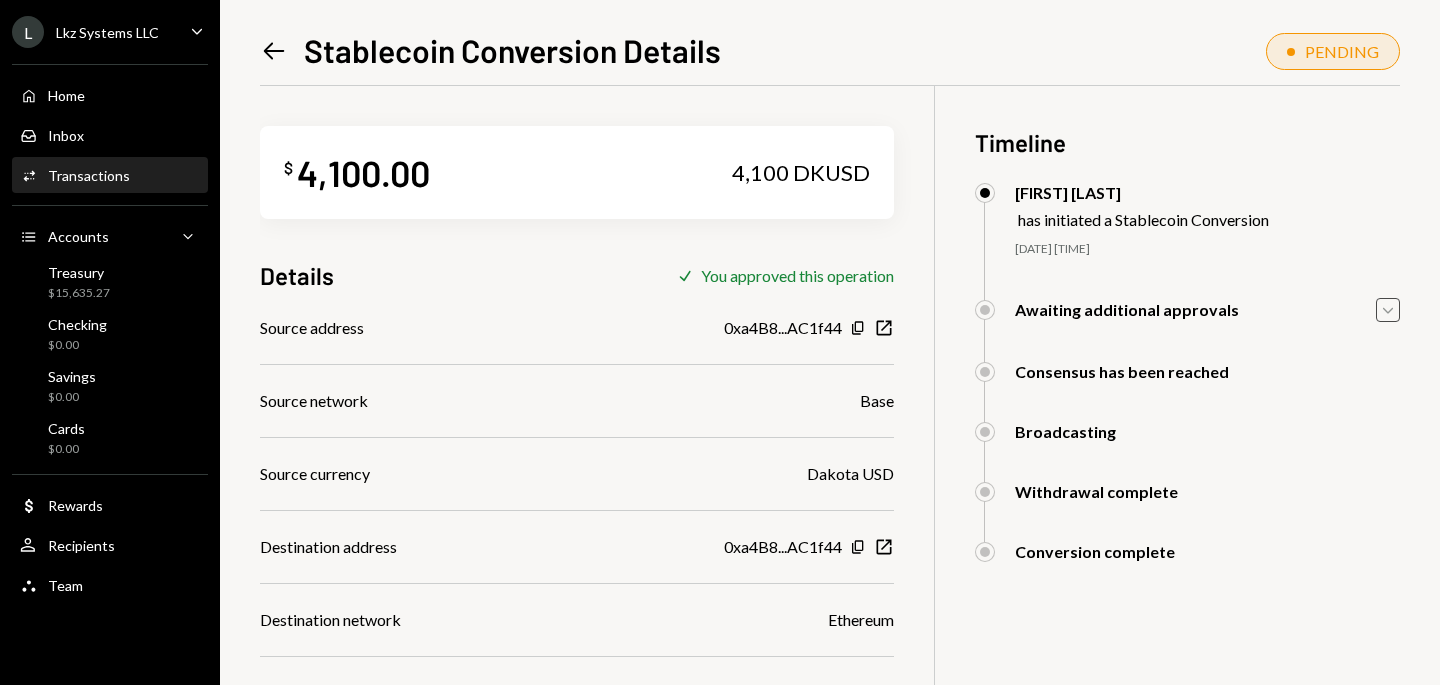click on "Caret Down" 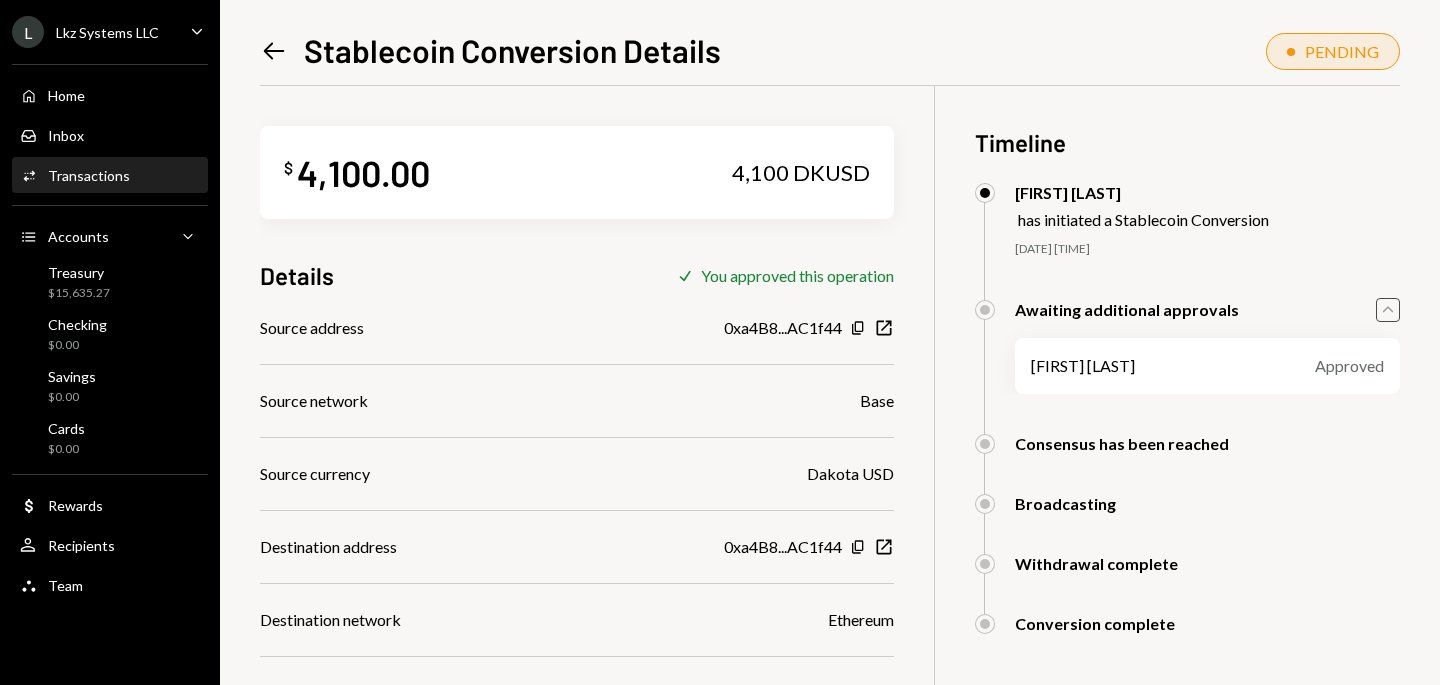 click at bounding box center (985, 310) 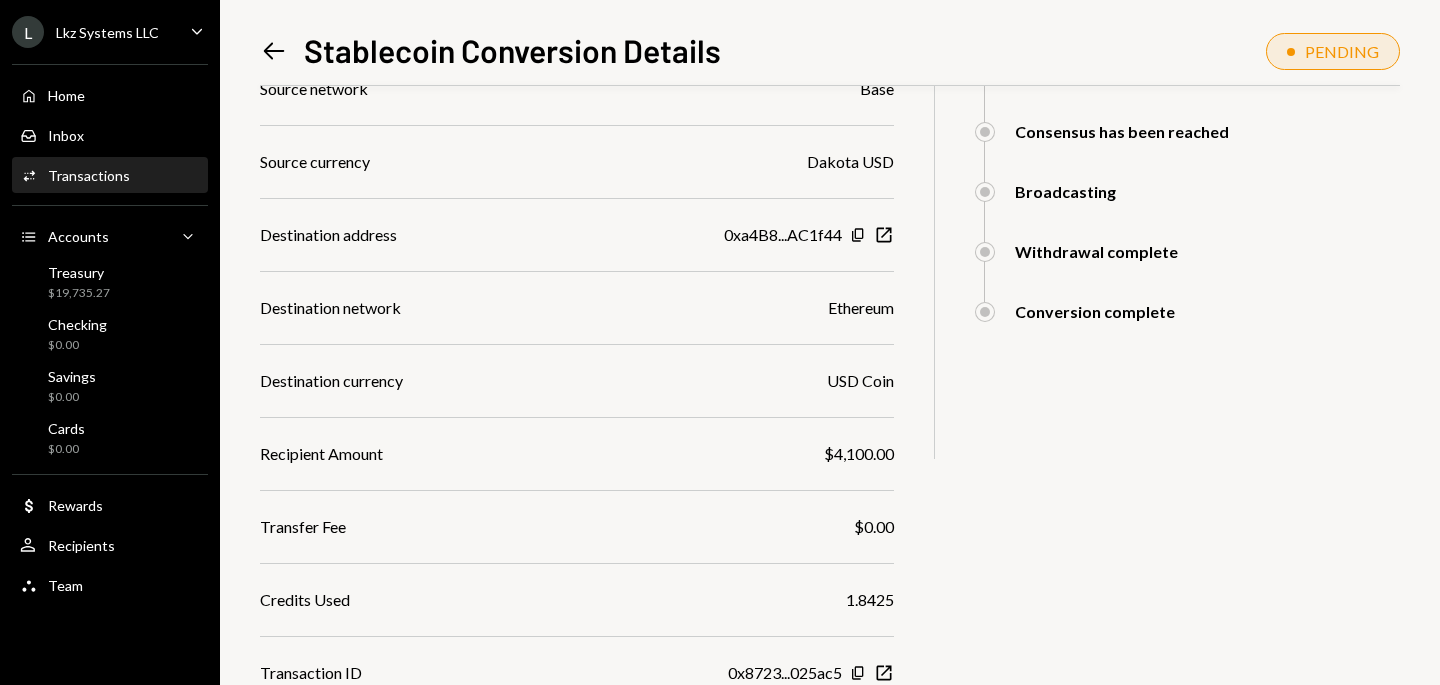 scroll, scrollTop: 0, scrollLeft: 0, axis: both 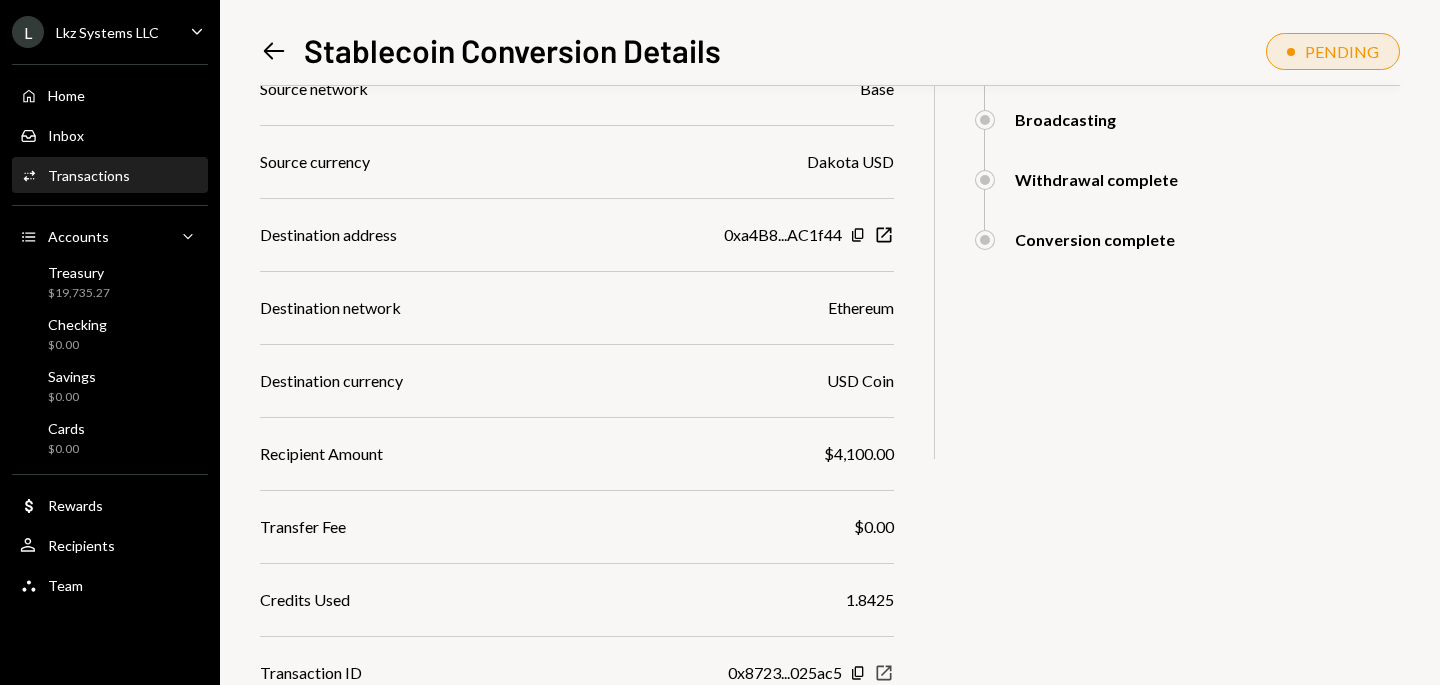 click on "New Window" 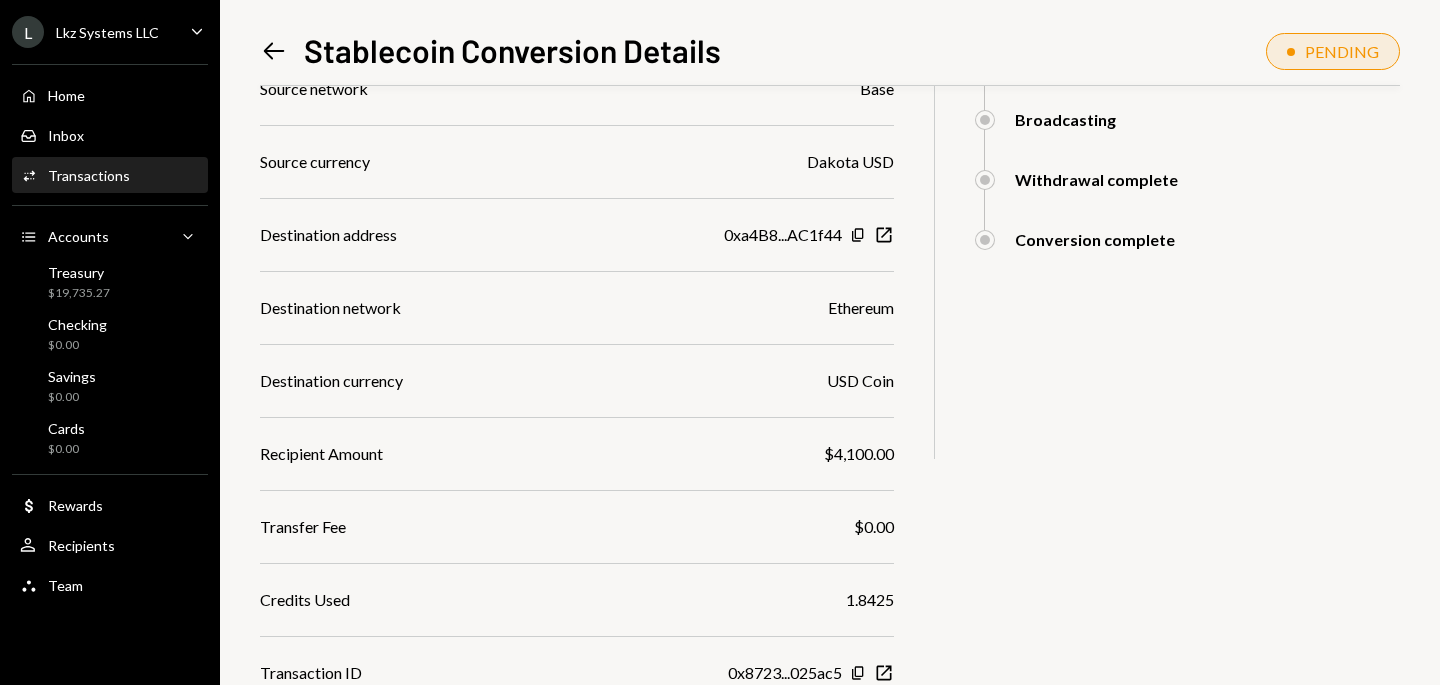 click on "Activities Transactions" at bounding box center (110, 176) 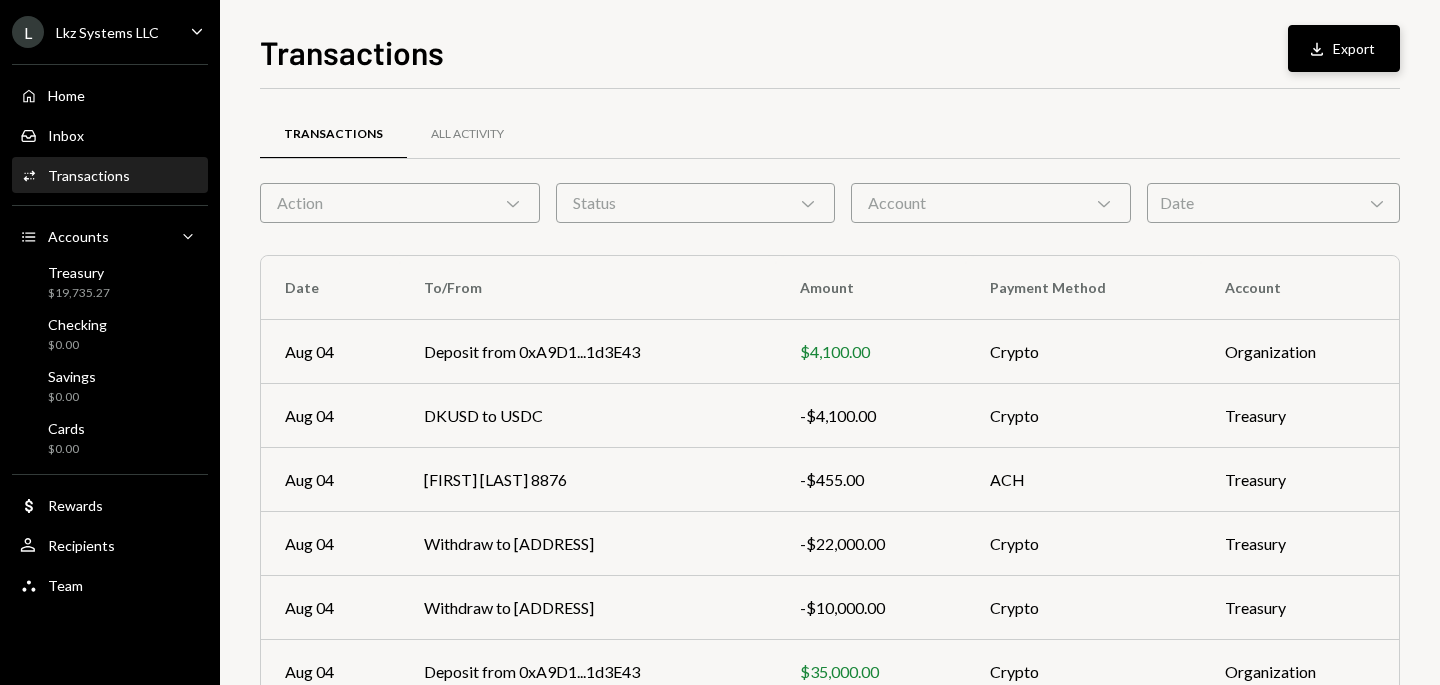 click on "Download Export" at bounding box center [1344, 48] 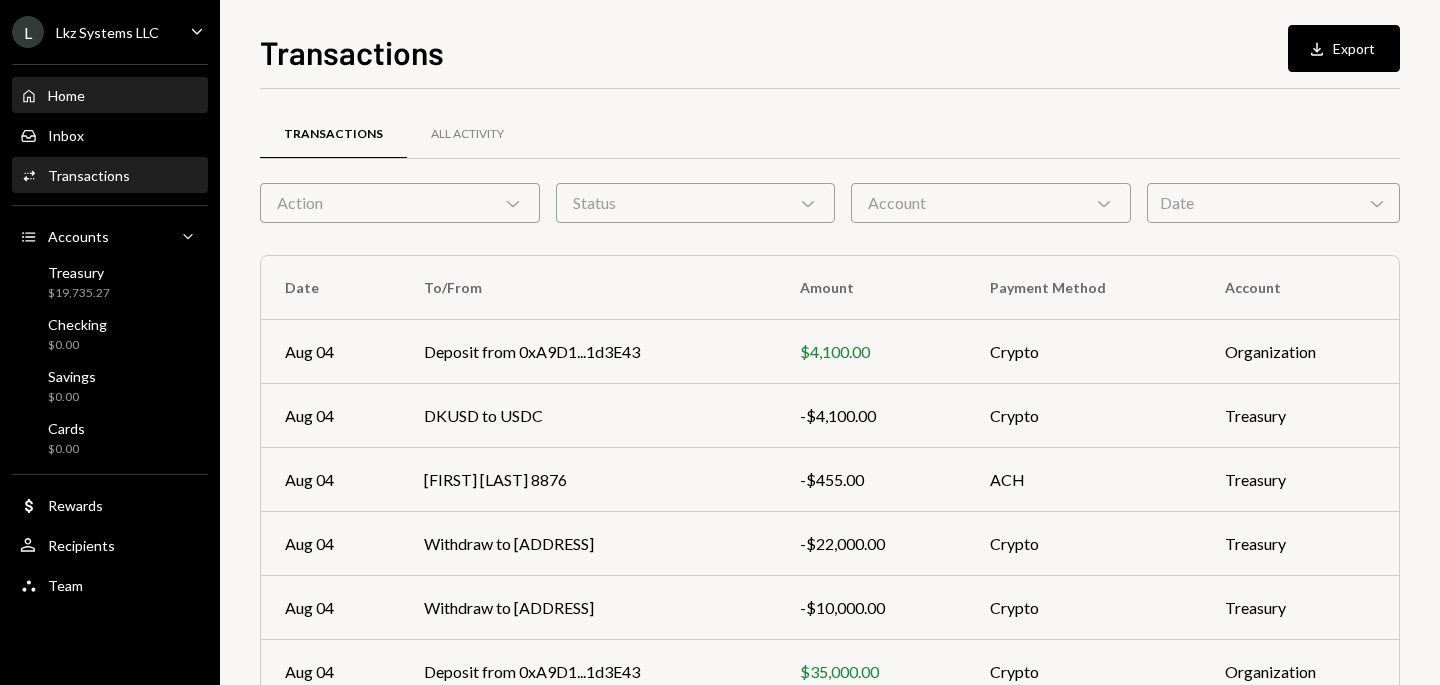 click on "Home Home" at bounding box center (110, 96) 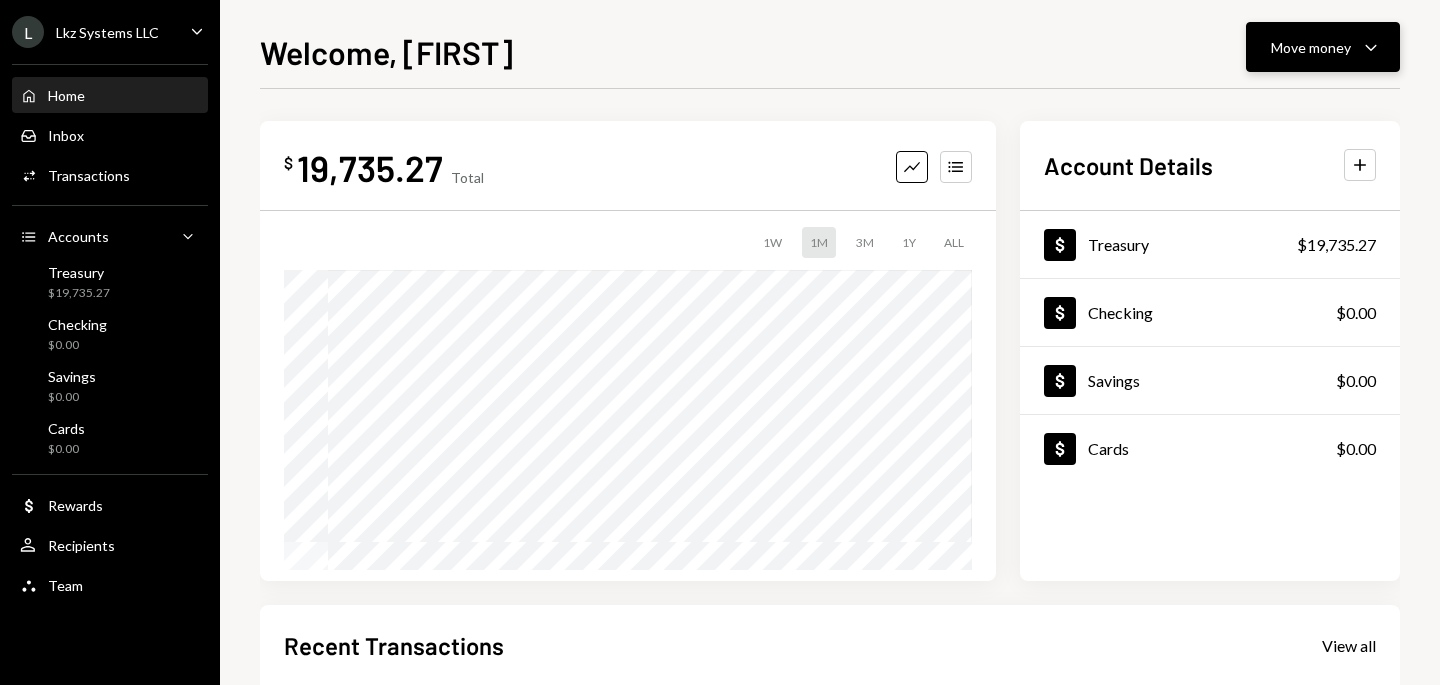 click on "Move money Caret Down" at bounding box center (1323, 47) 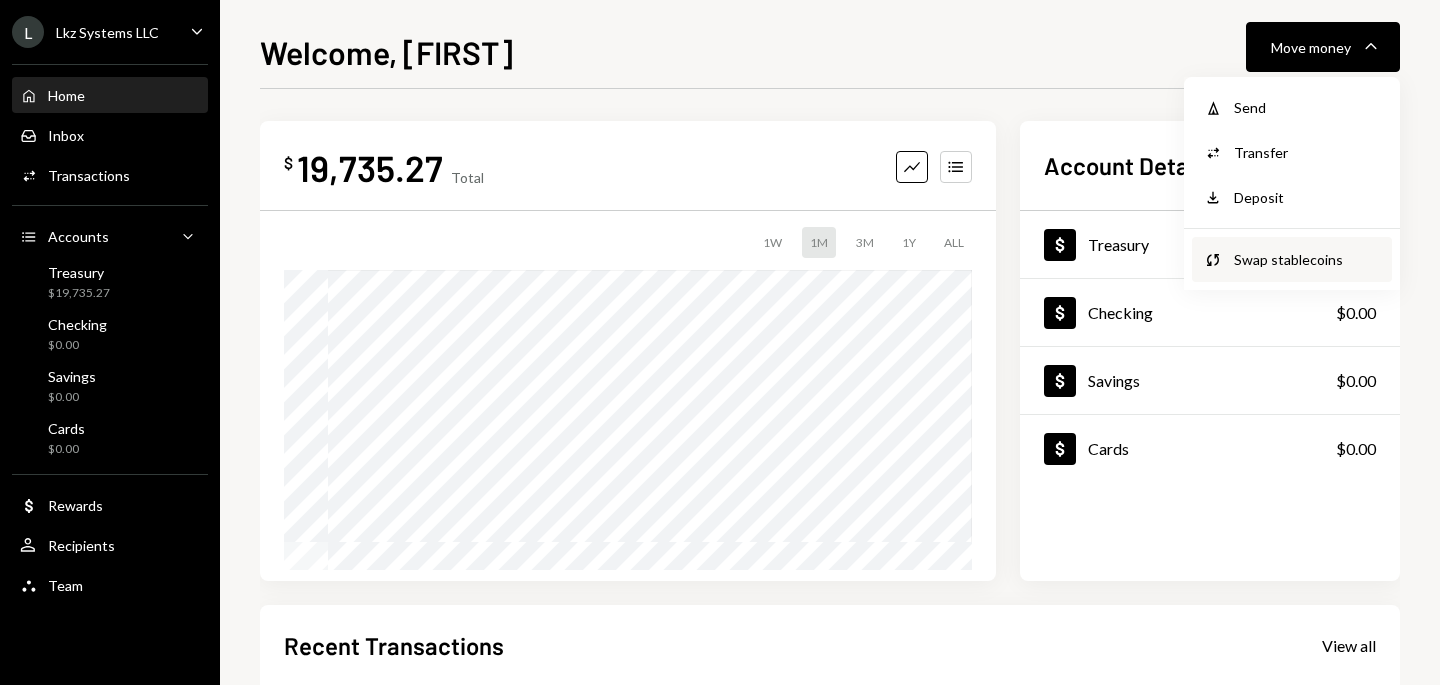 click on "Swap stablecoins" at bounding box center (1307, 259) 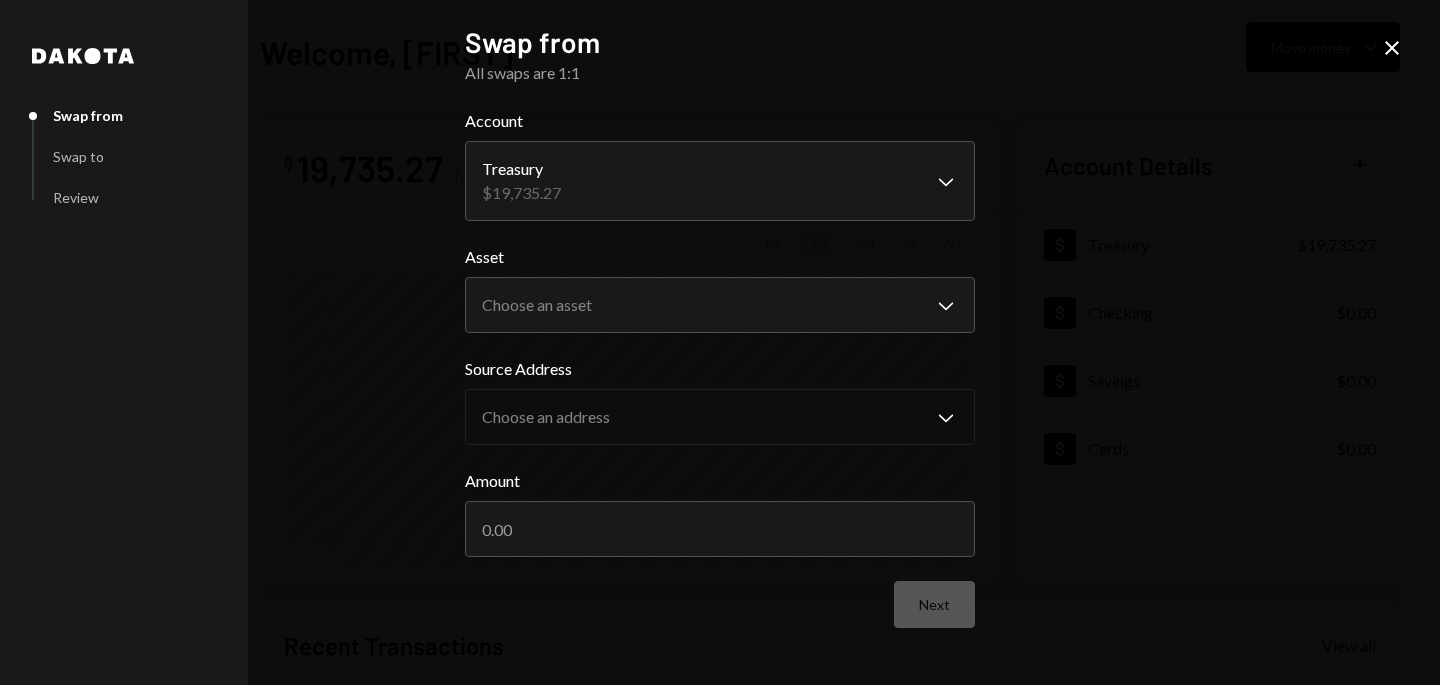 click on "**********" at bounding box center (720, 342) 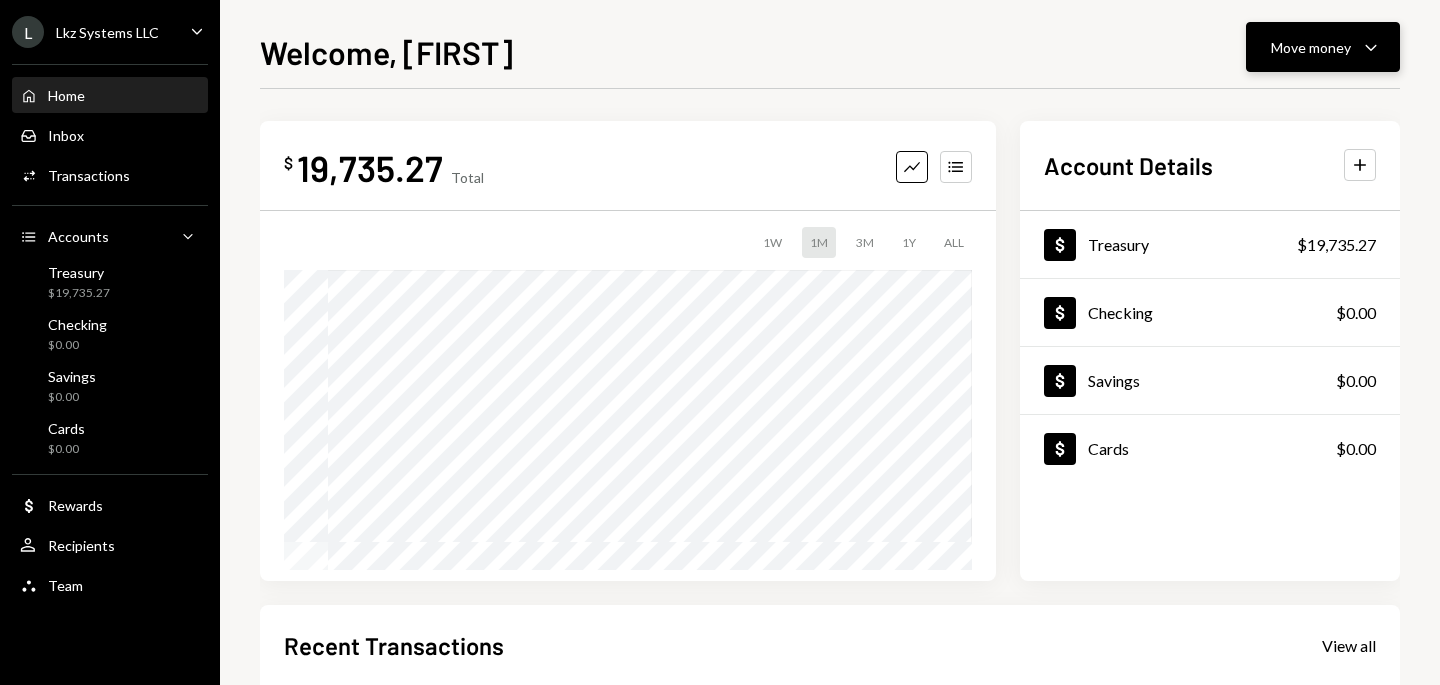 click on "Move money Caret Down" at bounding box center (1323, 47) 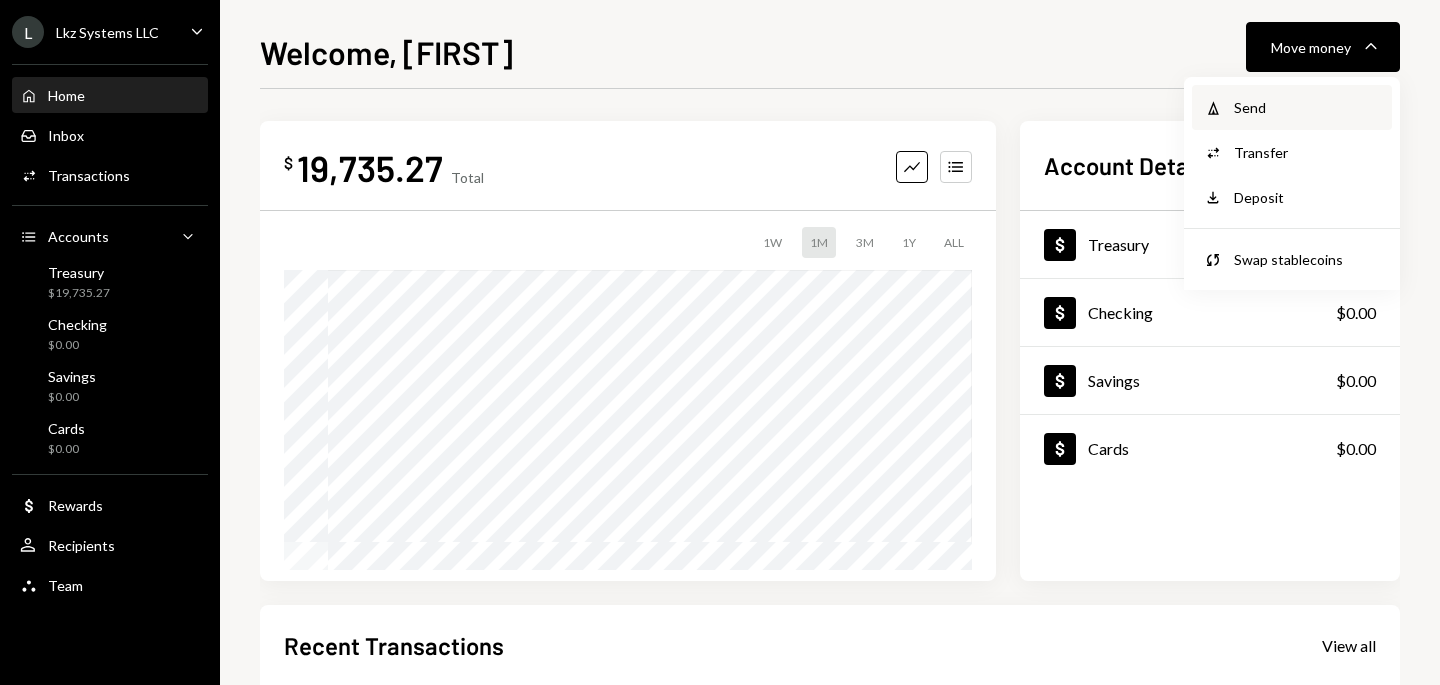 click on "Send" at bounding box center [1307, 107] 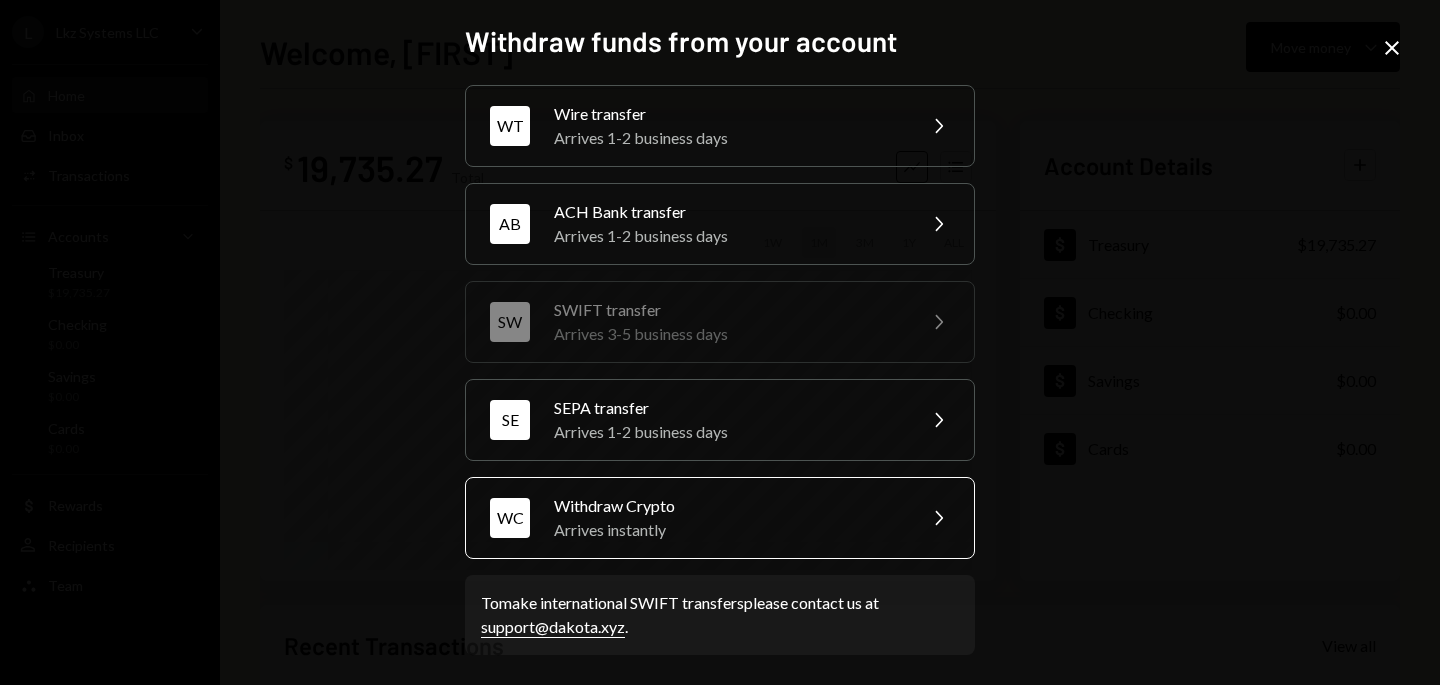 click on "Withdraw Crypto" at bounding box center (728, 506) 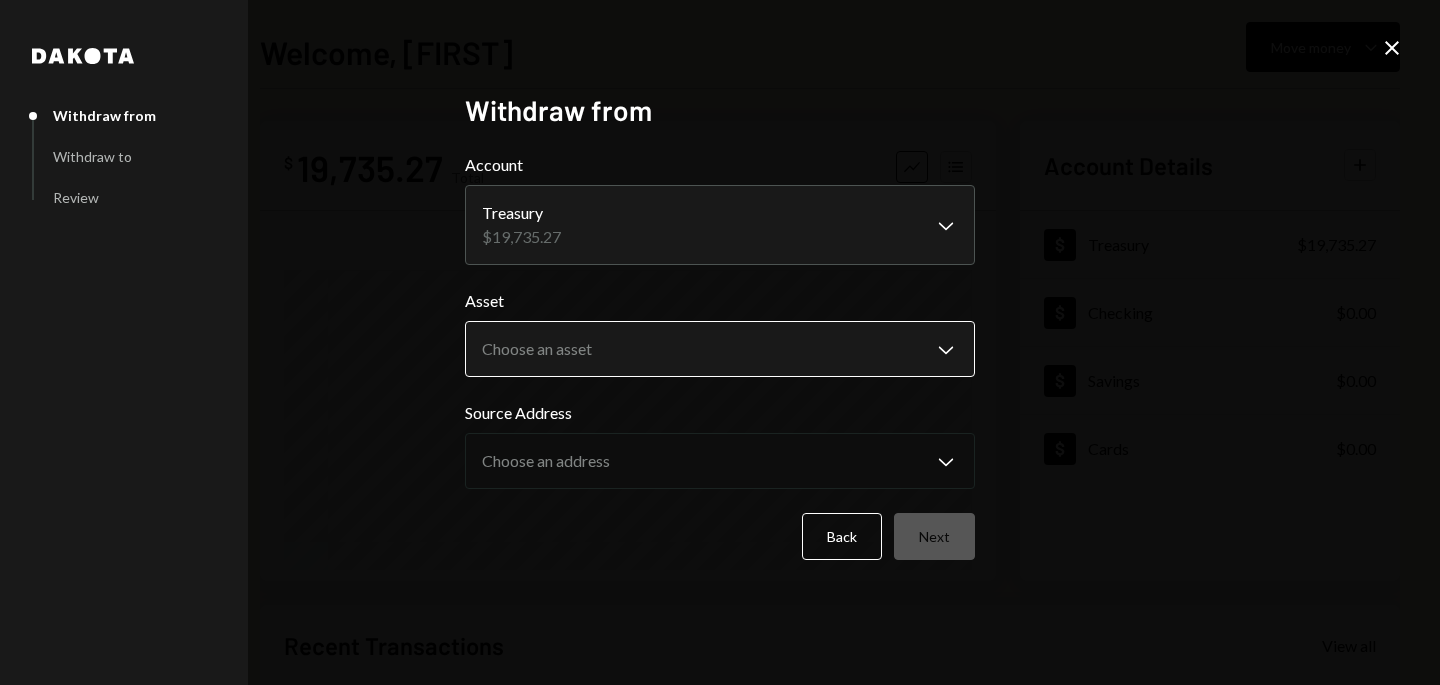 click on "Choose an asset Chevron Down" at bounding box center [720, 349] 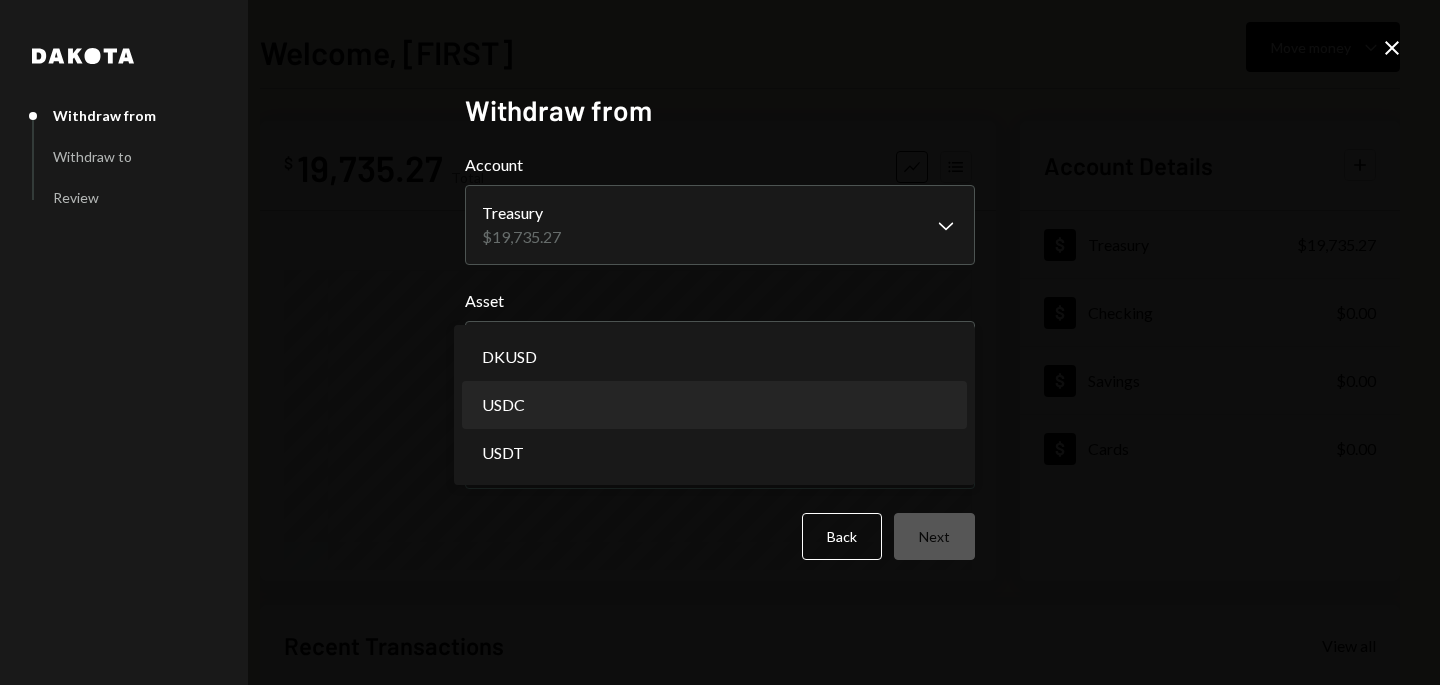 select on "****" 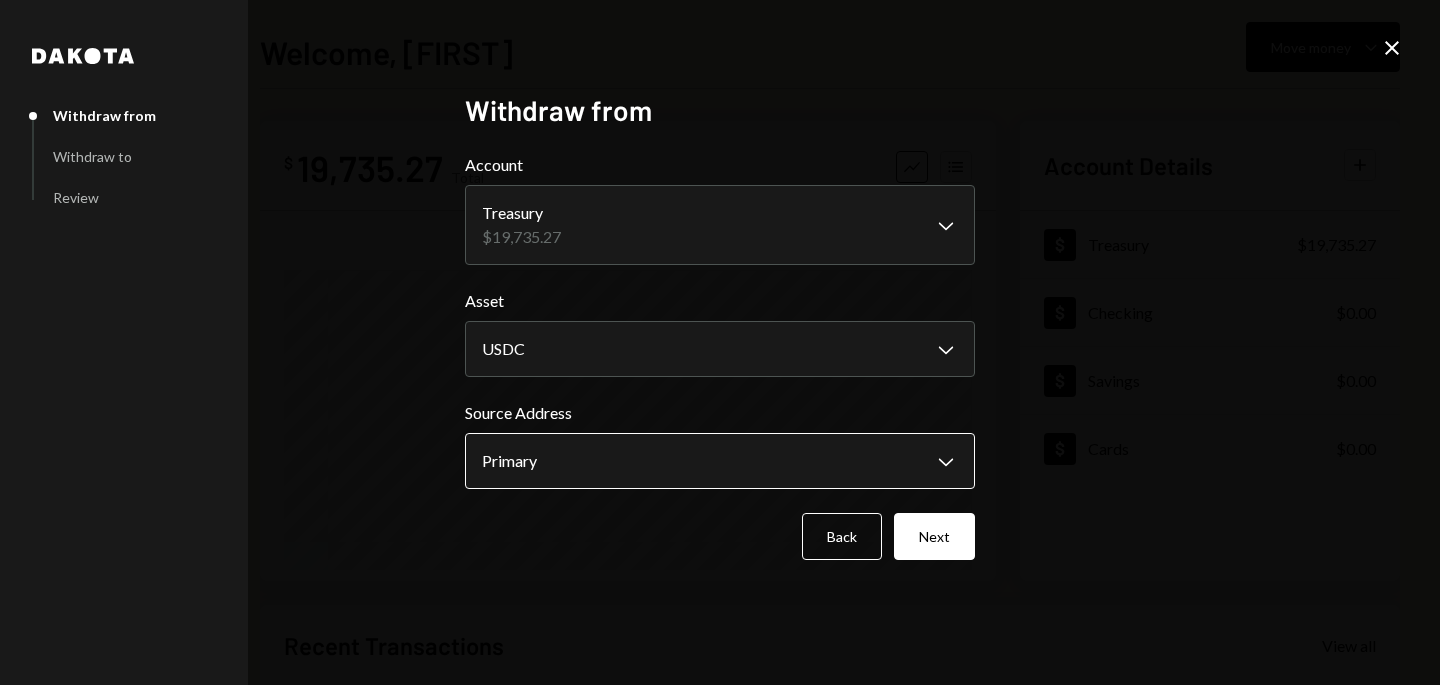 click on "**********" at bounding box center (720, 342) 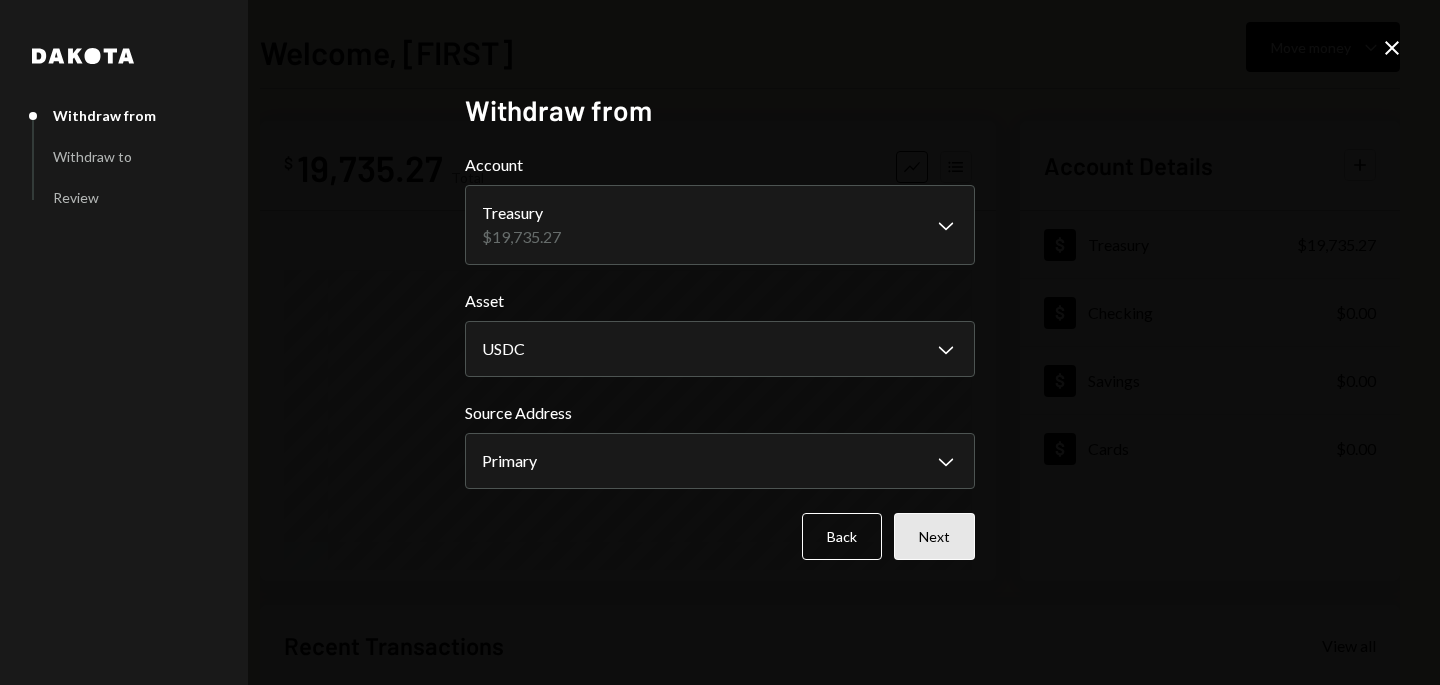 click on "Next" at bounding box center [934, 536] 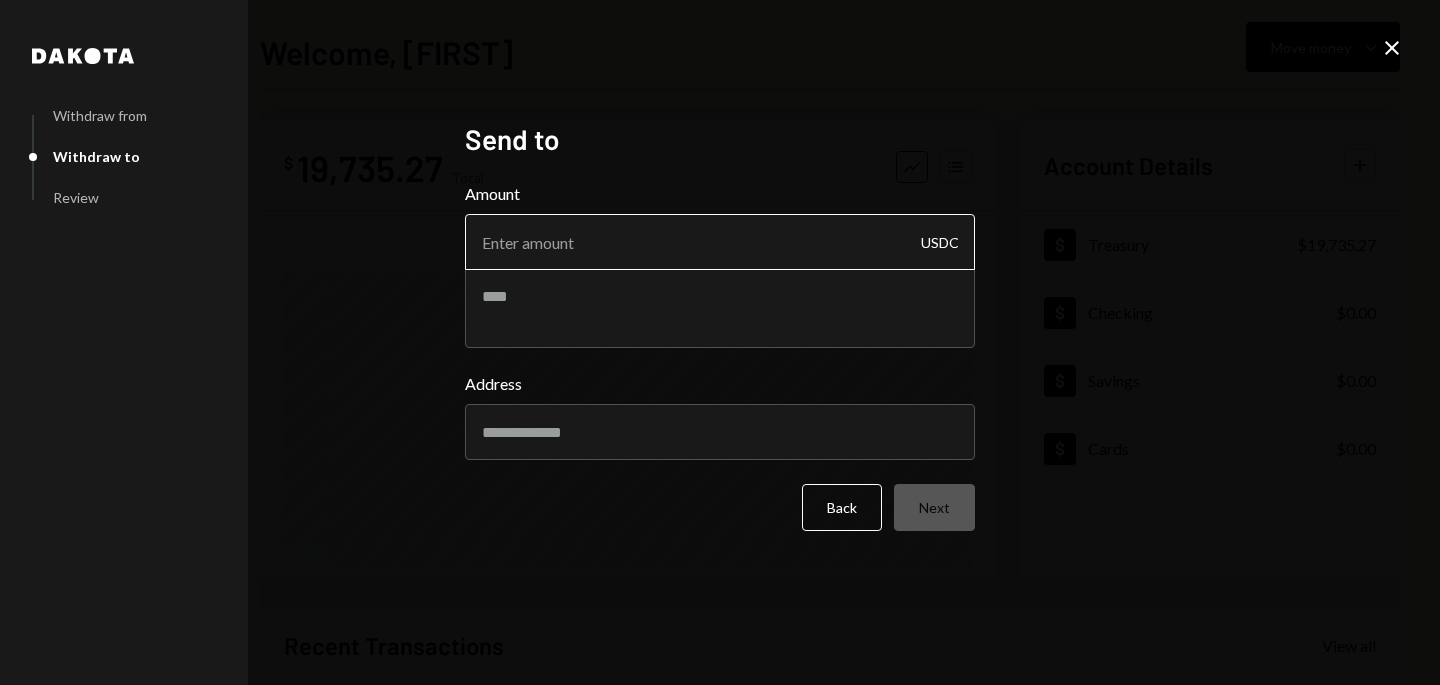 click on "Amount" at bounding box center [720, 242] 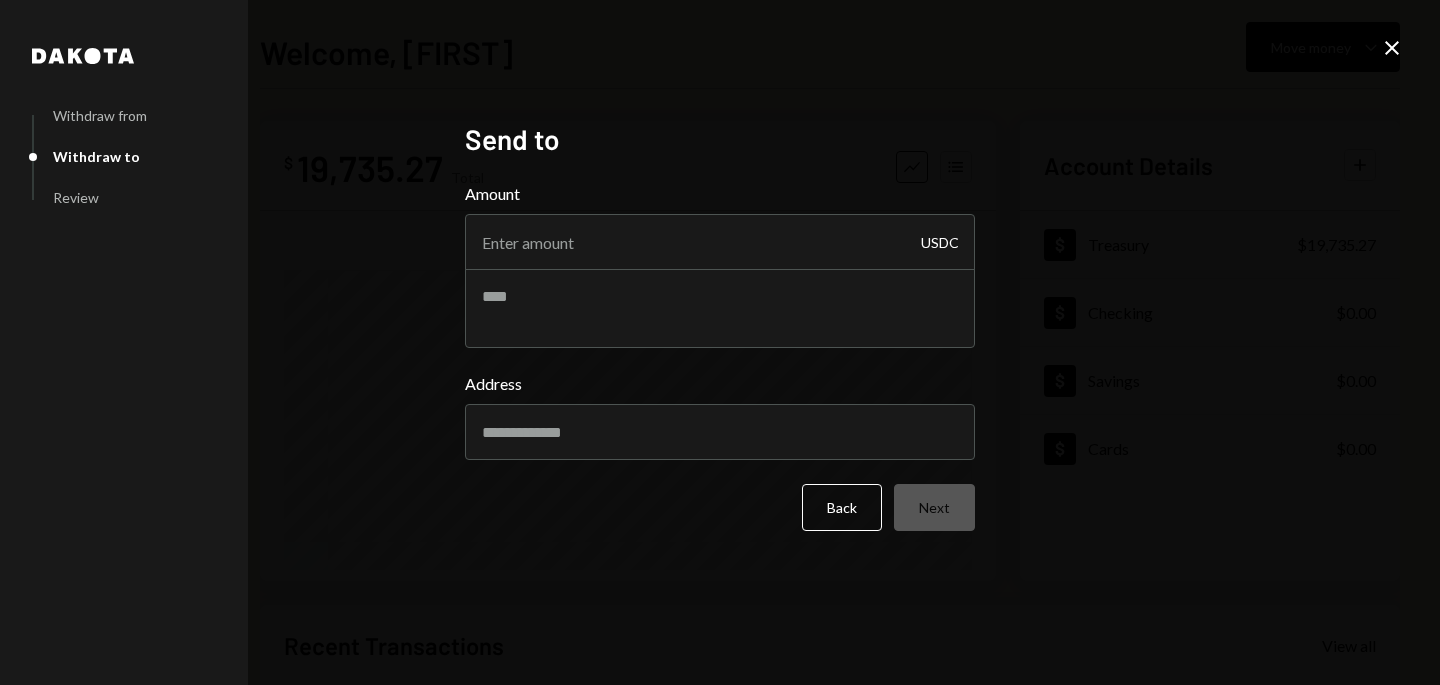 type on "4" 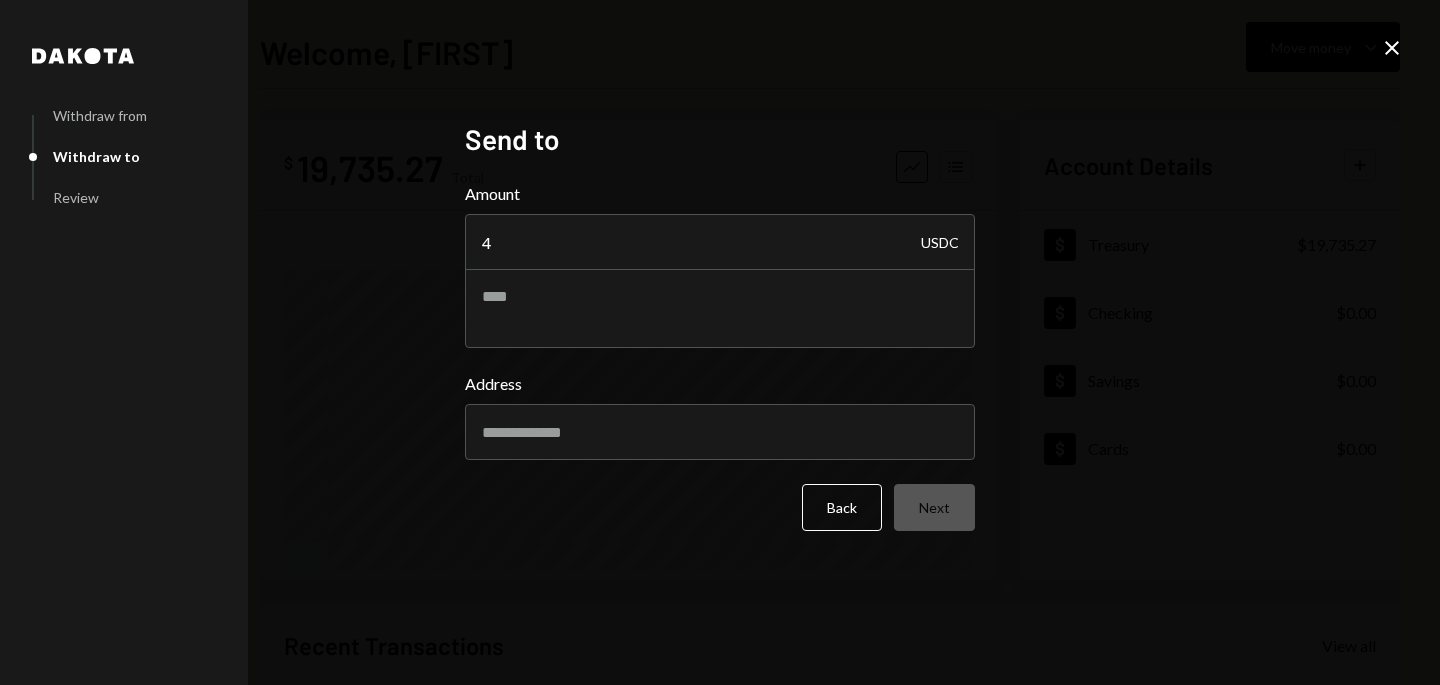 type 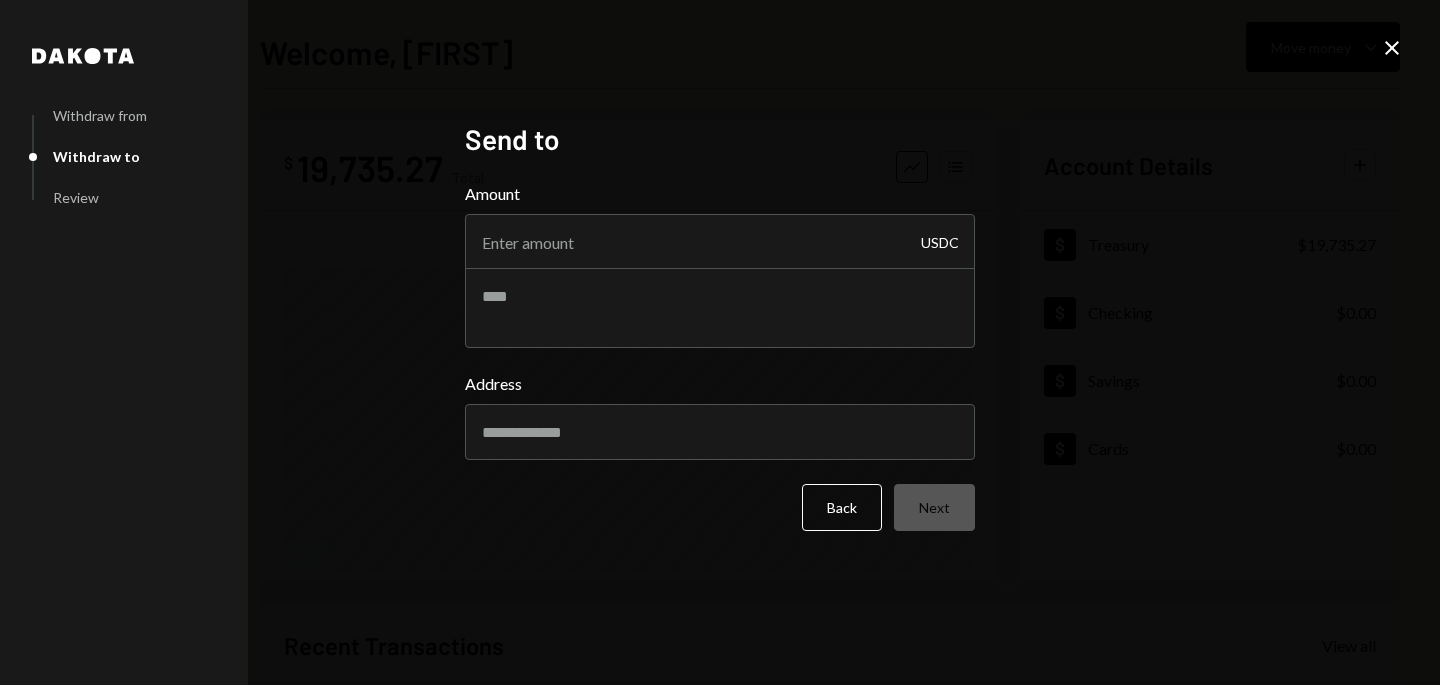 click on "Amount USDC Address Back Next" at bounding box center (720, 356) 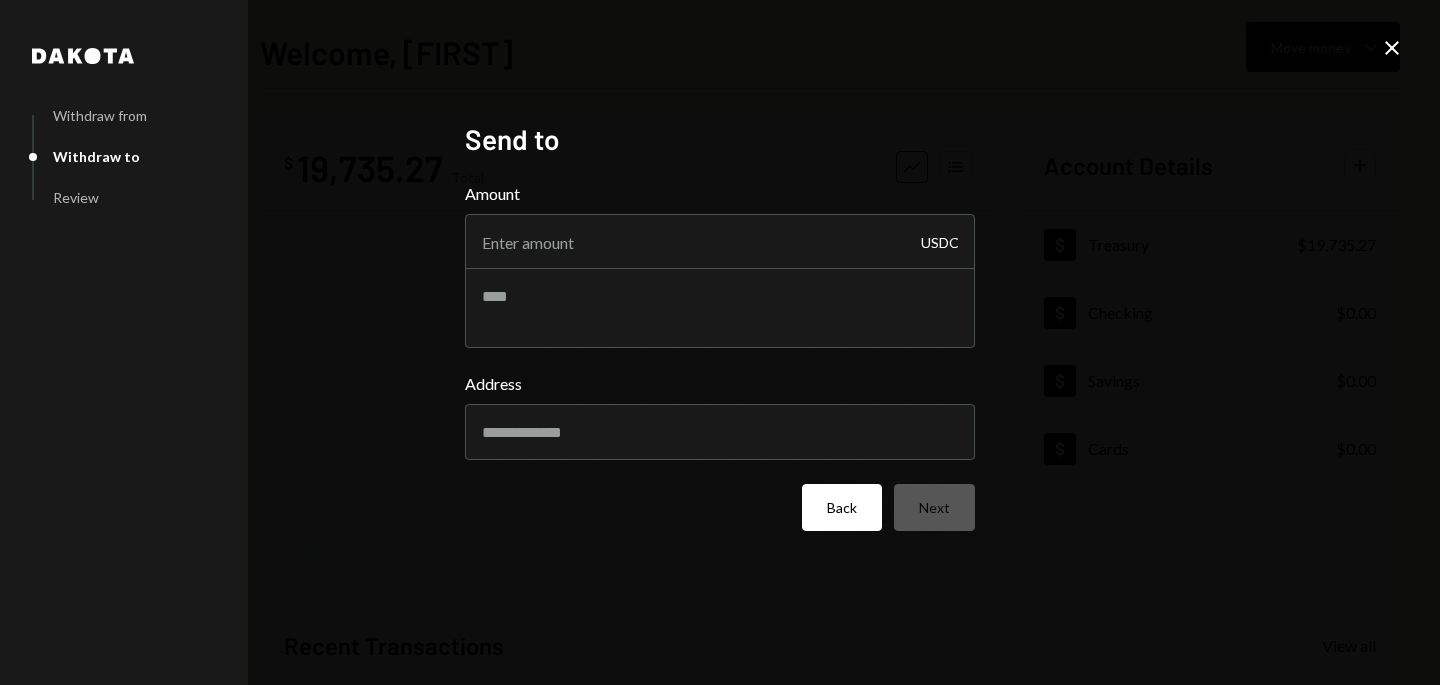 click on "Back" at bounding box center [842, 507] 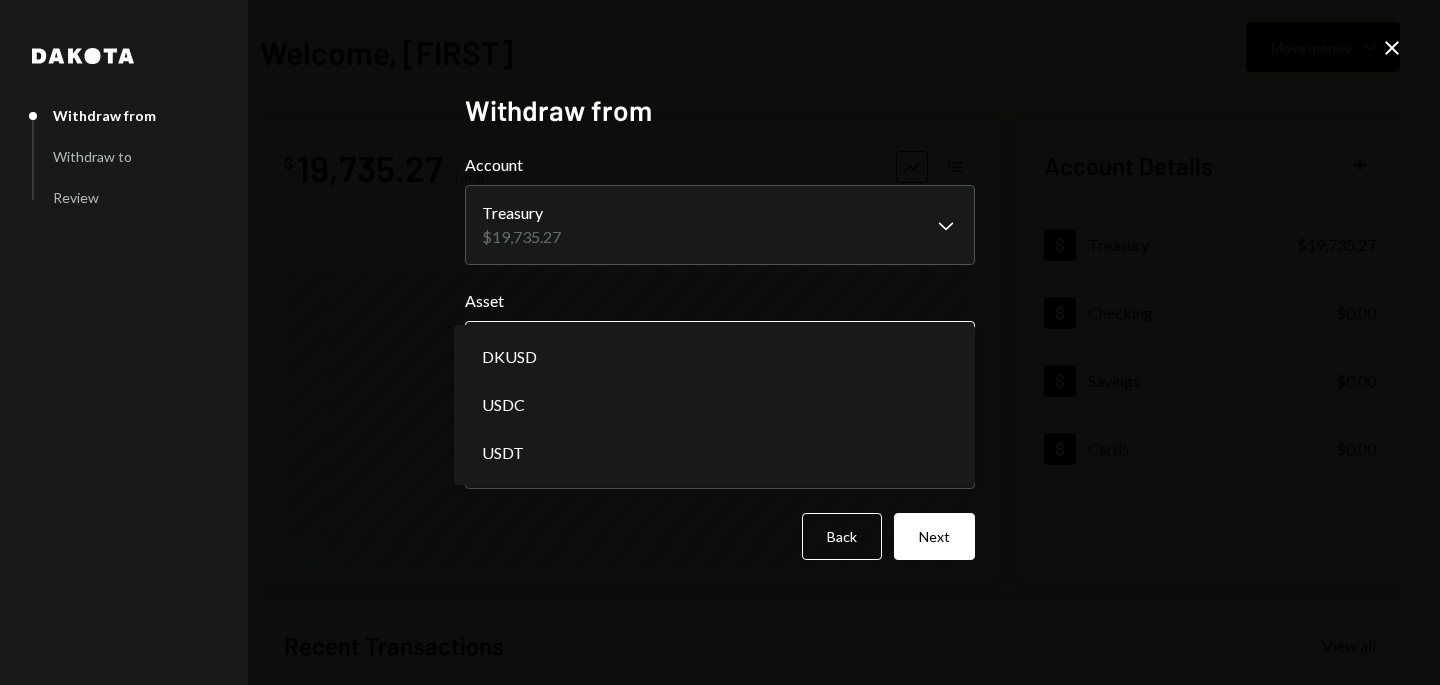 click on "**********" at bounding box center (720, 342) 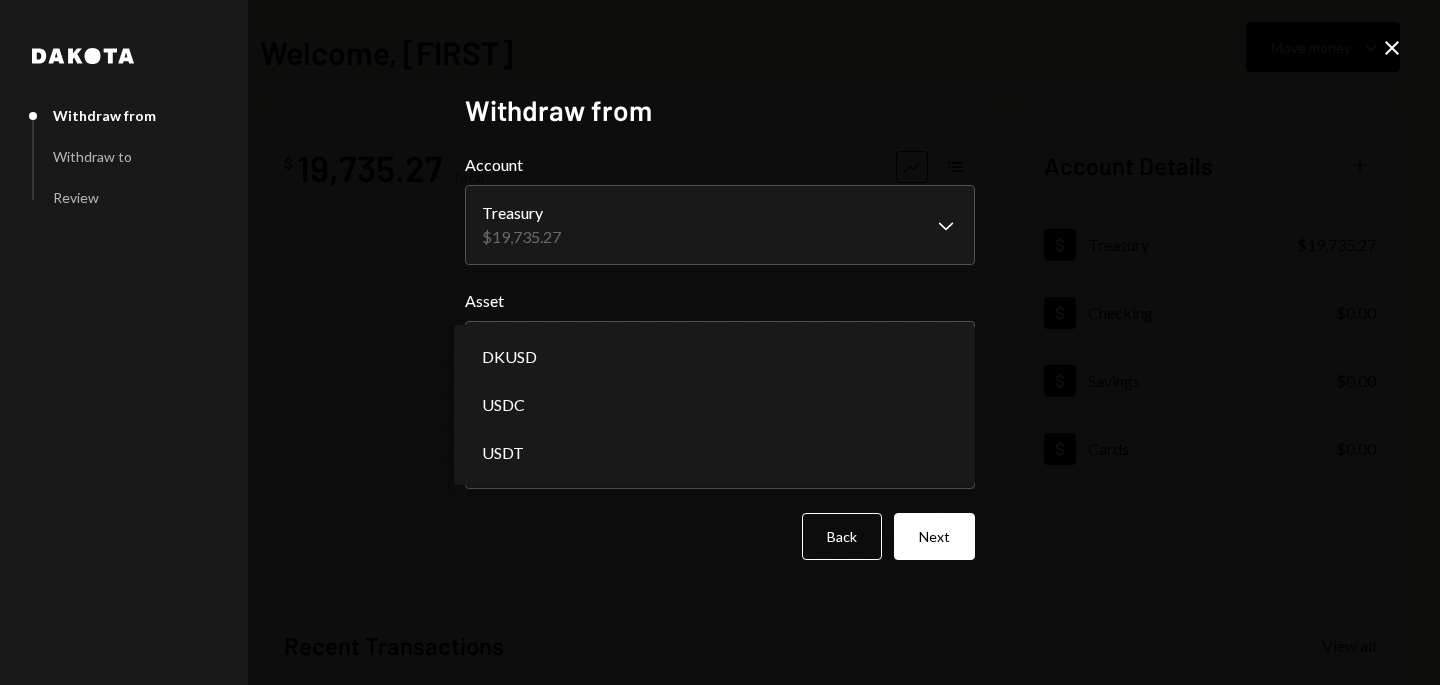 click on "**********" at bounding box center [720, 356] 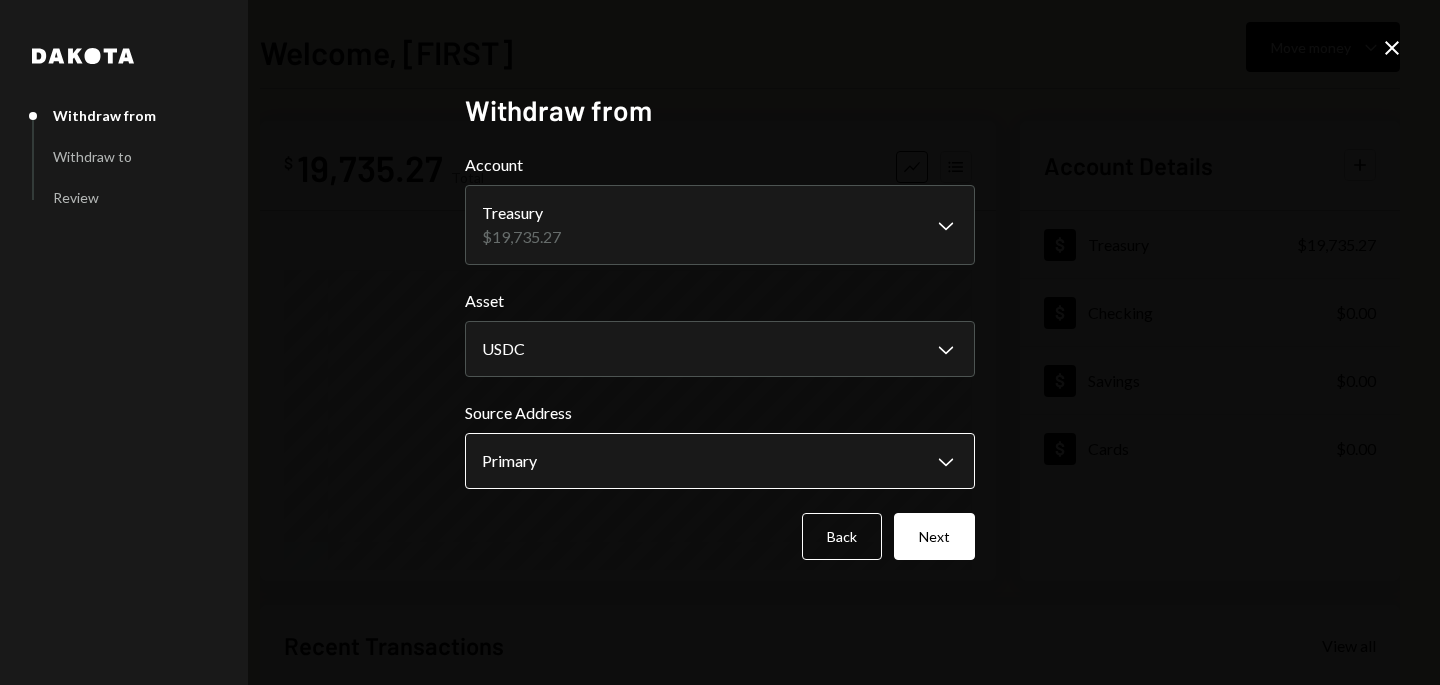 click on "**********" at bounding box center [720, 342] 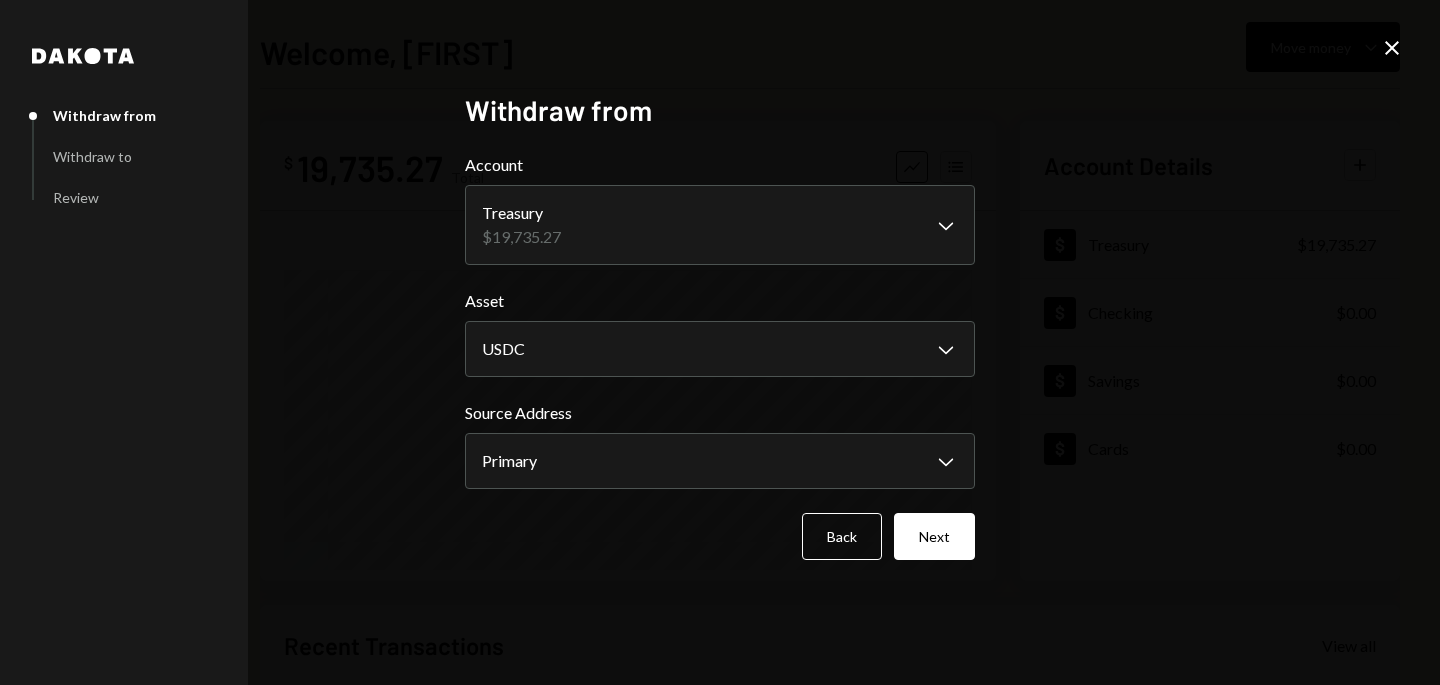 click on "**********" at bounding box center [720, 343] 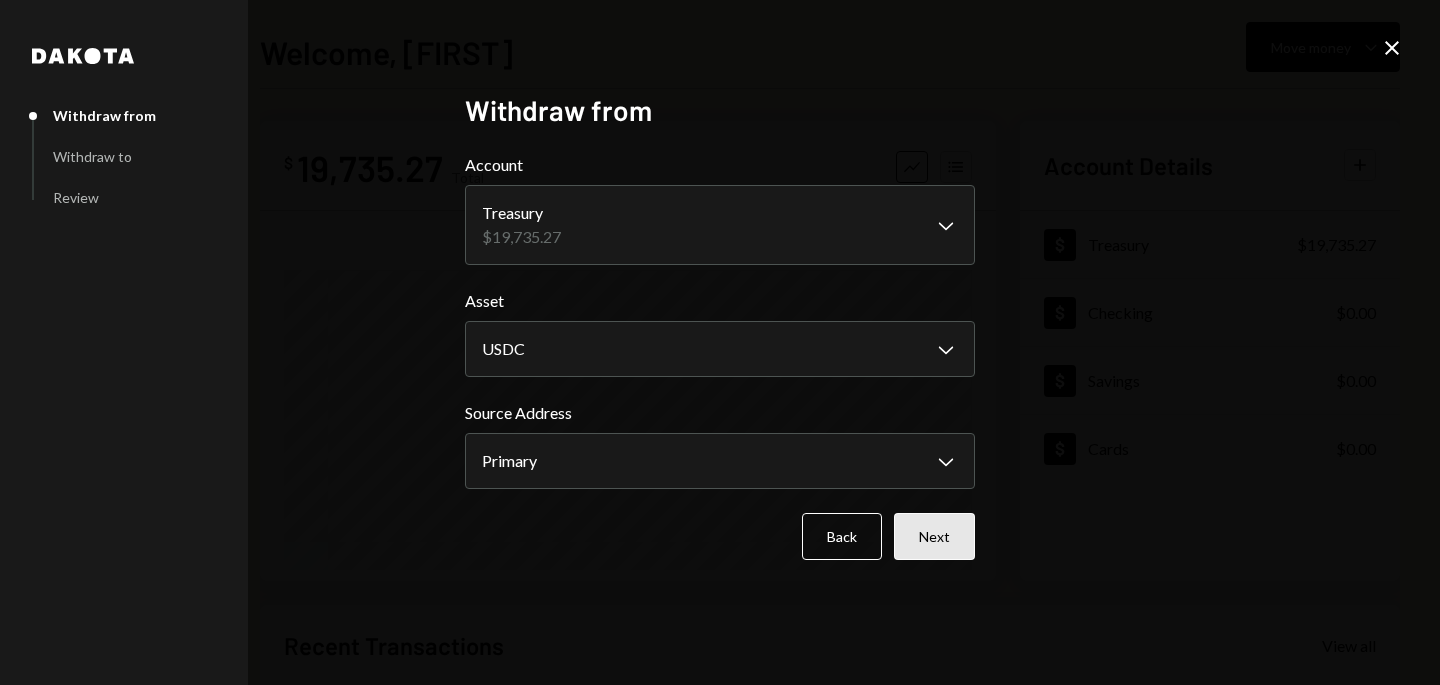 click on "Next" at bounding box center (934, 536) 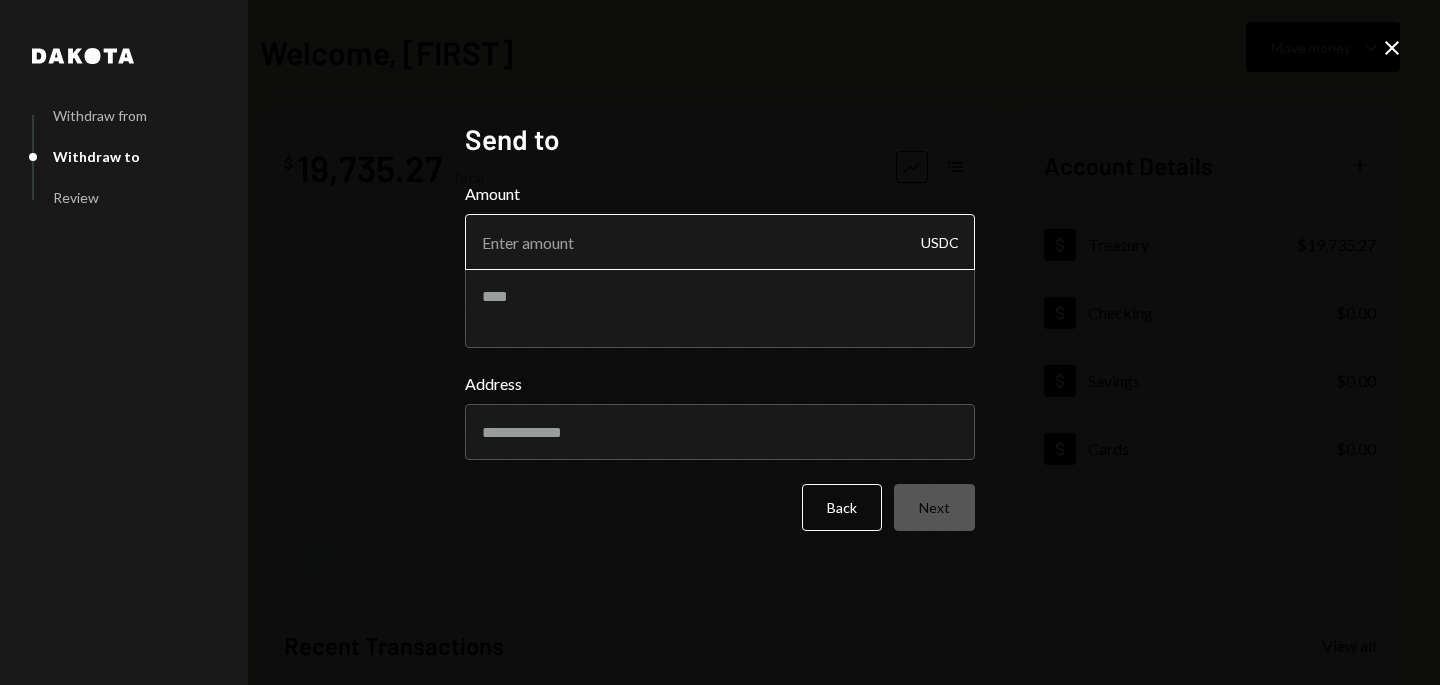 click on "Amount" at bounding box center (720, 242) 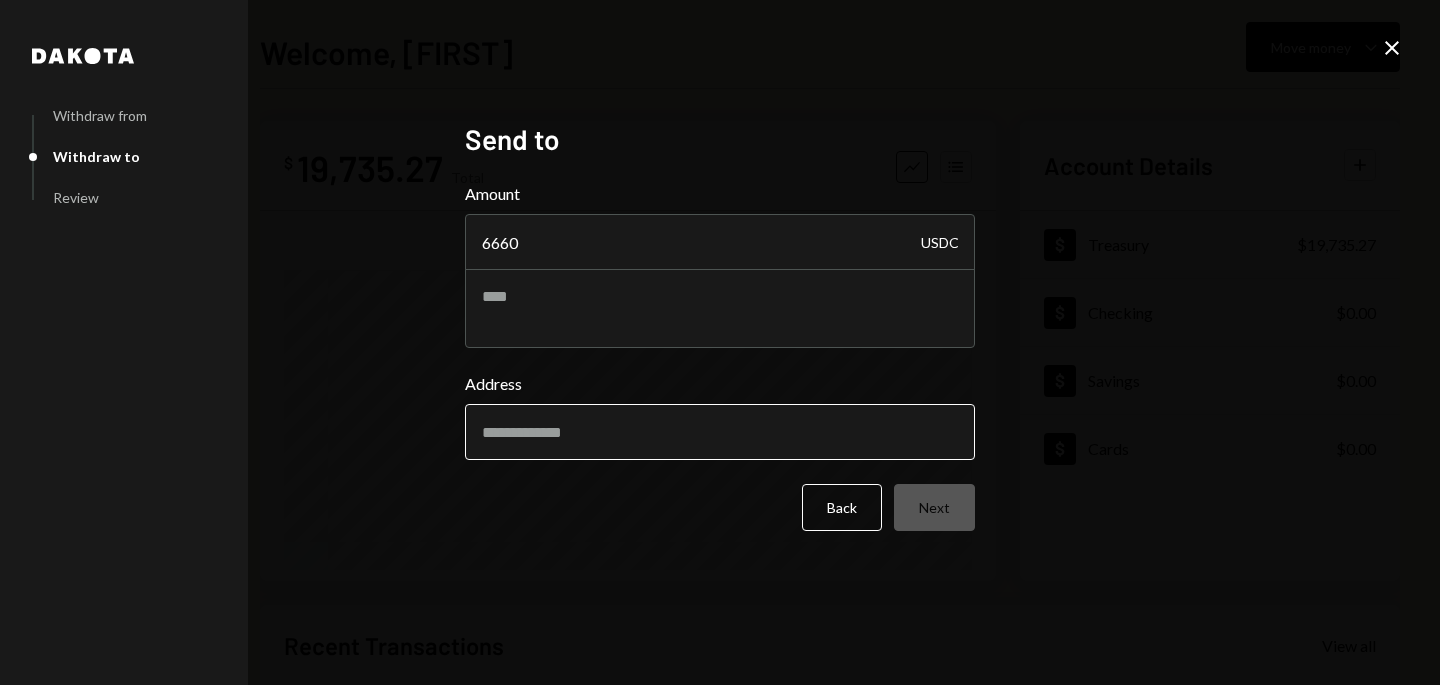 type on "6660" 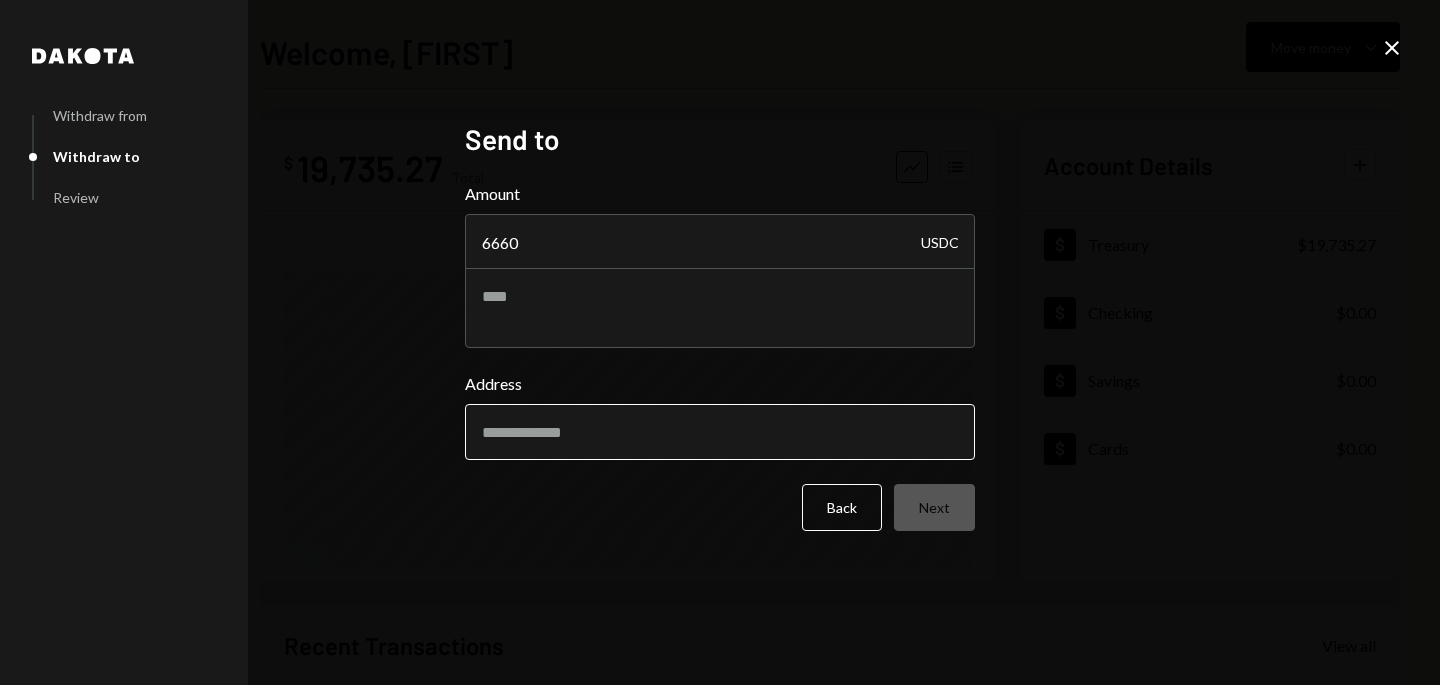 click on "Address" at bounding box center (720, 432) 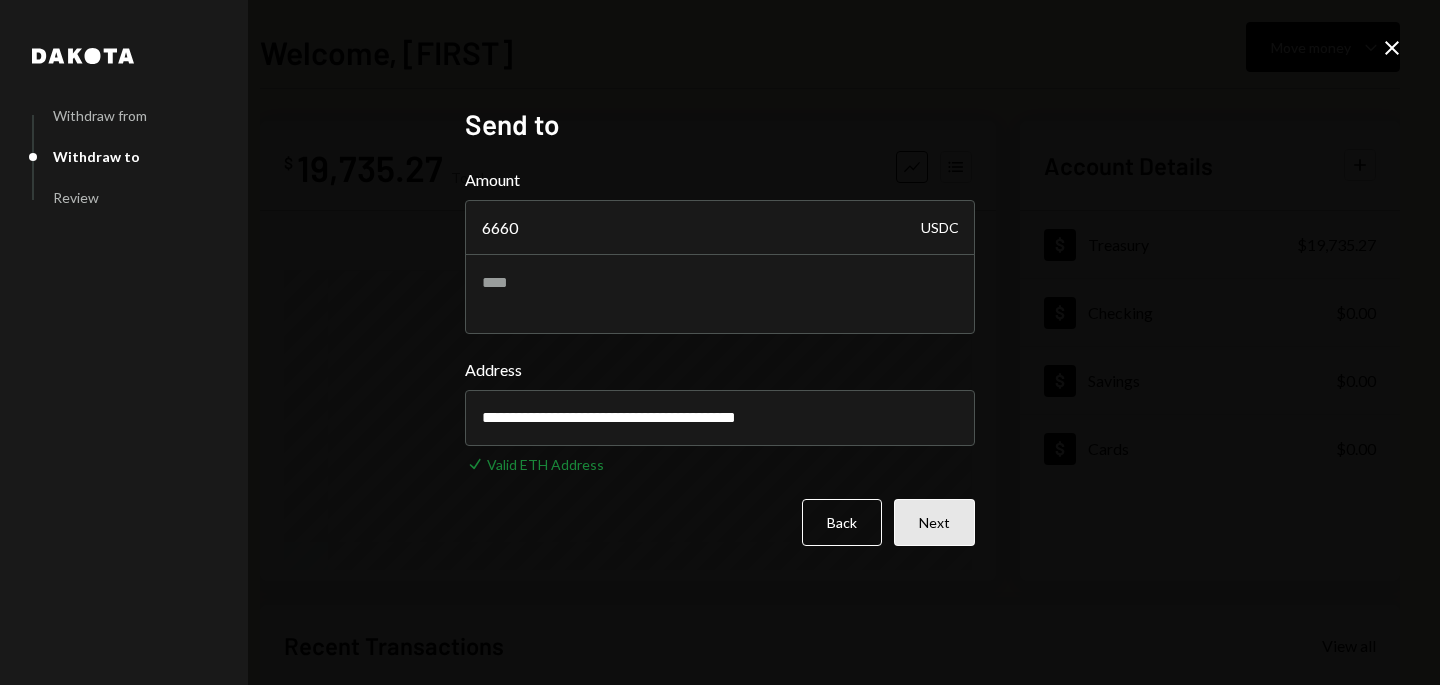 type on "**********" 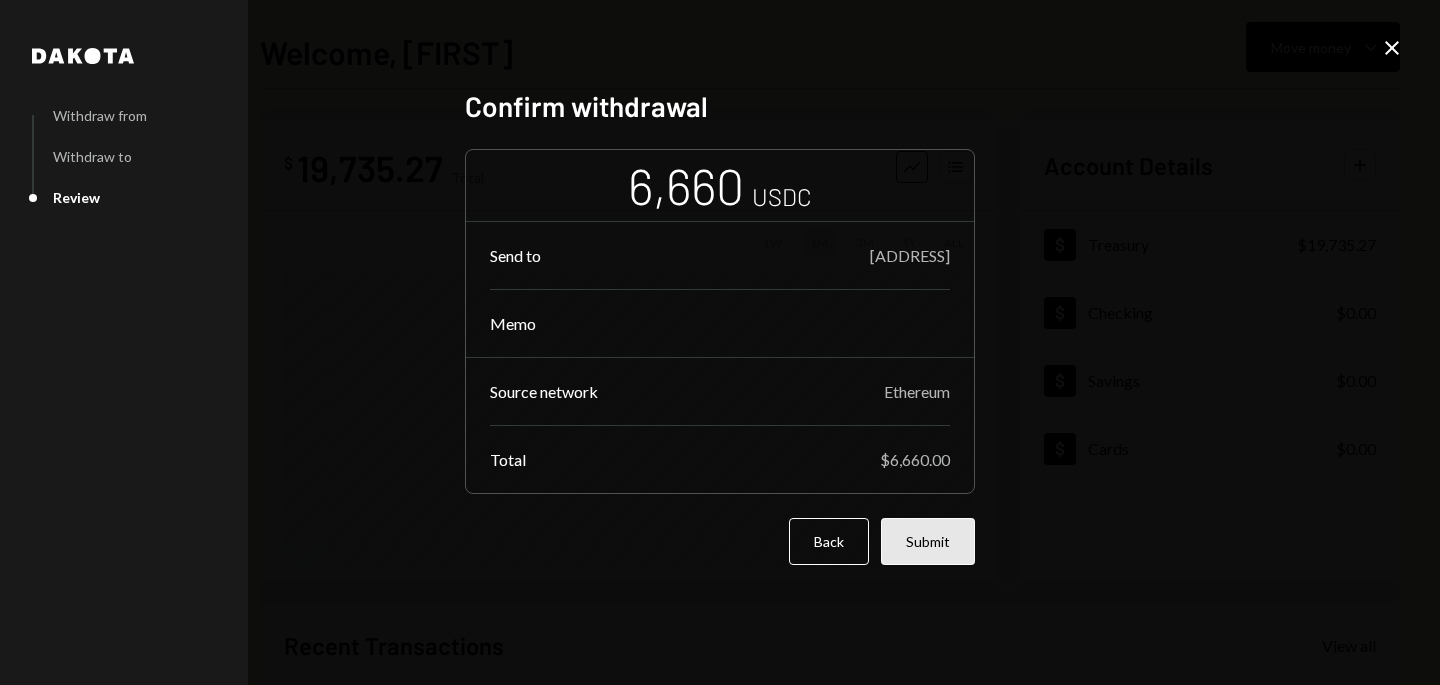 click on "Submit" at bounding box center (928, 541) 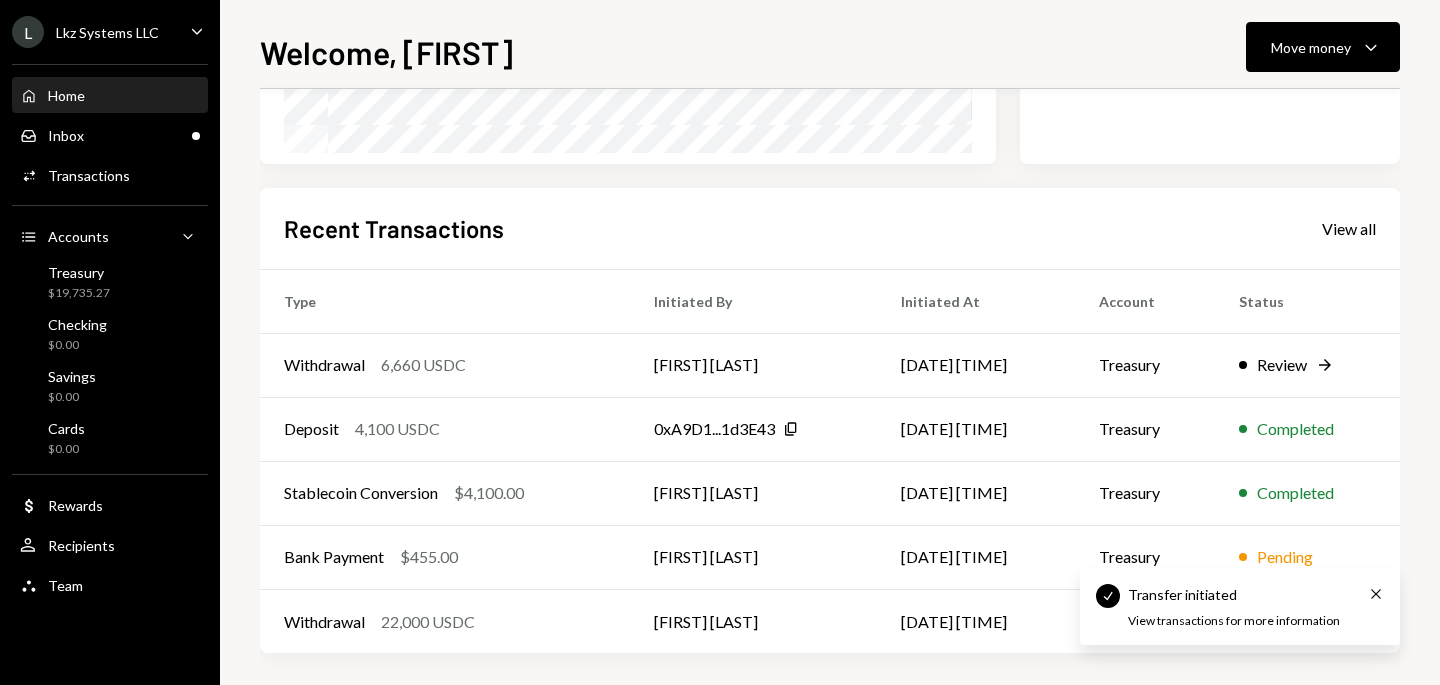 scroll, scrollTop: 418, scrollLeft: 0, axis: vertical 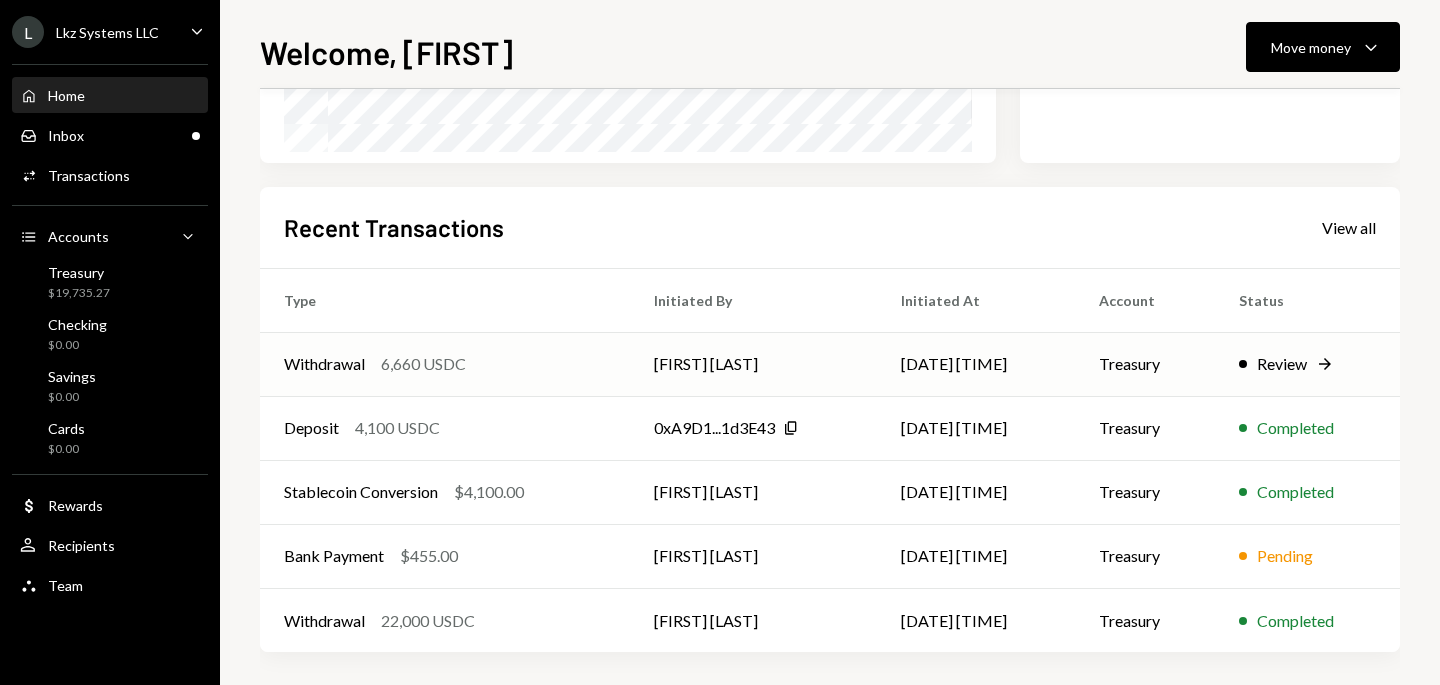 click on "Treasury" at bounding box center (1145, 364) 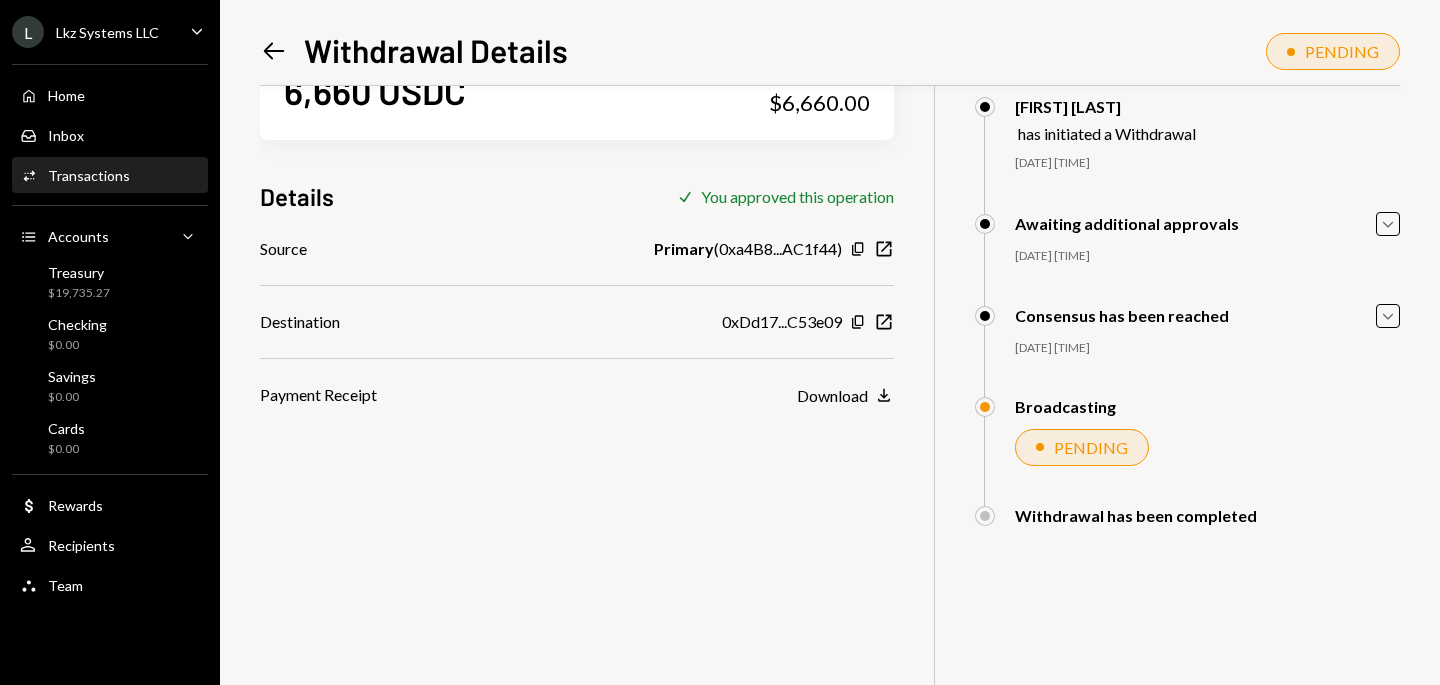 scroll, scrollTop: 0, scrollLeft: 0, axis: both 